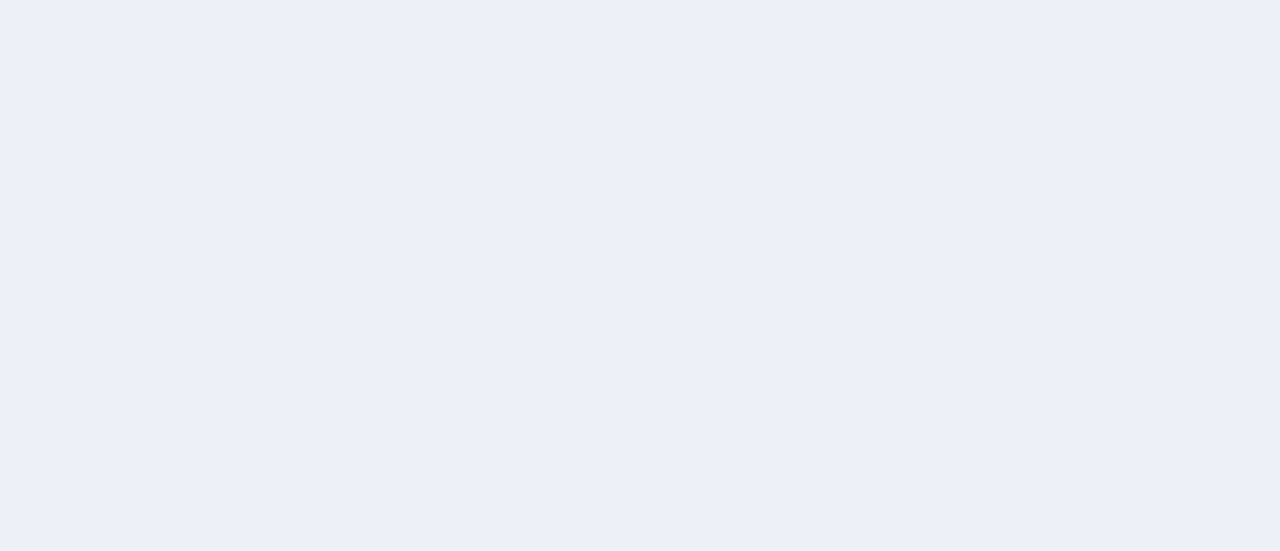 scroll, scrollTop: 0, scrollLeft: 0, axis: both 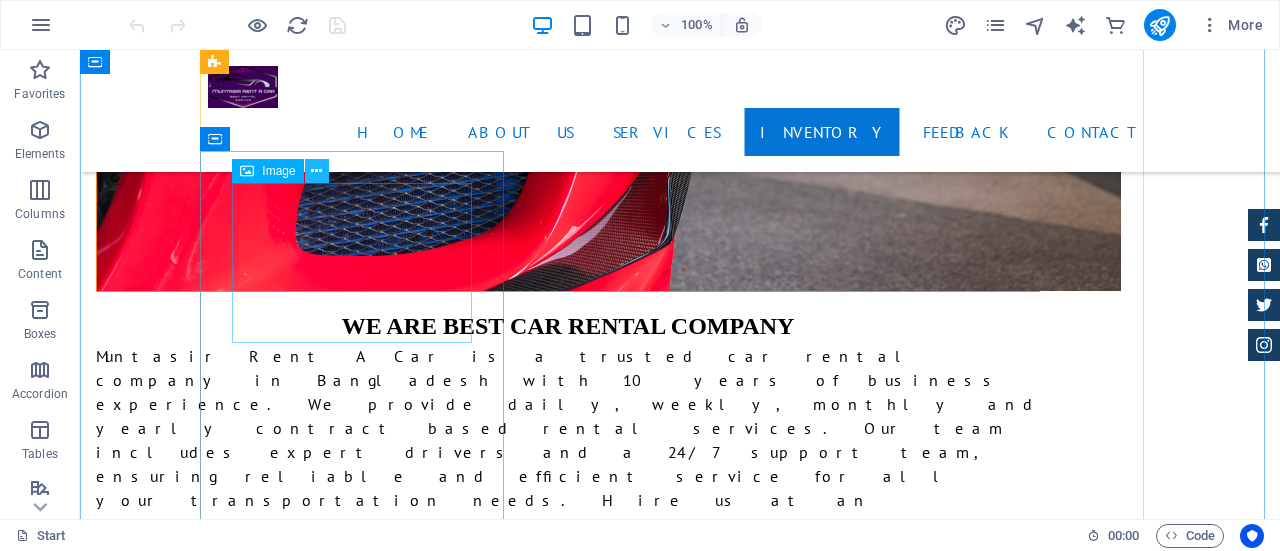 click at bounding box center (316, 171) 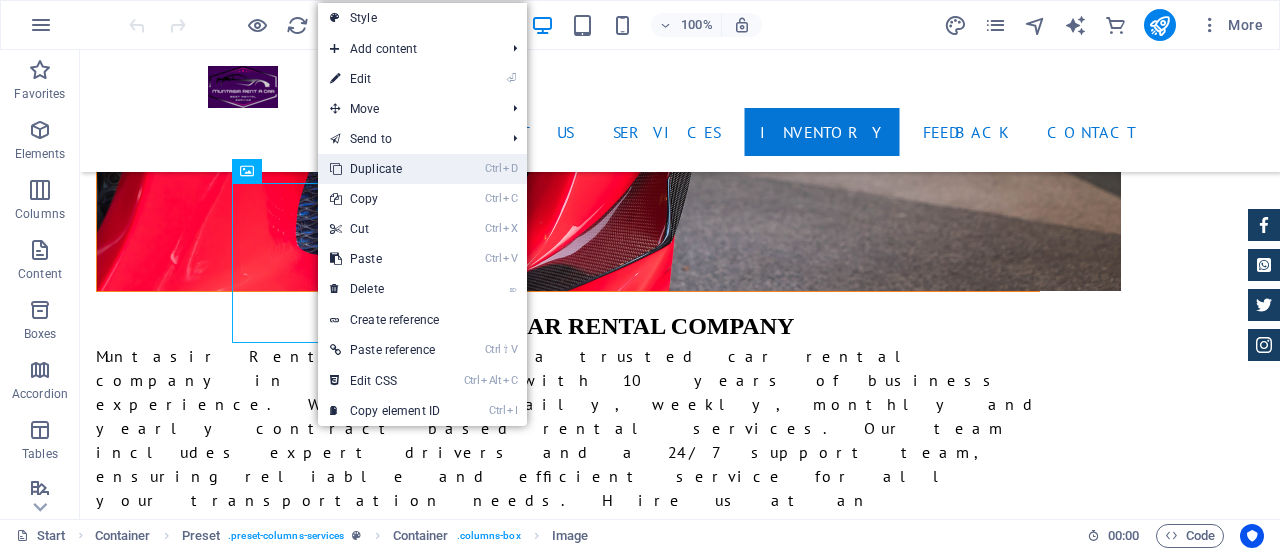 click on "Ctrl D  Duplicate" at bounding box center (385, 169) 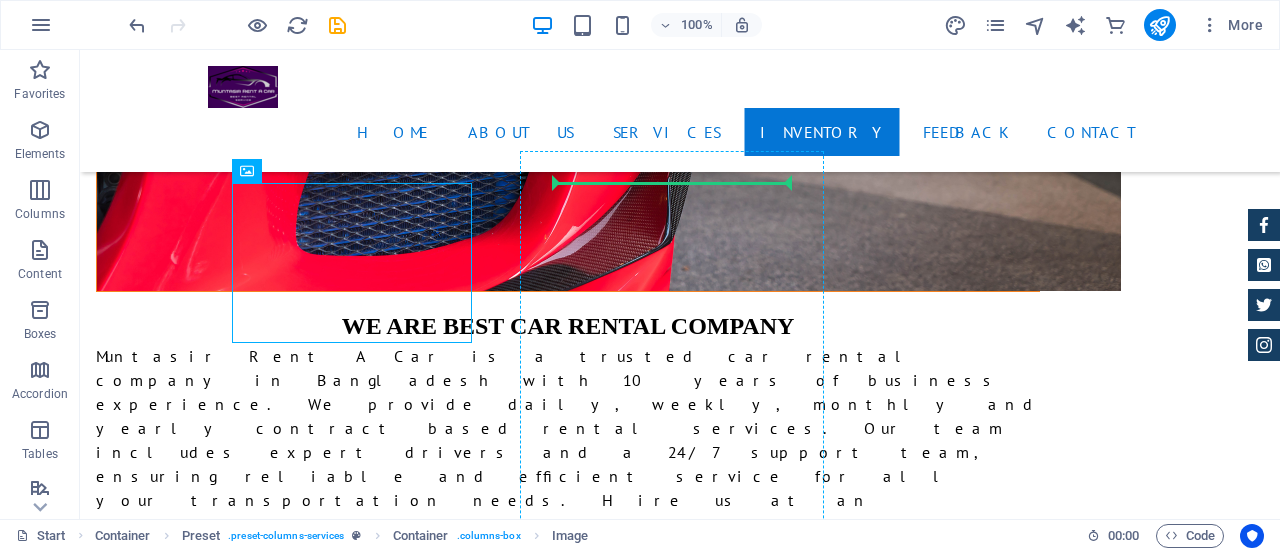 drag, startPoint x: 374, startPoint y: 258, endPoint x: 609, endPoint y: 195, distance: 243.29817 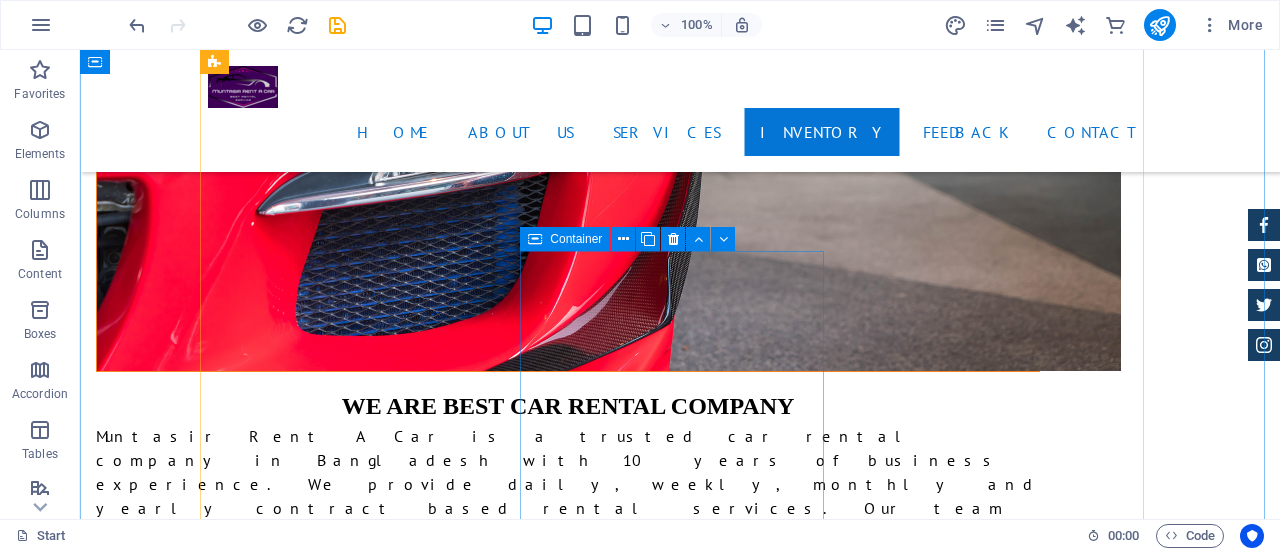 scroll, scrollTop: 3700, scrollLeft: 0, axis: vertical 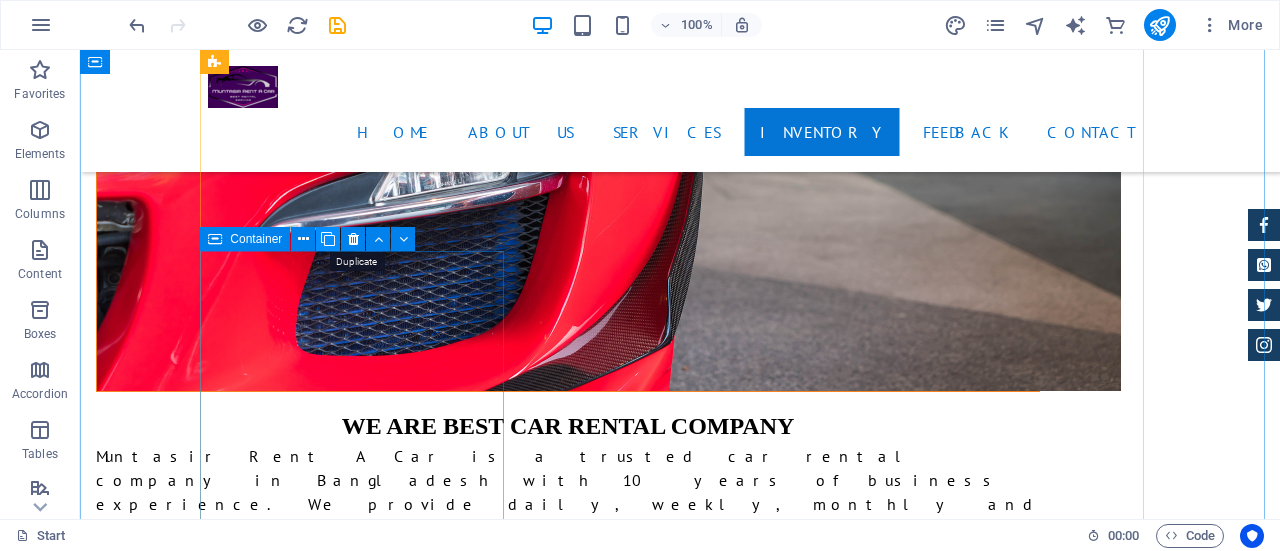 click at bounding box center (328, 239) 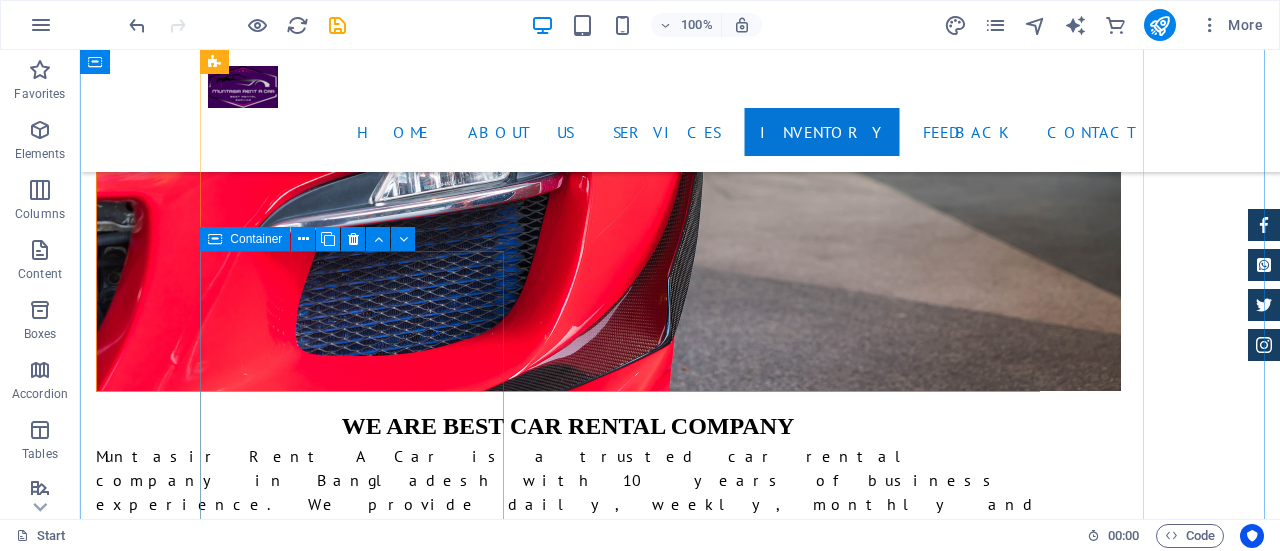 click at bounding box center [328, 239] 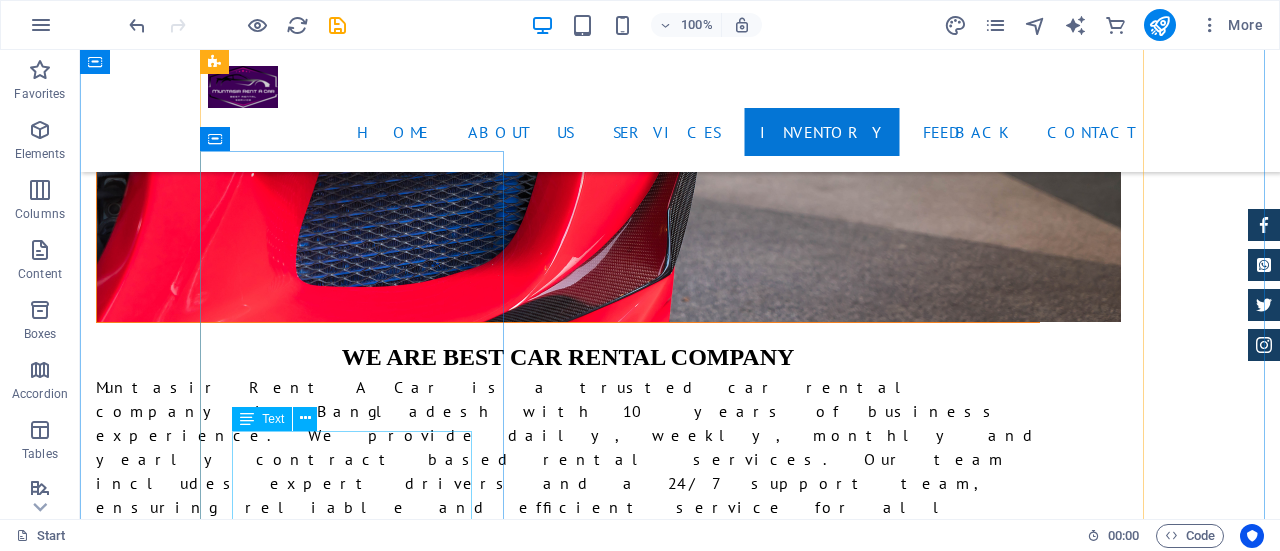 scroll, scrollTop: 3800, scrollLeft: 0, axis: vertical 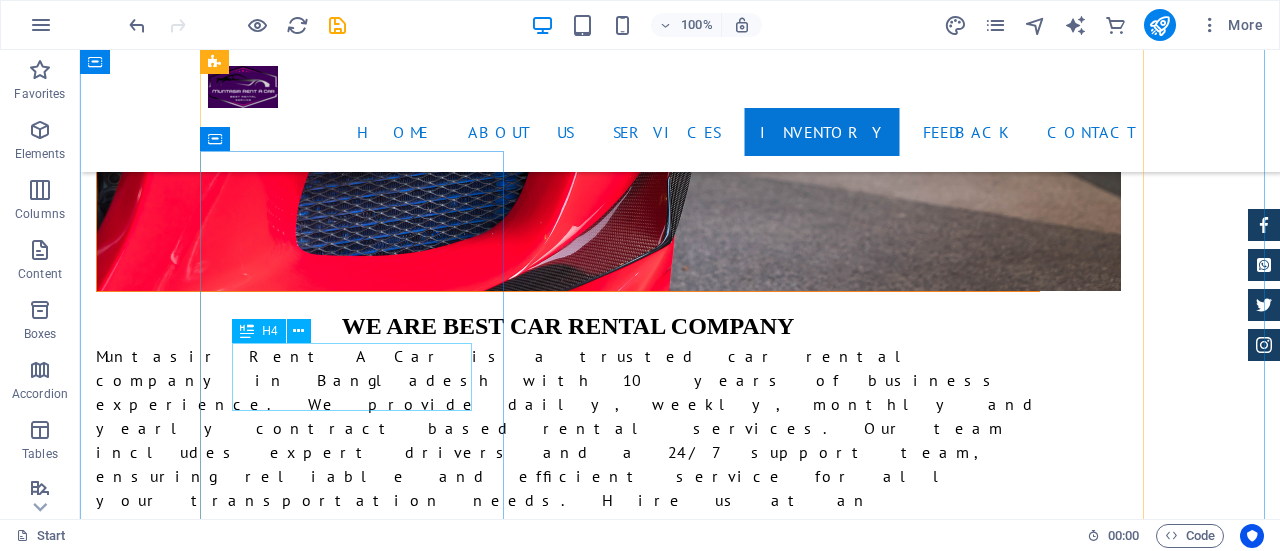 click on "Sedan Rent a Car Service" at bounding box center (680, 5863) 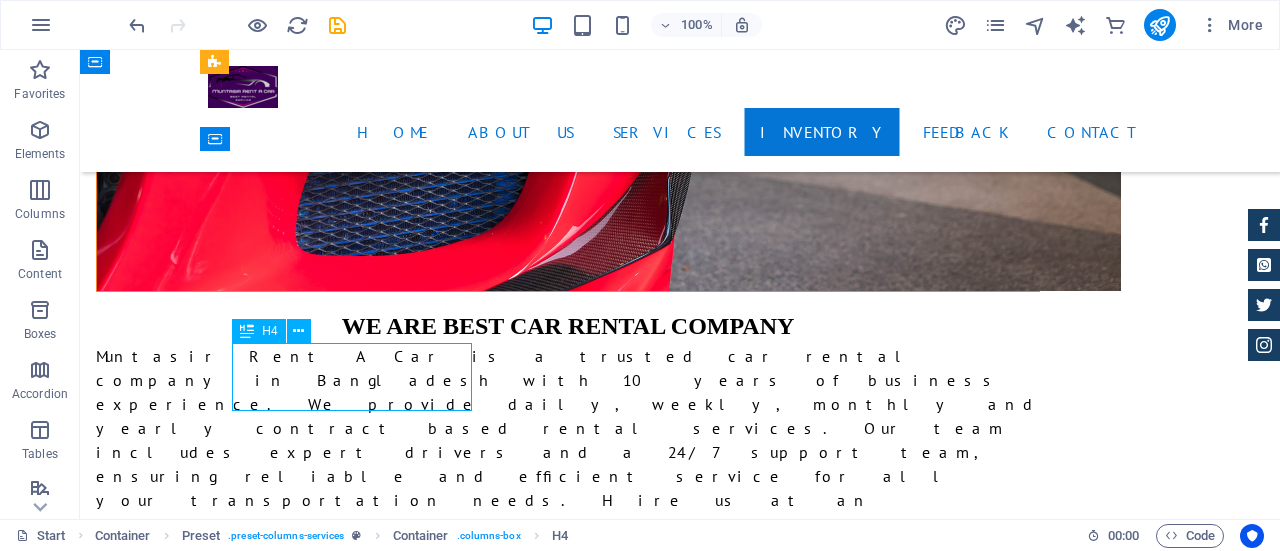 click on "Sedan Rent a Car Service" at bounding box center (680, 5863) 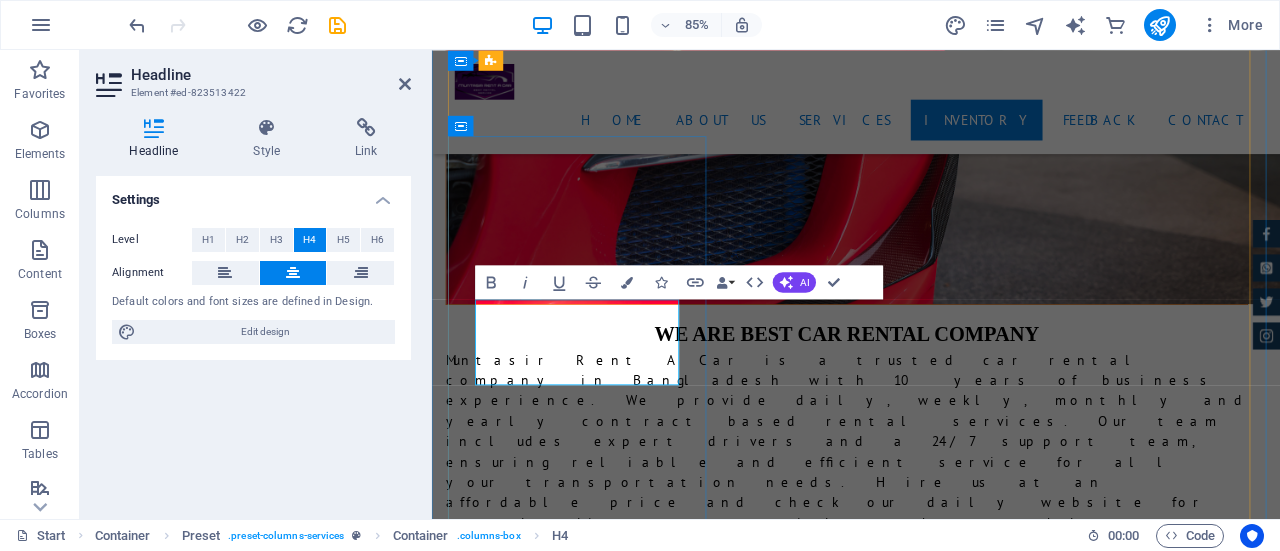 scroll, scrollTop: 119, scrollLeft: 6, axis: both 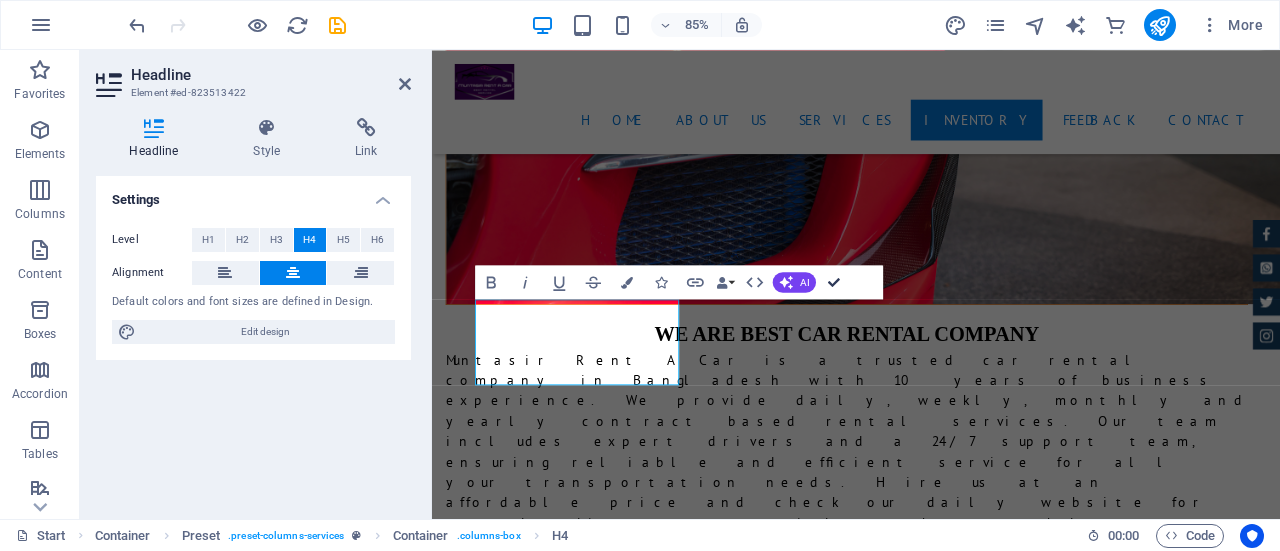 drag, startPoint x: 752, startPoint y: 235, endPoint x: 833, endPoint y: 279, distance: 92.17918 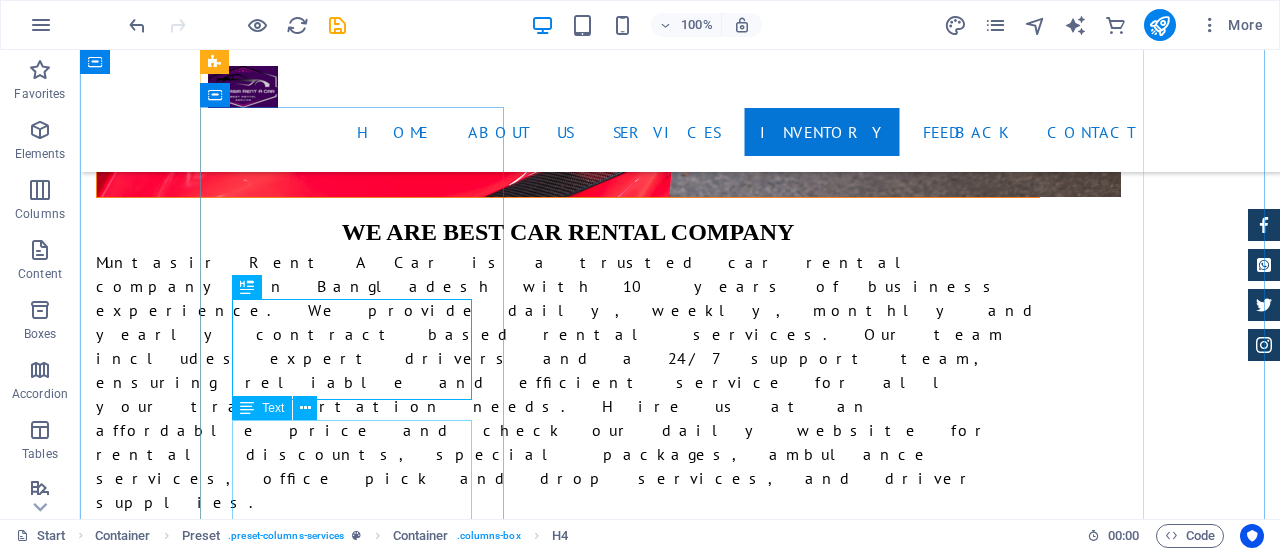 scroll, scrollTop: 3900, scrollLeft: 0, axis: vertical 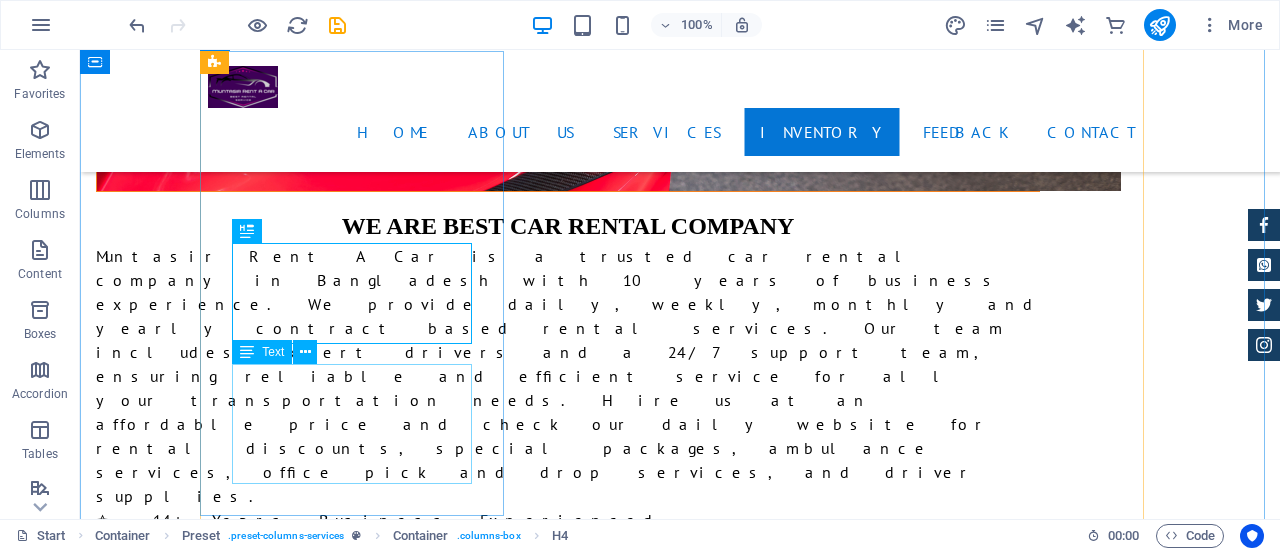 click on "We provide Sedan (Premio, Corolla, Alion, Honda, Hyundai) Rent a Car Service at an affordable price. For the best rental service book our car." at bounding box center (680, 5848) 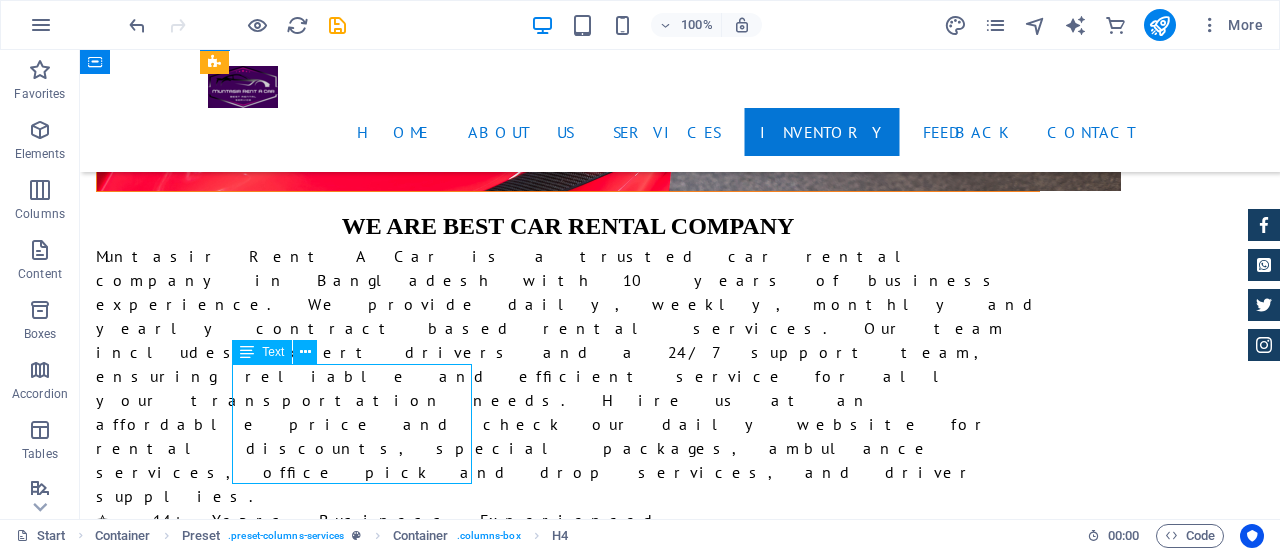 click on "We provide Sedan (Premio, Corolla, Alion, Honda, Hyundai) Rent a Car Service at an affordable price. For the best rental service book our car." at bounding box center (680, 5848) 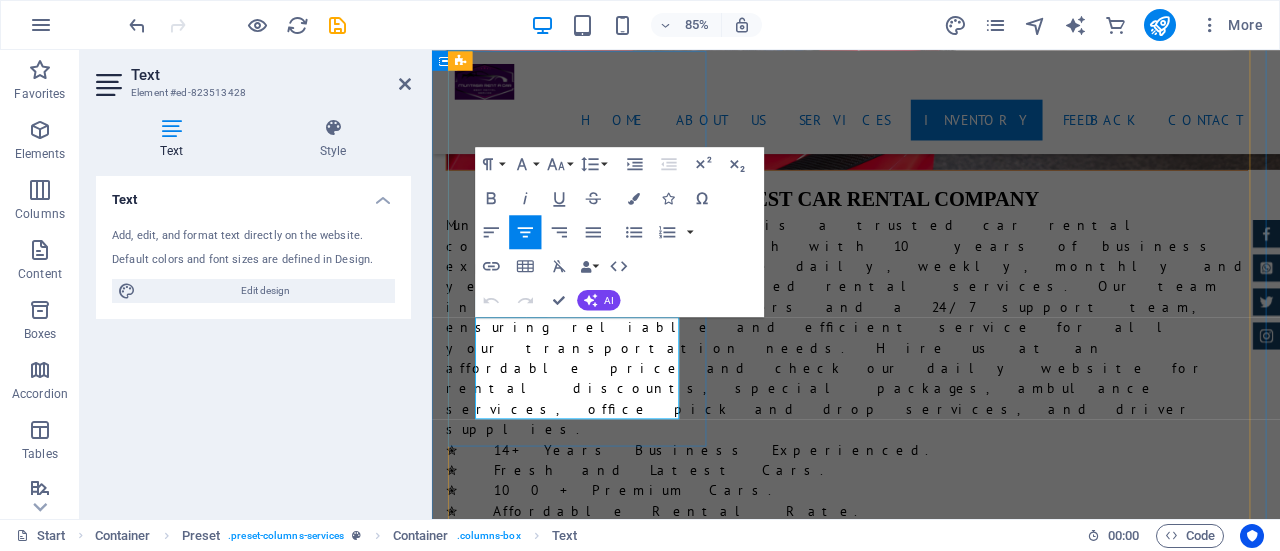 click on "We provide Sedan (Premio, Corolla, Alion, Honda, Hyundai) Rent a Car Service at an affordable price. For the best rental service book our car." at bounding box center [931, 5682] 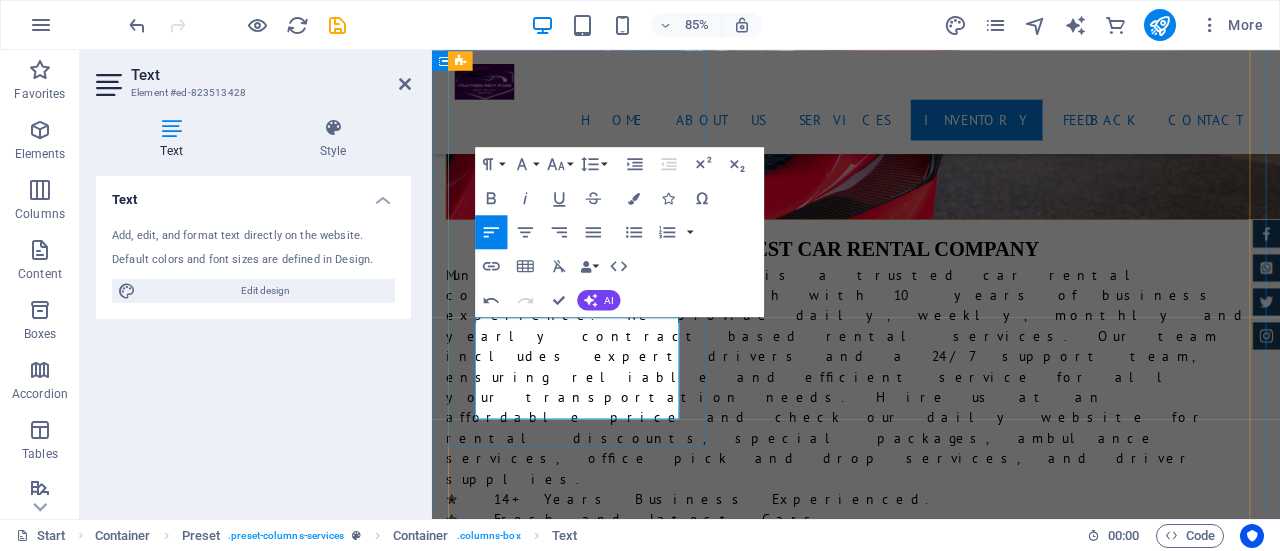 scroll, scrollTop: 1821, scrollLeft: 0, axis: vertical 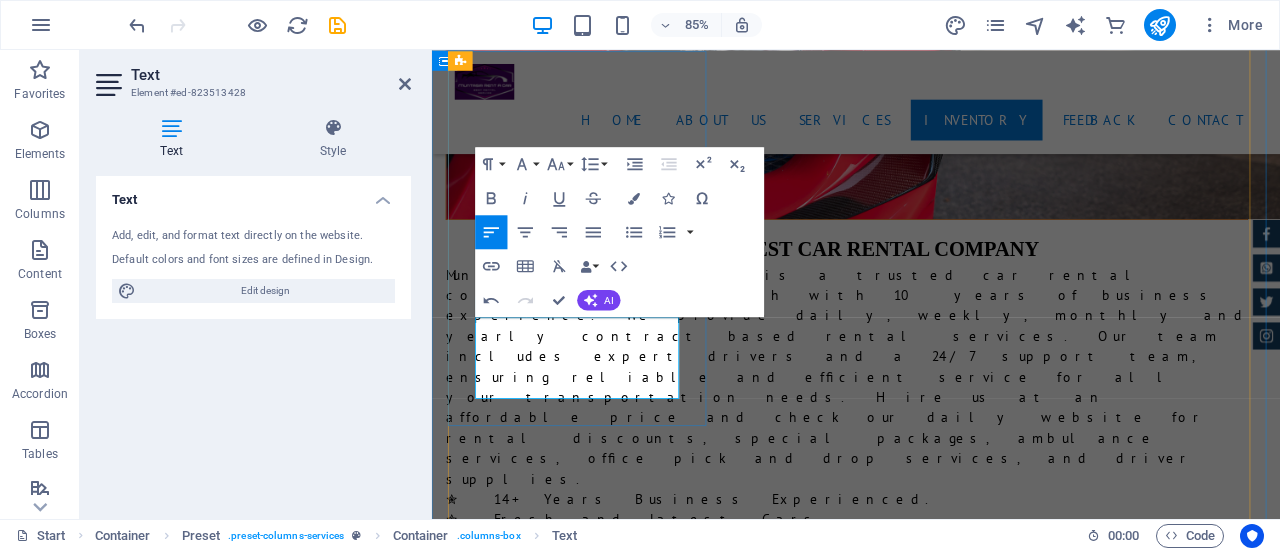 click on "HiAce Grand Cabin is another most popular cars in the world. Are you want to rent a HiAce Grand Cabin car at an affordable price?" at bounding box center [931, 5728] 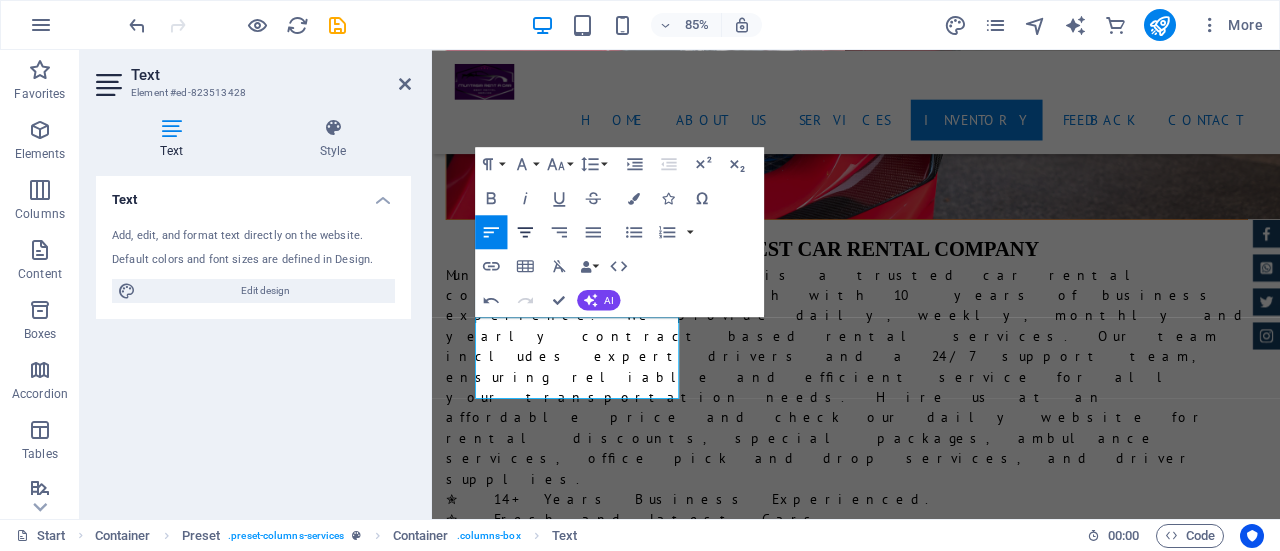 click 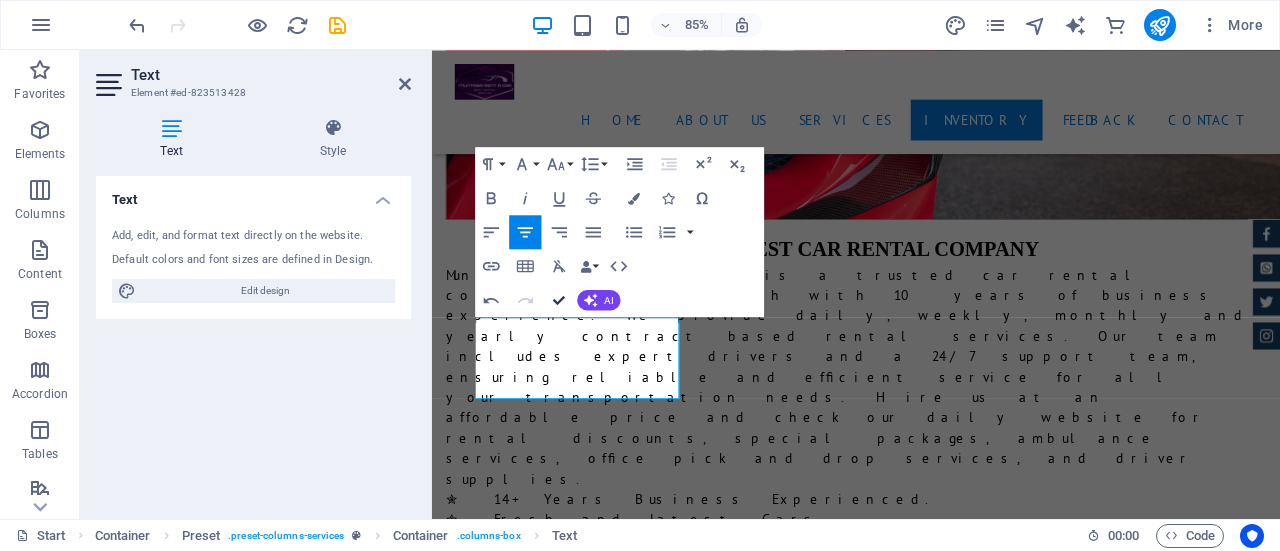 drag, startPoint x: 560, startPoint y: 300, endPoint x: 482, endPoint y: 250, distance: 92.64988 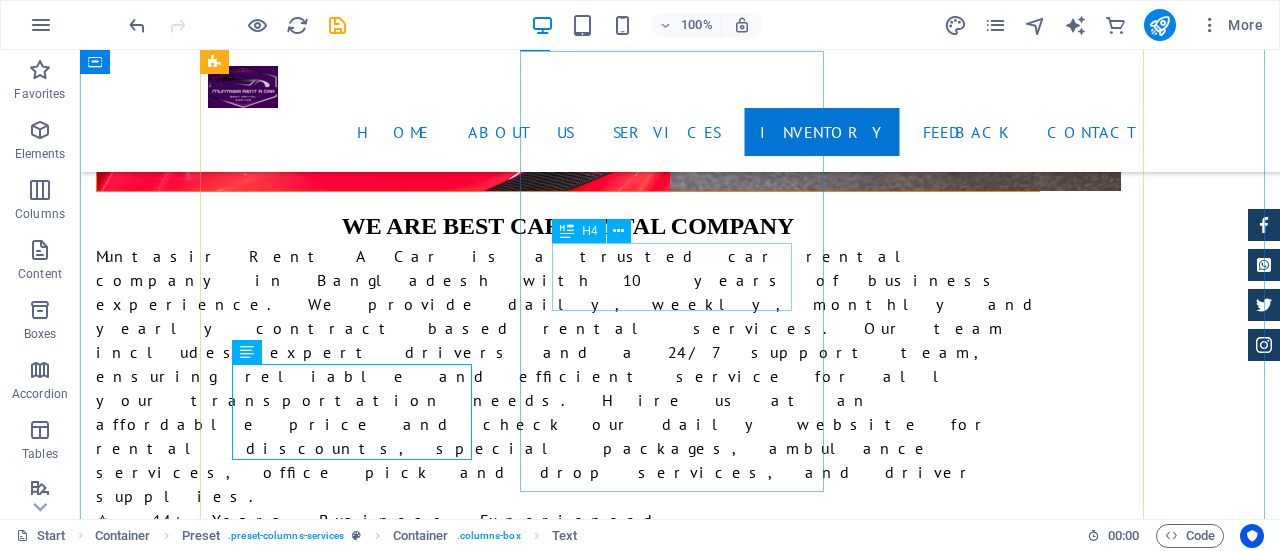 click on "Sedan Rent a Car Service" at bounding box center [680, 6161] 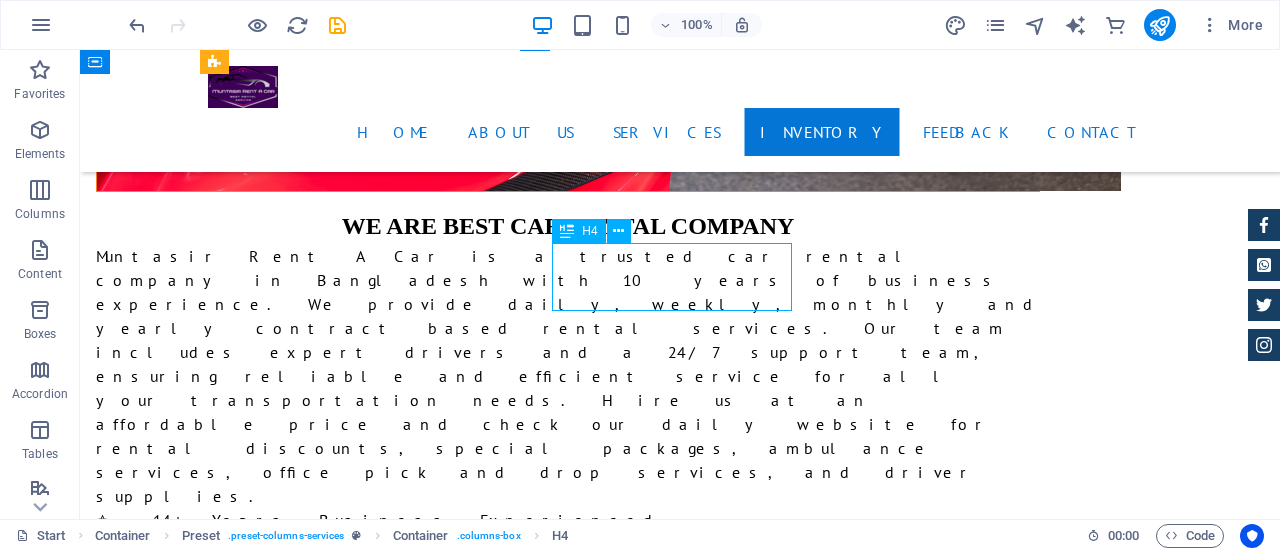 click on "Sedan Rent a Car Service" at bounding box center (680, 6161) 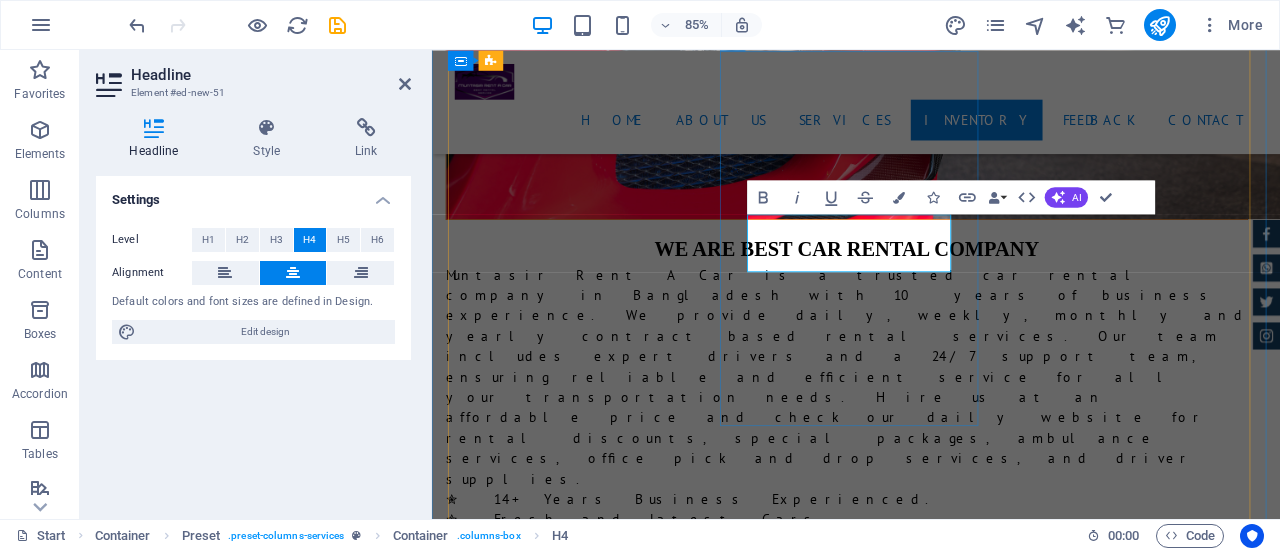 click on "Chander Gari Rental Service" at bounding box center [931, 6053] 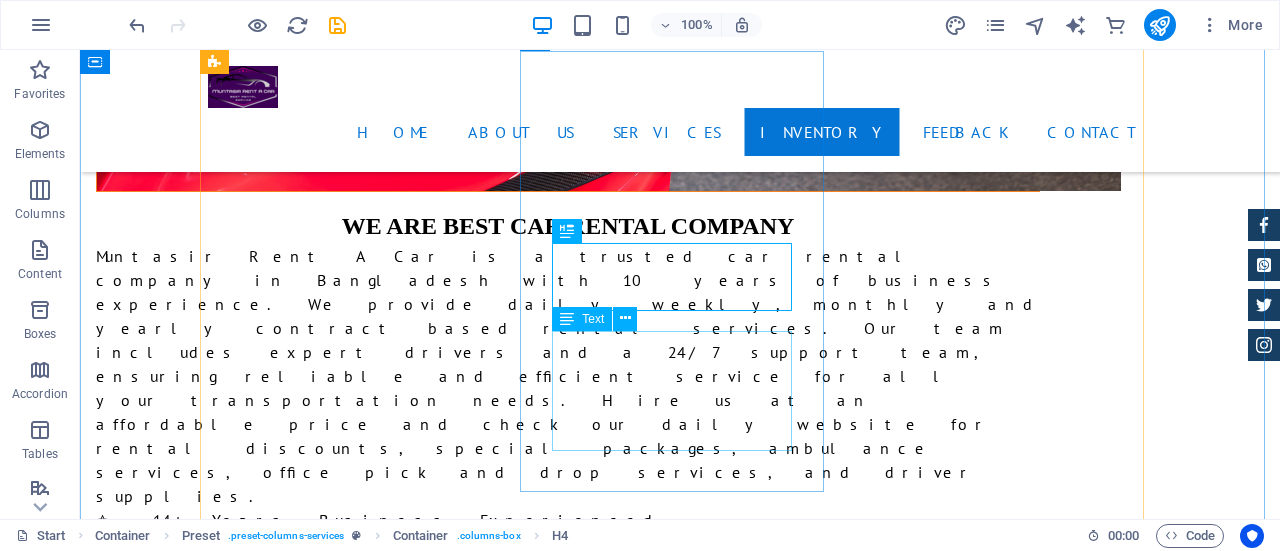 click on "We provide Sedan (Premio, Corolla, Alion, Honda, Hyundai) Rent a Car Service at an affordable price. For the best rental service book our car." at bounding box center [680, 6245] 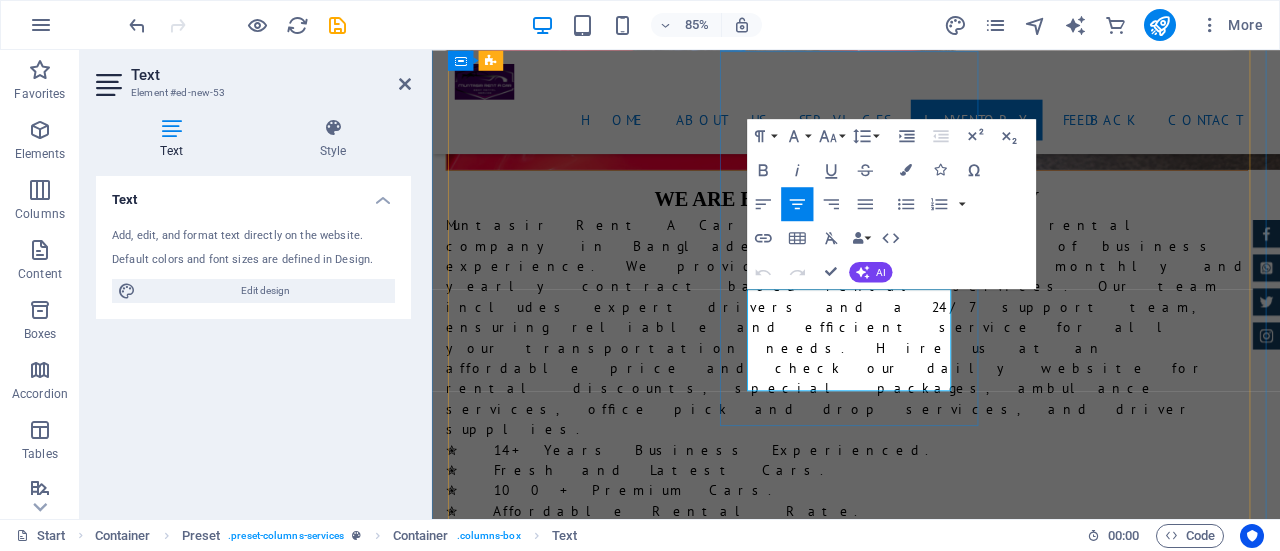 click on "We provide Sedan (Premio, Corolla, Alion, Honda, Hyundai) Rent a Car Service at an affordable price. For the best rental service book our car." at bounding box center [931, 6079] 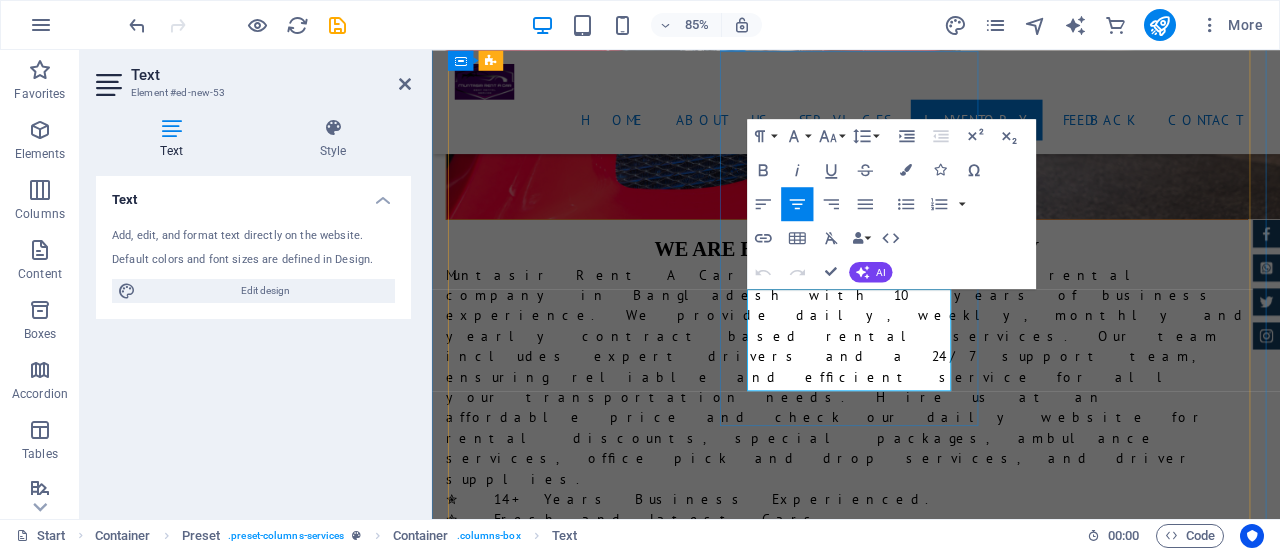 scroll, scrollTop: 1440, scrollLeft: 0, axis: vertical 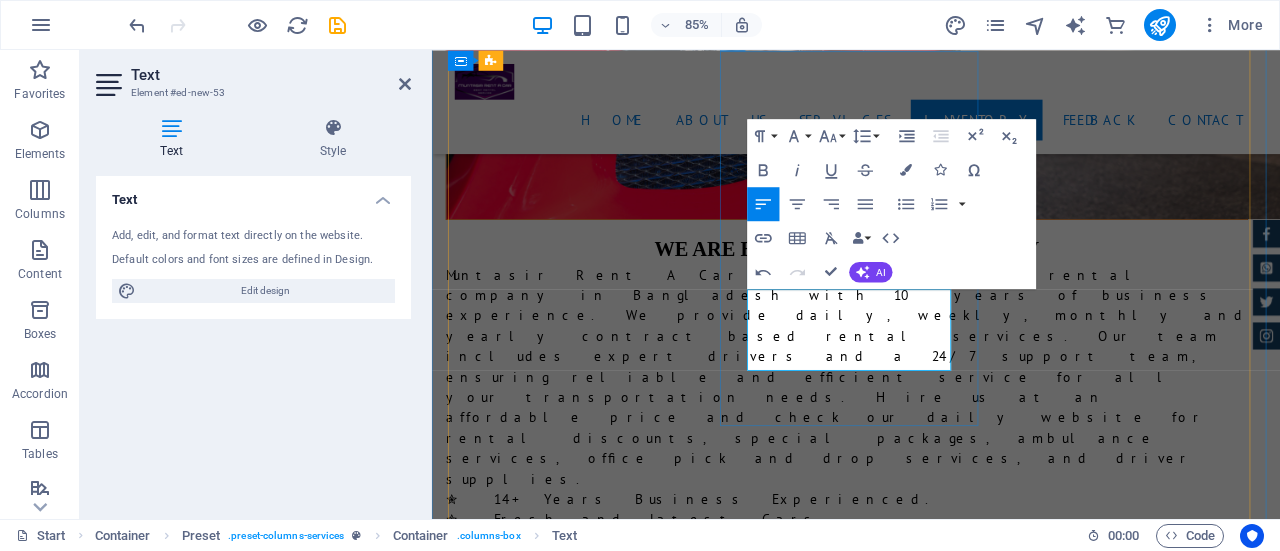 click on "We provide chander gari rental service at an affordable price. For the best rental service, book our car." at bounding box center (931, 6125) 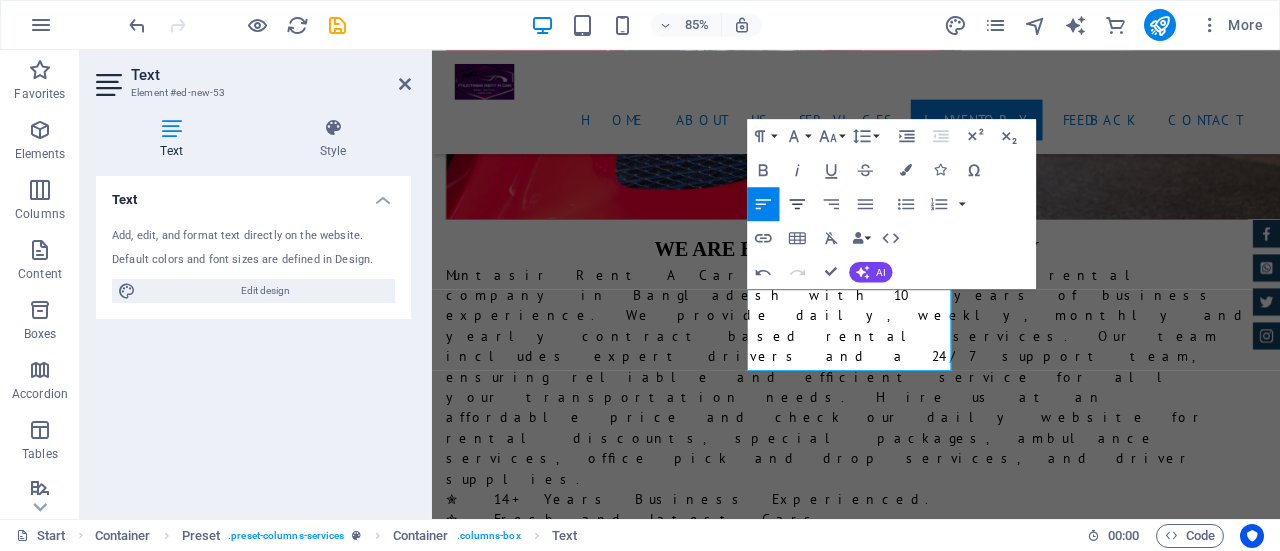 click 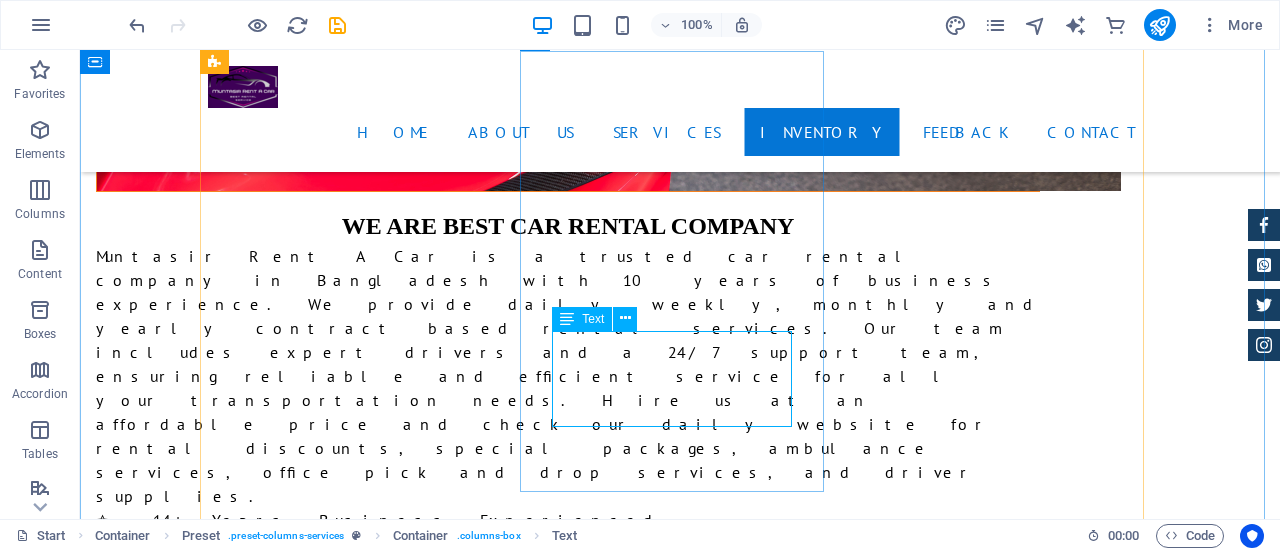 click on "We provide chander gari rental service at an affordable price. For the best rental service, book our car." at bounding box center (680, 6233) 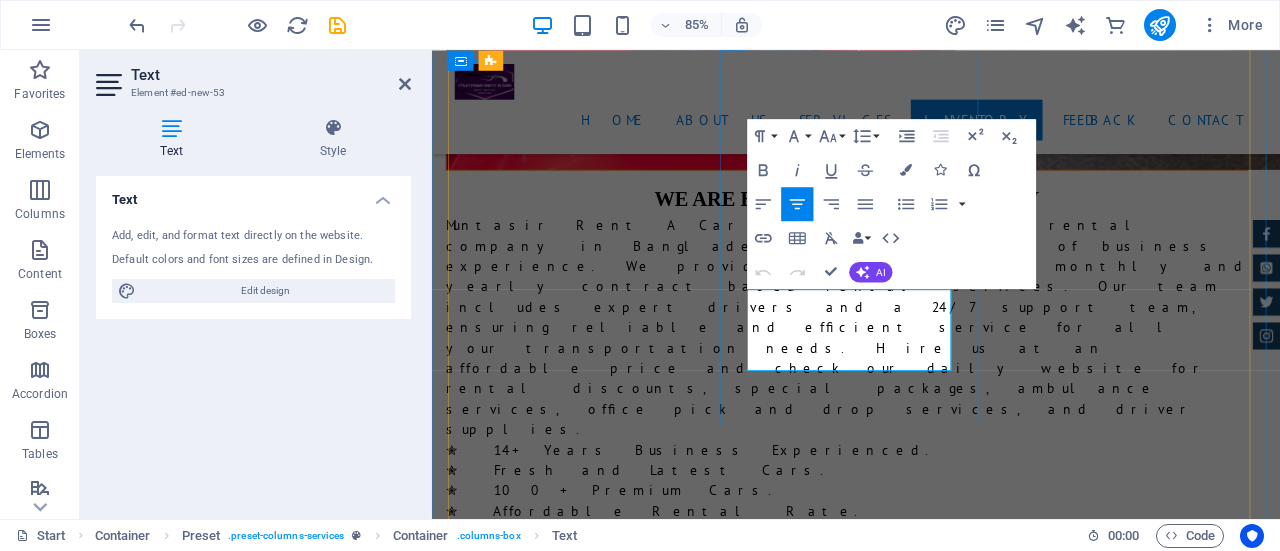 click on "We provide chander gari rental service at an affordable price. For the best rental service, book our car." at bounding box center (931, 6067) 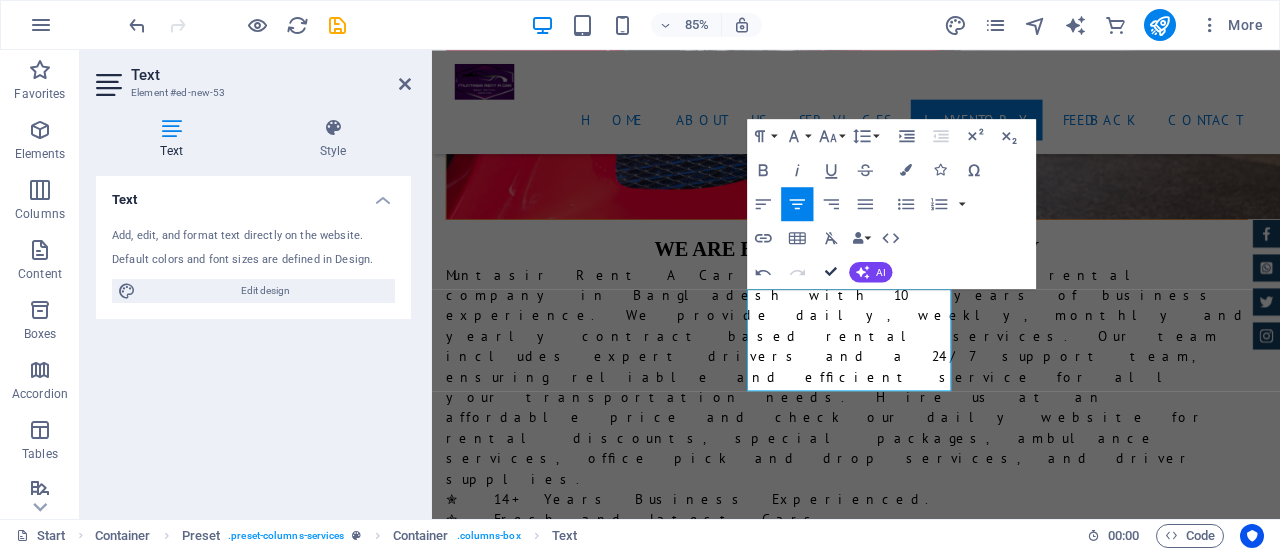 drag, startPoint x: 833, startPoint y: 275, endPoint x: 765, endPoint y: 325, distance: 84.40379 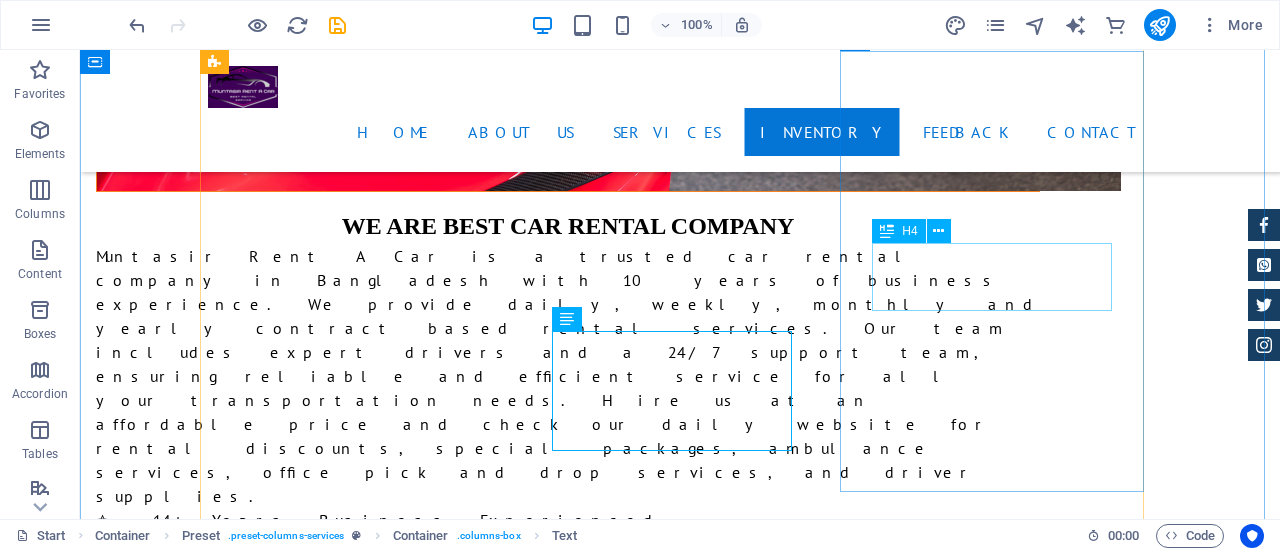 click on "Sedan Rent a Car Service" at bounding box center [680, 6582] 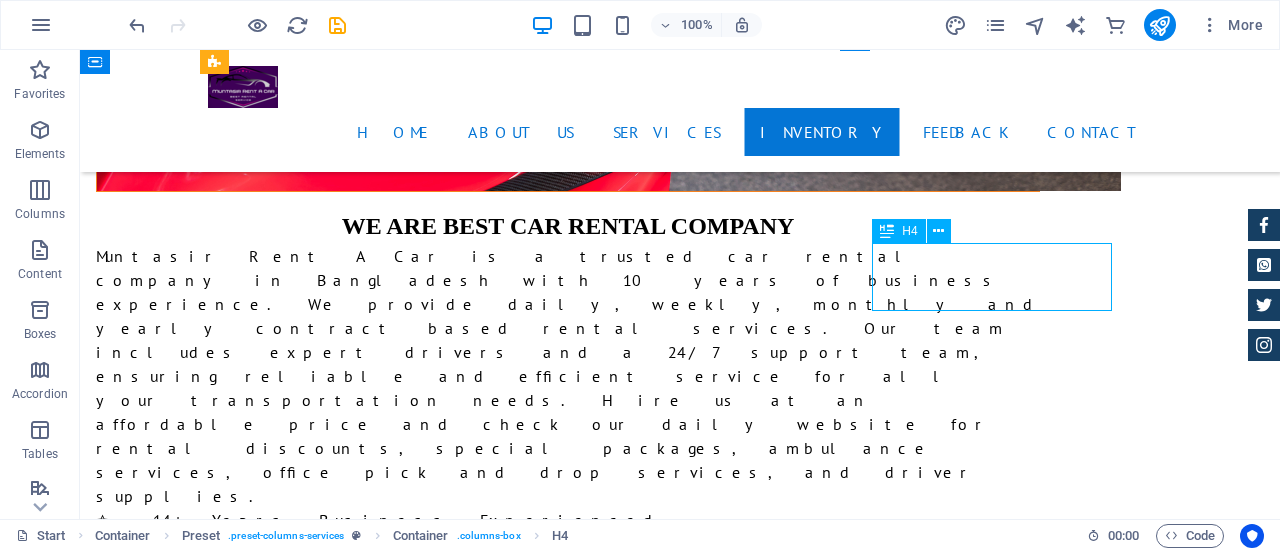 click on "Sedan Rent a Car Service" at bounding box center (680, 6582) 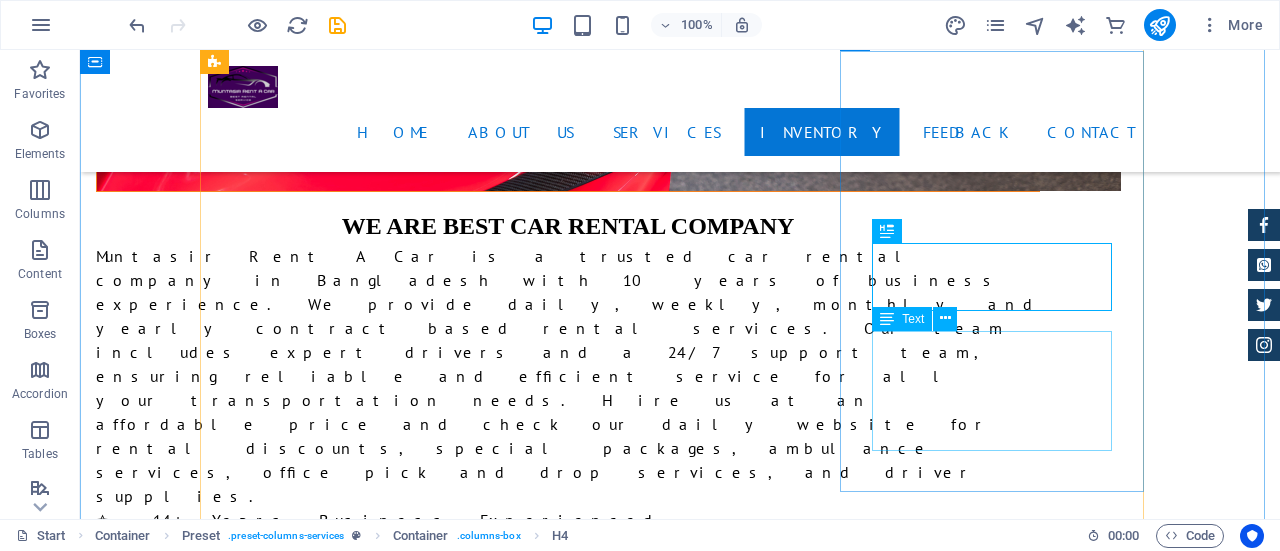 click on "We provide Sedan (Premio, Corolla, Alion, Honda, Hyundai) Rent a Car Service at an affordable price. For the best rental service book our car." at bounding box center (680, 6667) 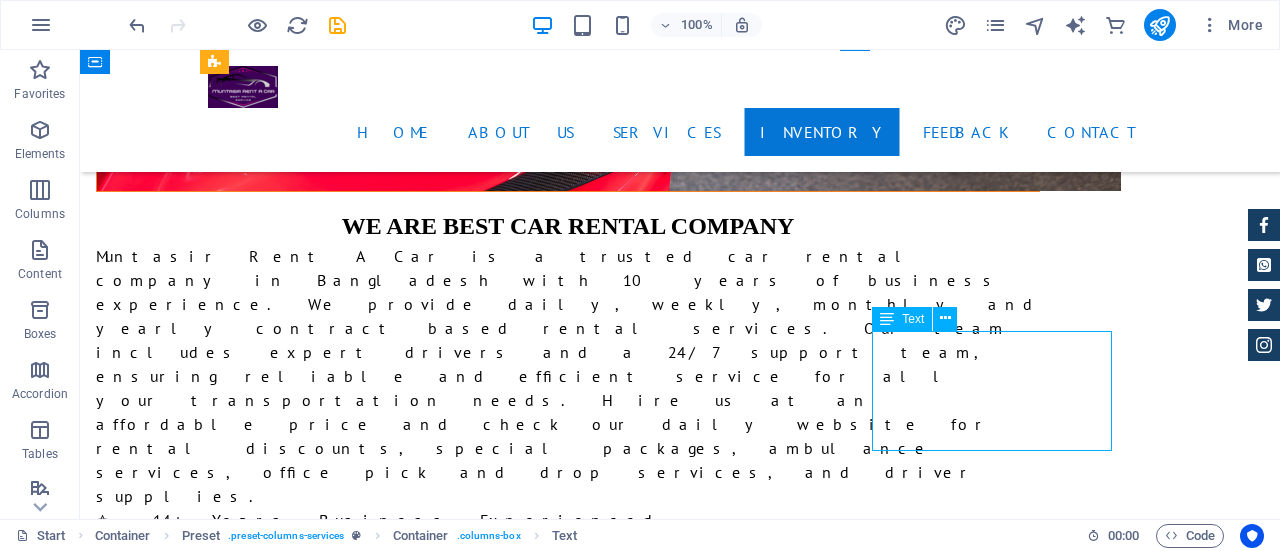 click on "We provide Sedan (Premio, Corolla, Alion, Honda, Hyundai) Rent a Car Service at an affordable price. For the best rental service book our car." at bounding box center [680, 6667] 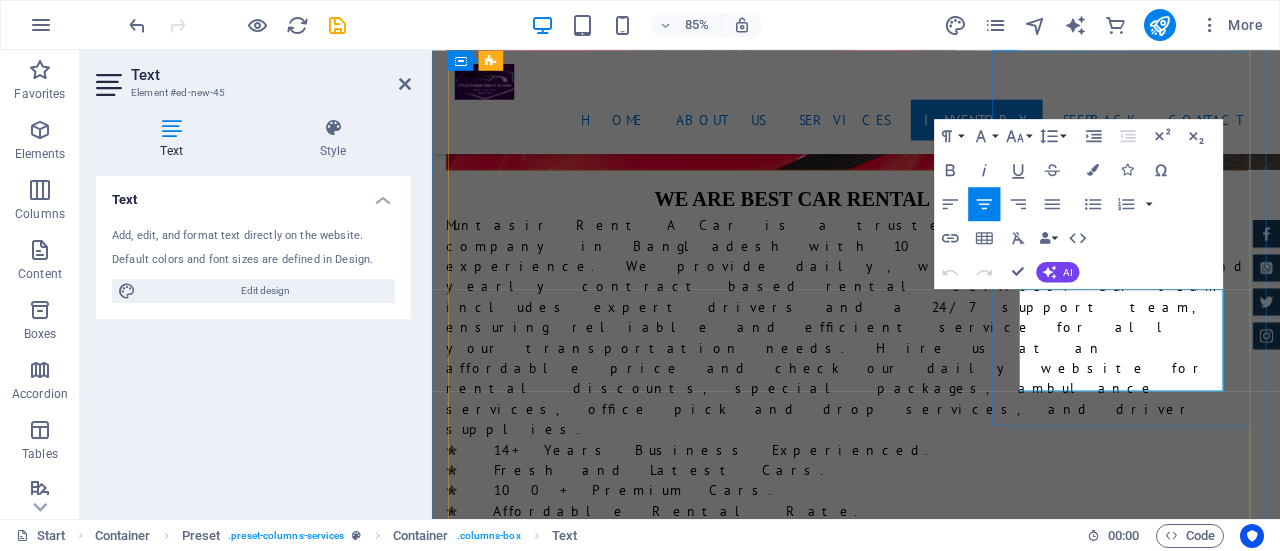 click on "We provide Sedan (Premio, Corolla, Alion, Honda, Hyundai) Rent a Car Service at an affordable price. For the best rental service book our car." at bounding box center (931, 6501) 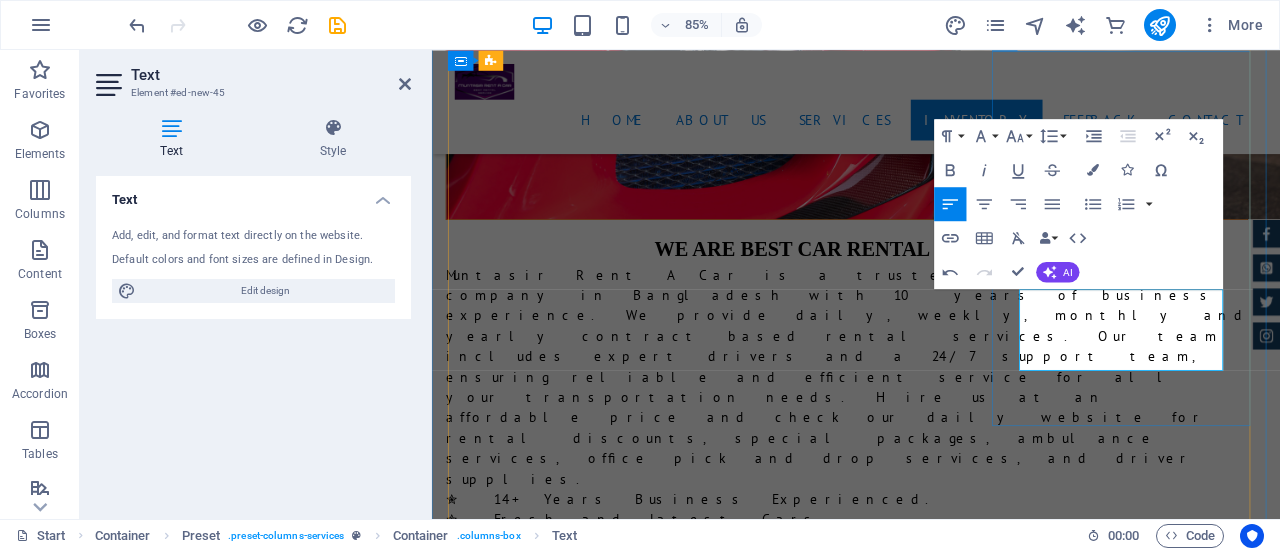 scroll, scrollTop: 948, scrollLeft: 0, axis: vertical 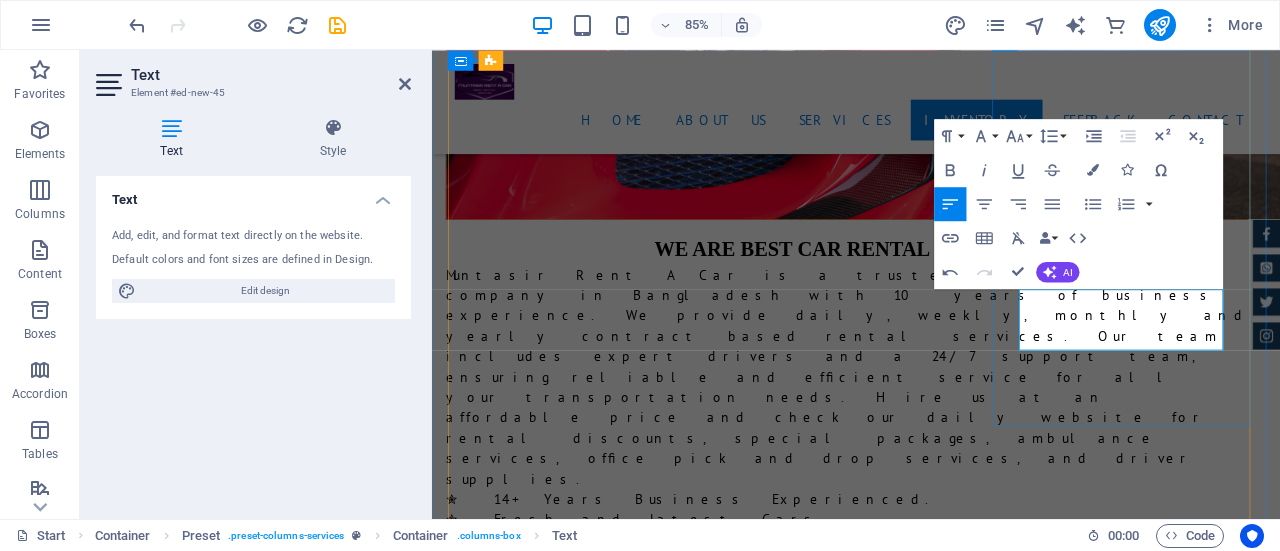 click on "We provide mini bus at the best prices. For the best rental service book our car." at bounding box center [931, 6535] 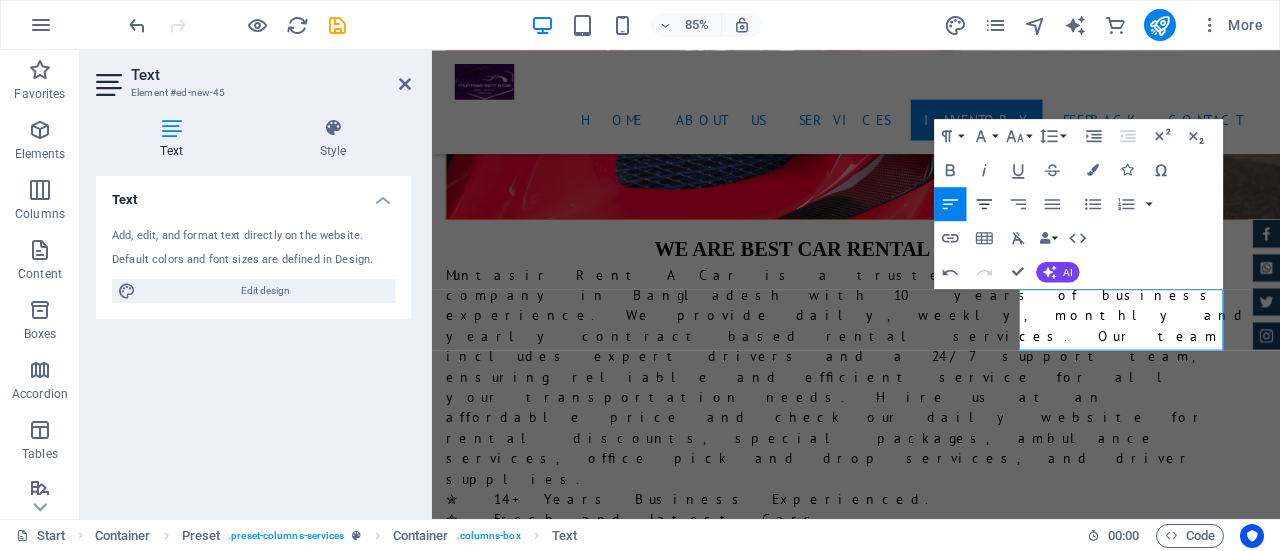 click 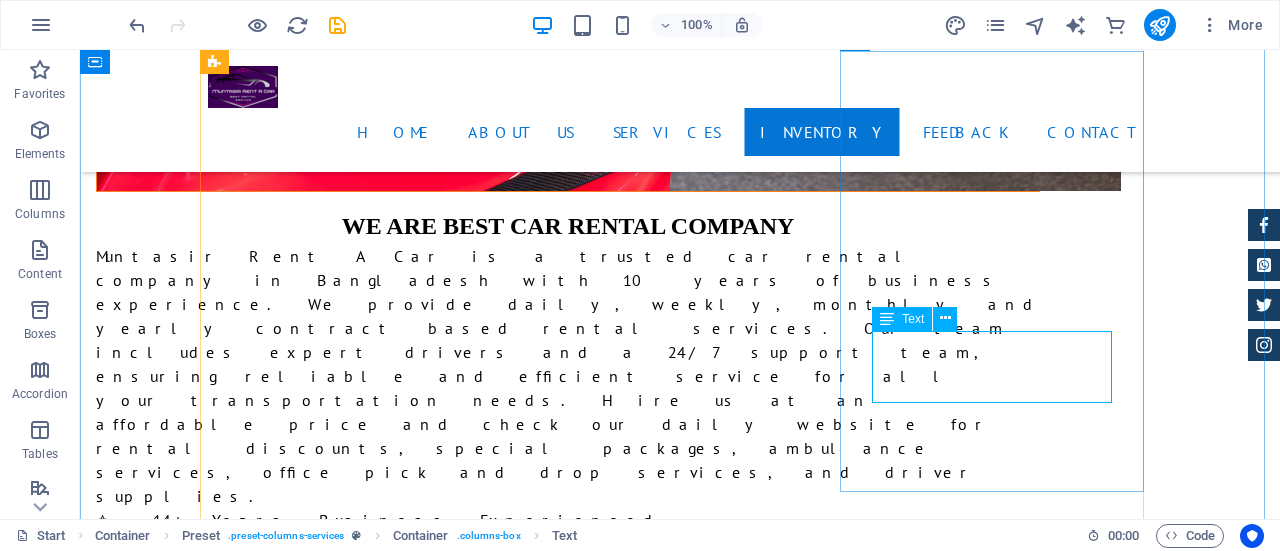 click on "We provide mini bus at the best prices. For the best rental service book our car." at bounding box center [680, 6643] 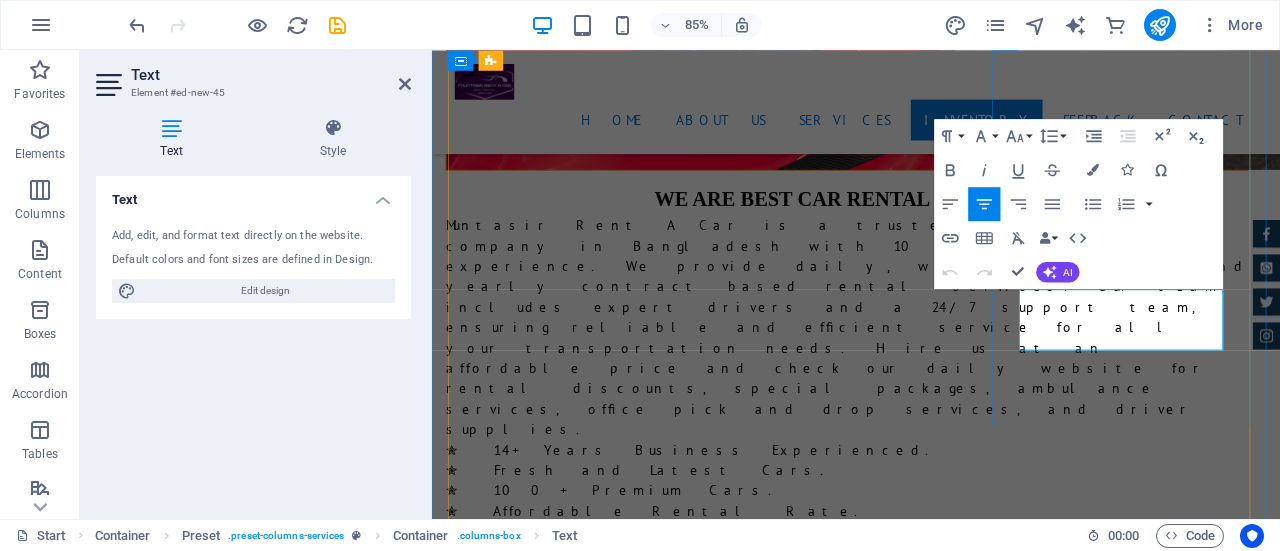 click on "We provide mini bus at the best prices. For the best rental service book our car." at bounding box center (931, 6477) 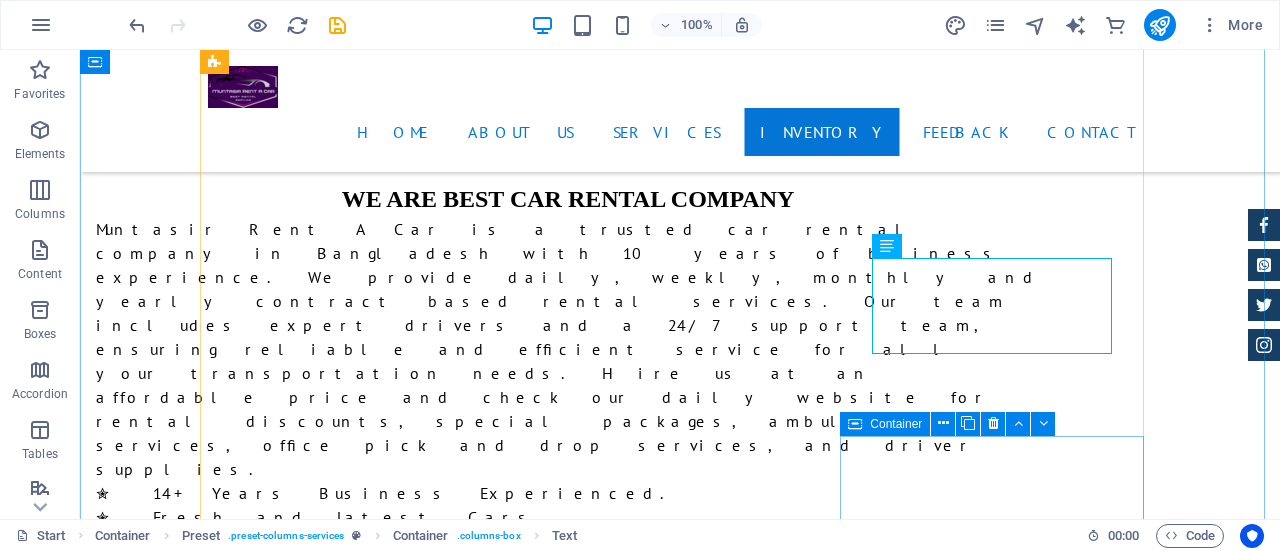 scroll, scrollTop: 3800, scrollLeft: 0, axis: vertical 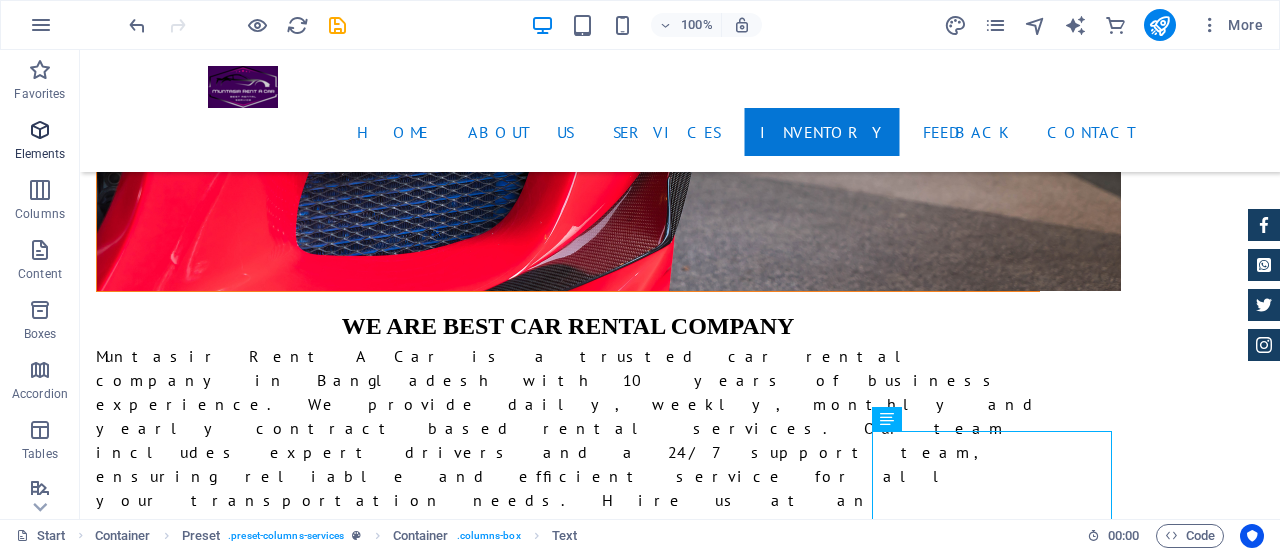 click at bounding box center (40, 130) 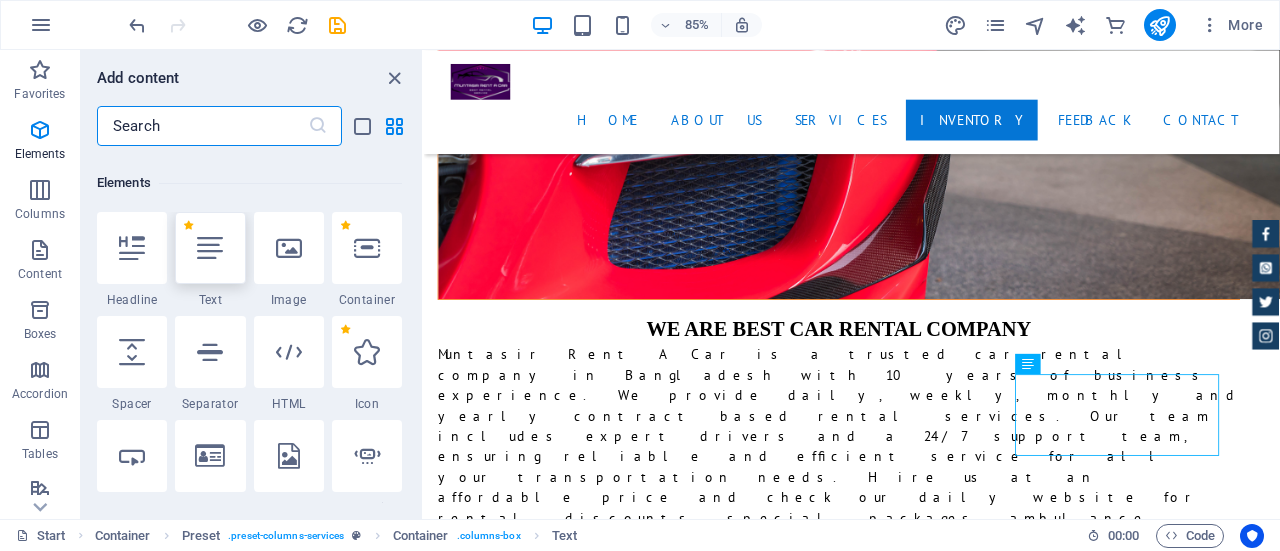 scroll, scrollTop: 377, scrollLeft: 0, axis: vertical 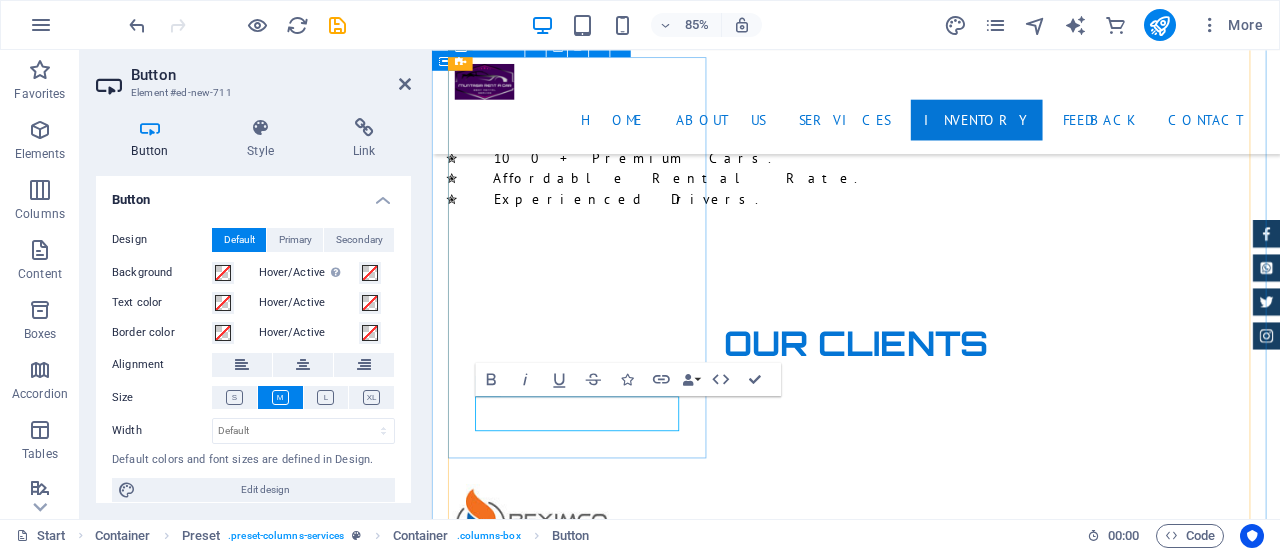 click on "Sedan Rent a Car Service We provide Sedan (Premio, Corolla, Alion, Honda, Hyundai) Rent a Car Service at an affordable price. For the best rental service book our car. Button label" at bounding box center [931, 6401] 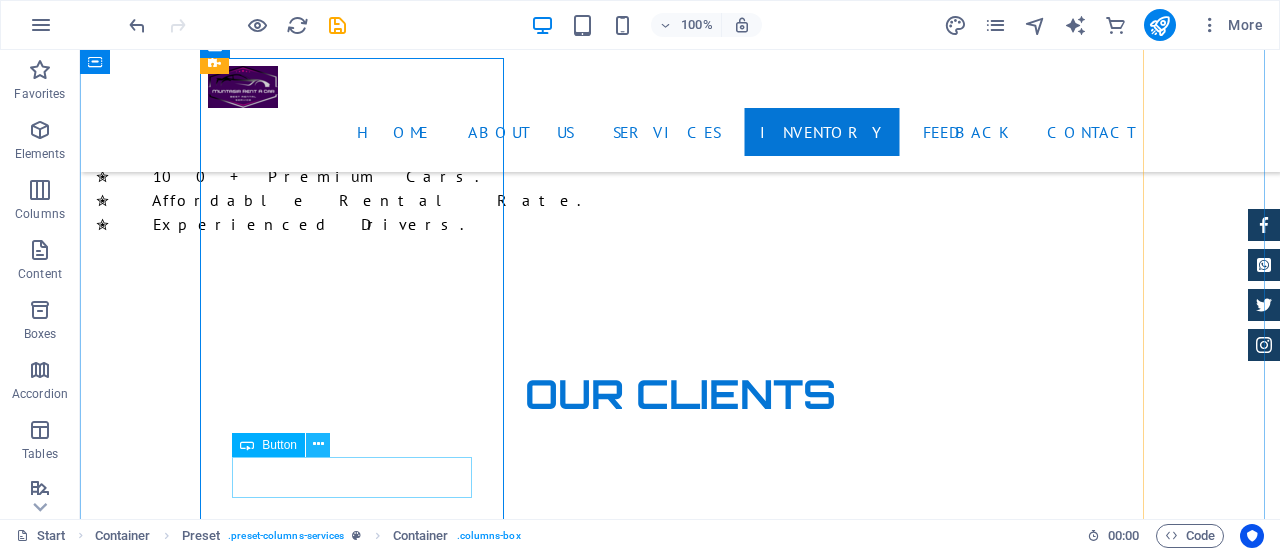 click at bounding box center [318, 444] 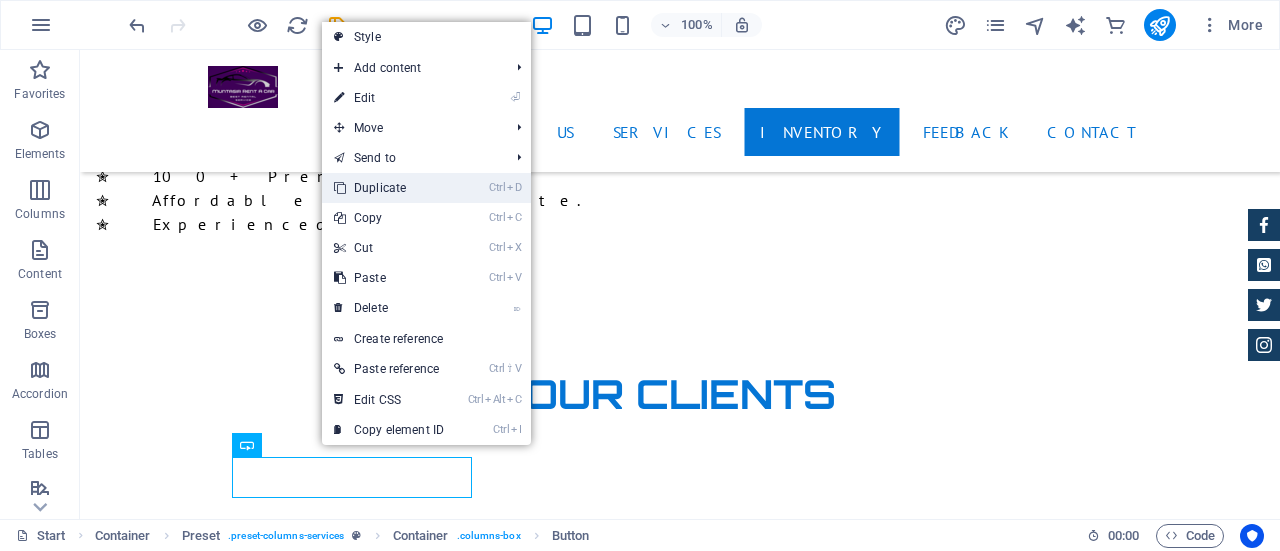 drag, startPoint x: 400, startPoint y: 186, endPoint x: 320, endPoint y: 136, distance: 94.33981 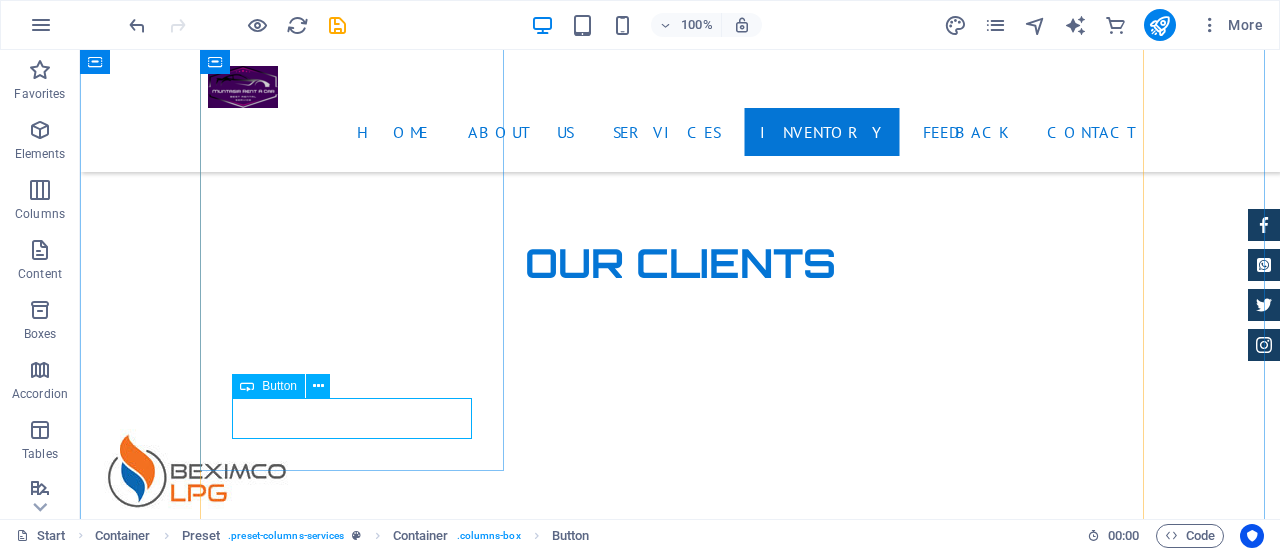 scroll, scrollTop: 4450, scrollLeft: 0, axis: vertical 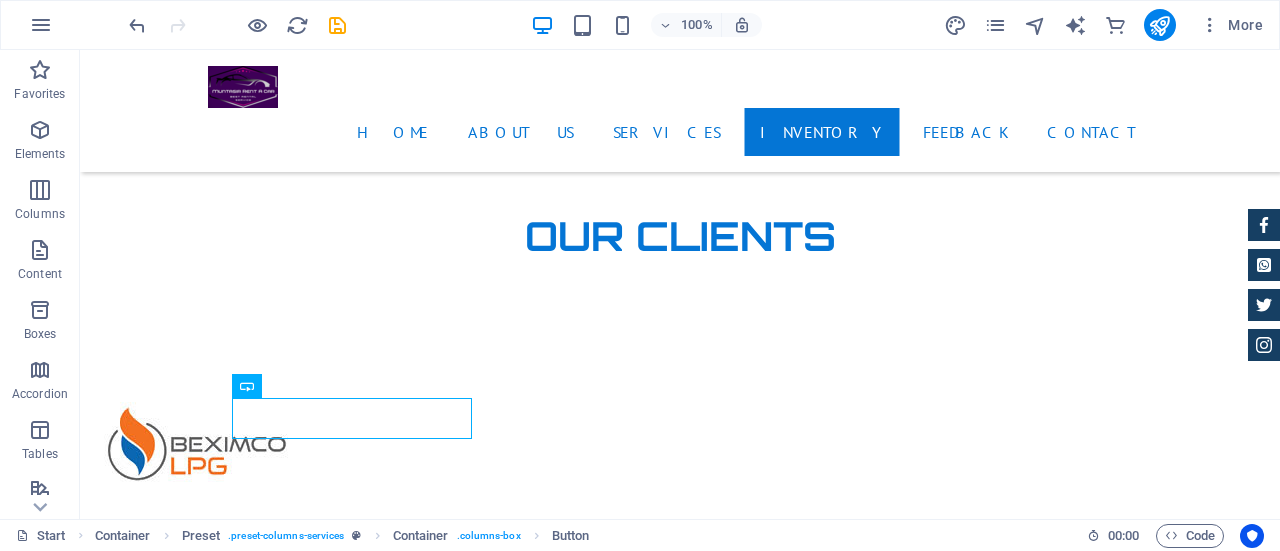 drag, startPoint x: 316, startPoint y: 421, endPoint x: 441, endPoint y: 396, distance: 127.47549 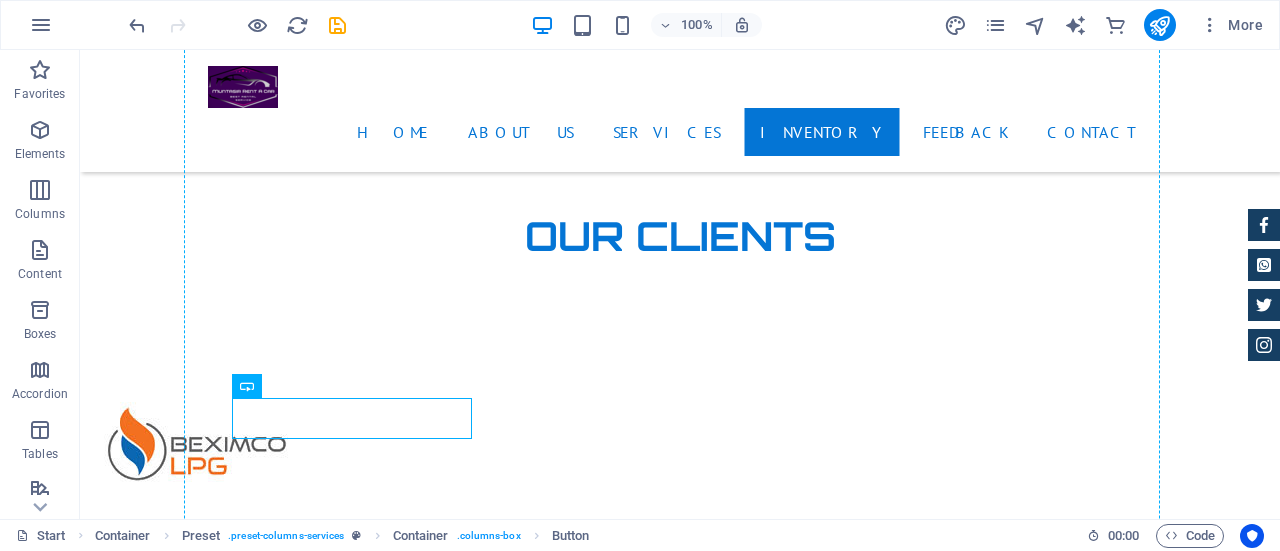 drag, startPoint x: 334, startPoint y: 408, endPoint x: 492, endPoint y: 379, distance: 160.63934 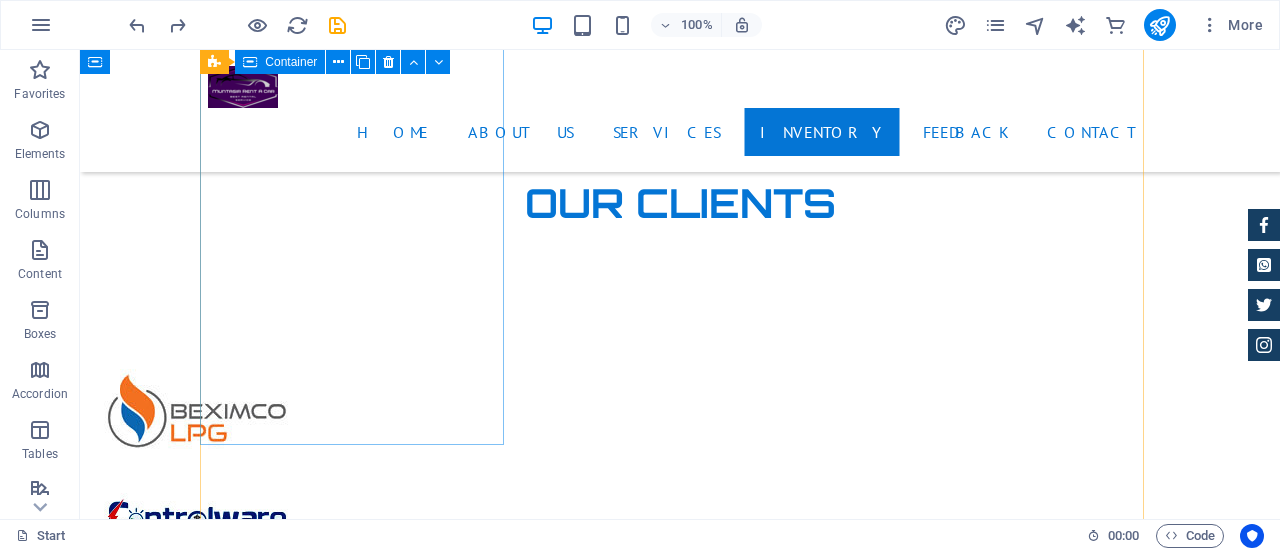 scroll, scrollTop: 4484, scrollLeft: 0, axis: vertical 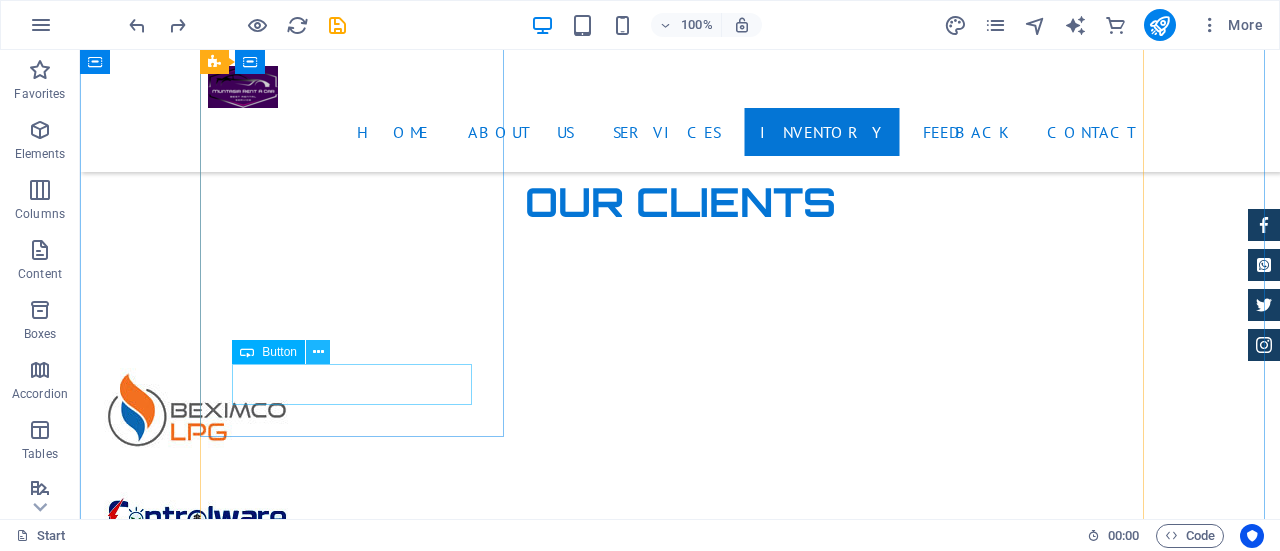 click at bounding box center (318, 352) 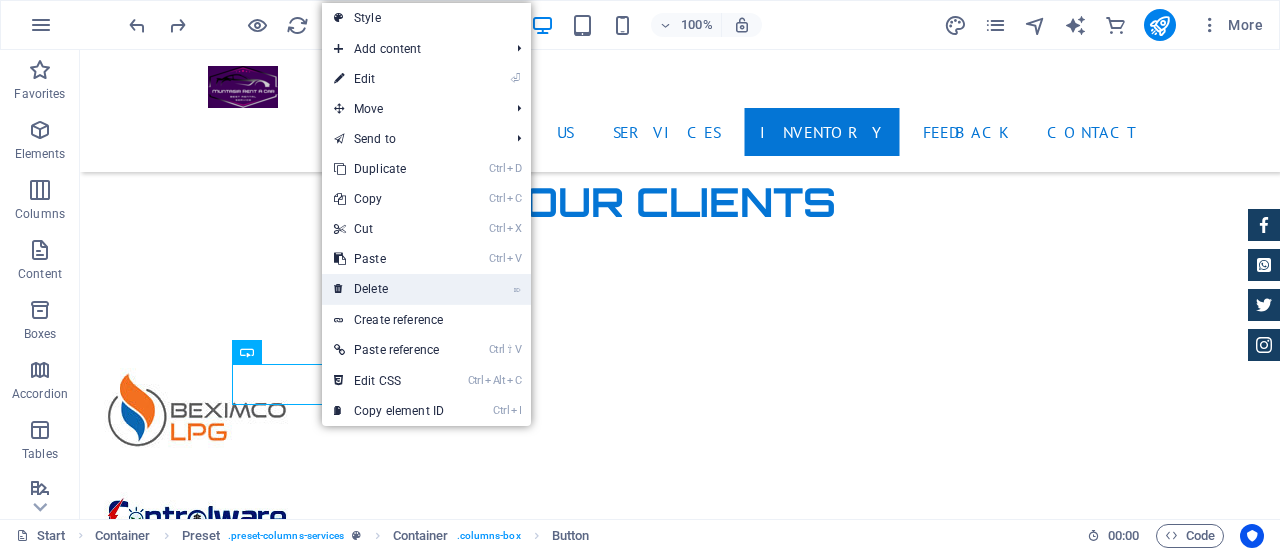 click on "⌦  Delete" at bounding box center (389, 289) 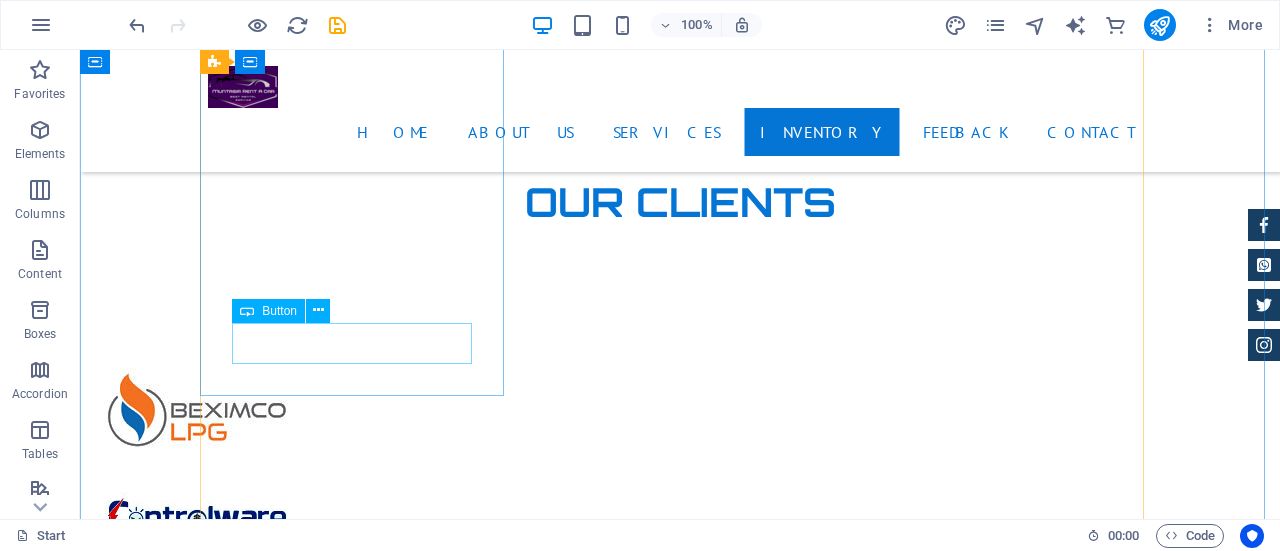 click on "Button label" at bounding box center (680, 6550) 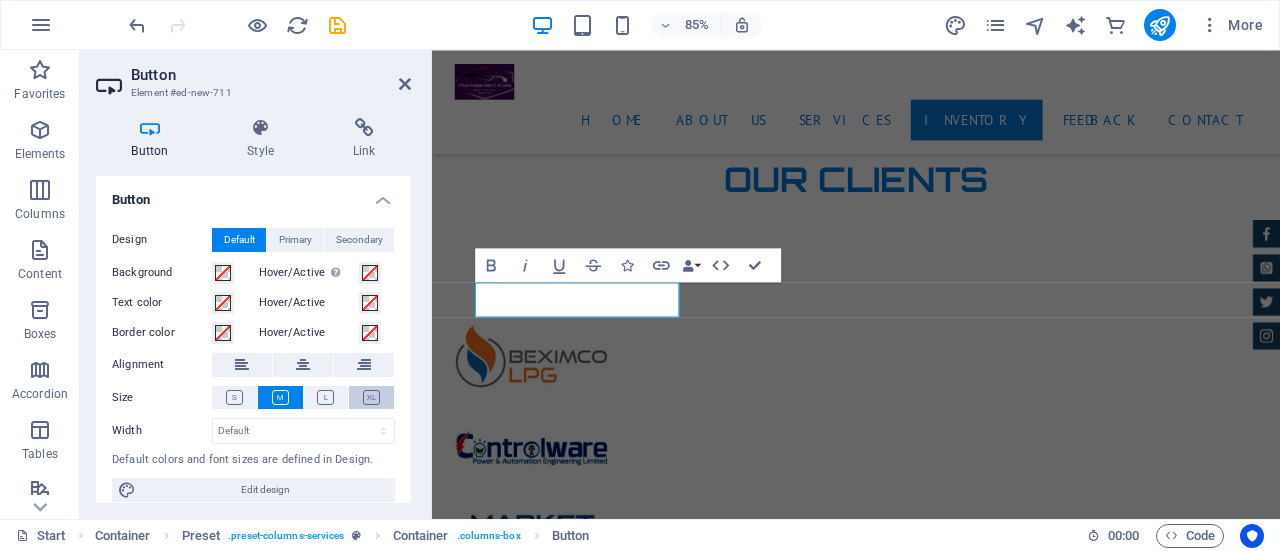 click at bounding box center [371, 397] 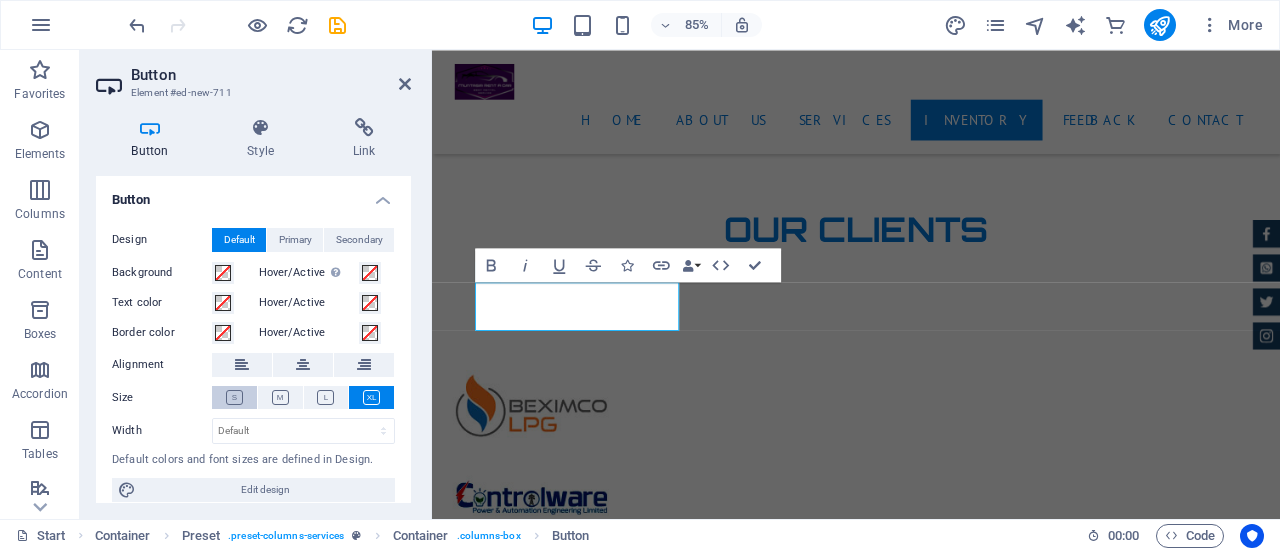 click at bounding box center (234, 397) 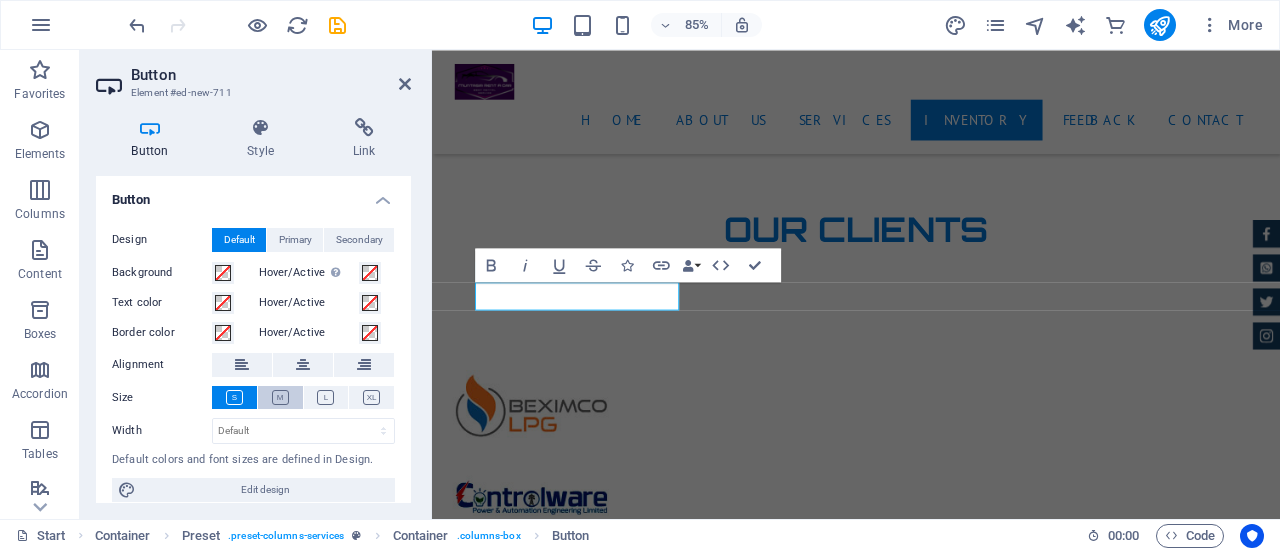click at bounding box center (280, 397) 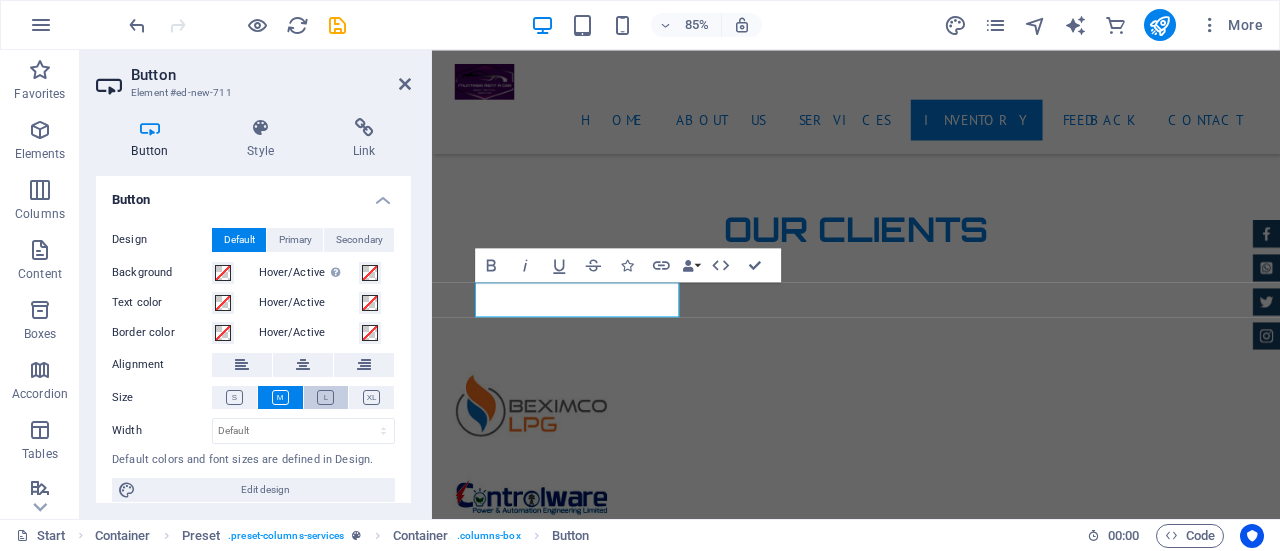click at bounding box center [326, 397] 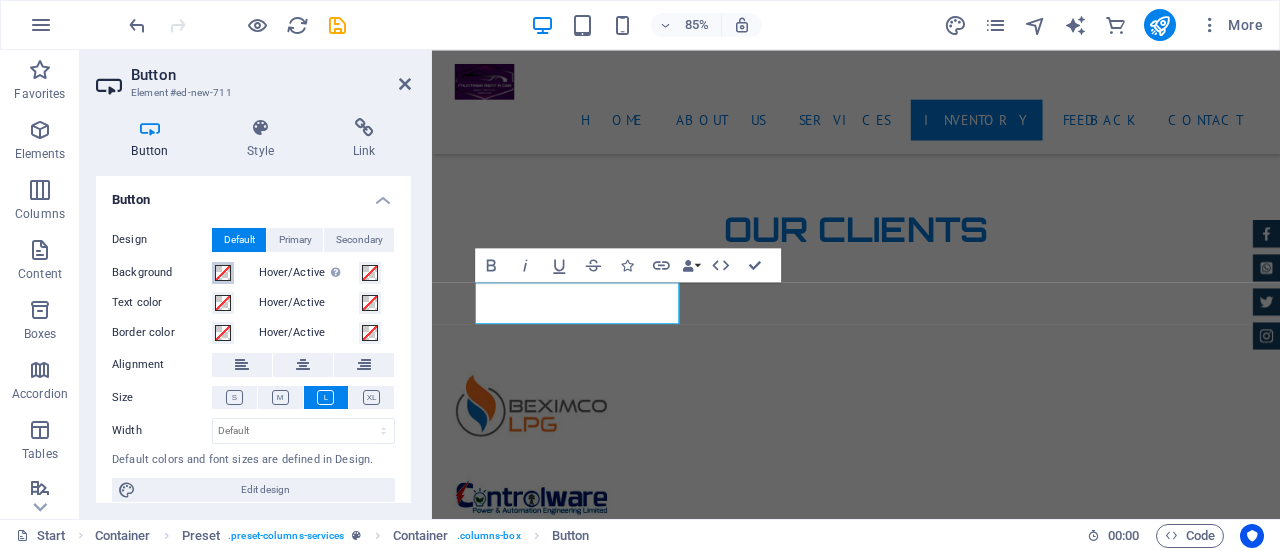 click at bounding box center (223, 273) 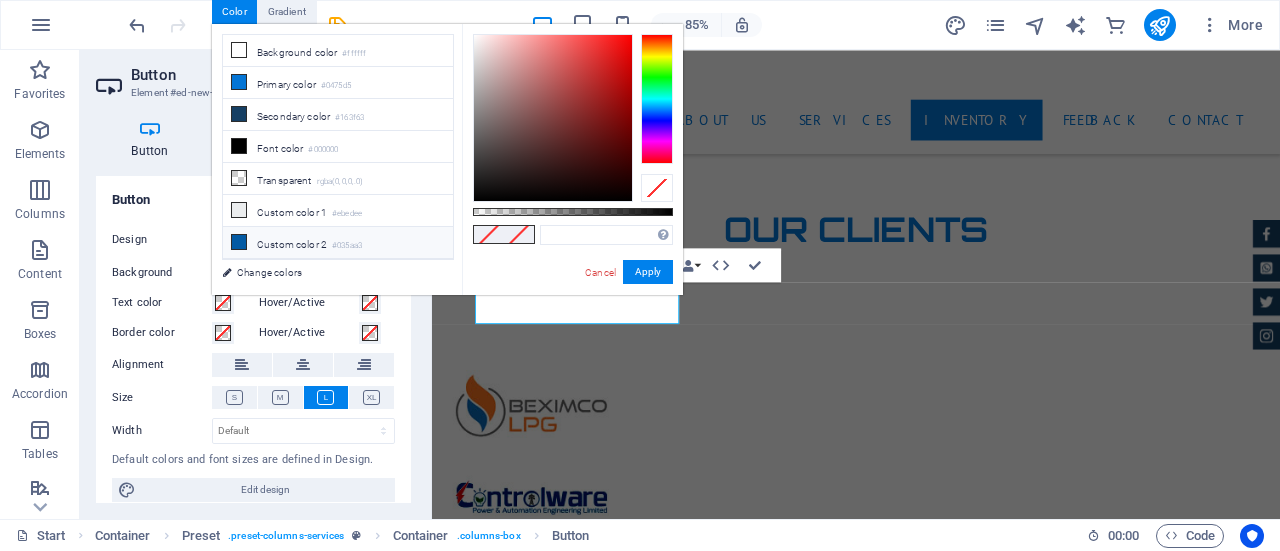 click at bounding box center (239, 242) 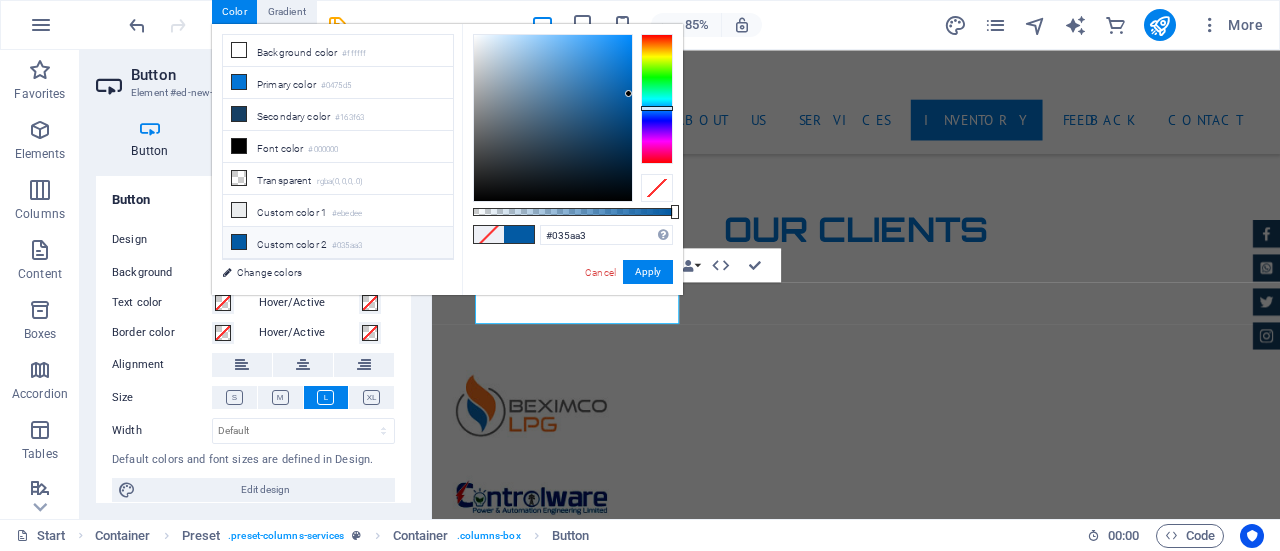 type on "#0c2a43" 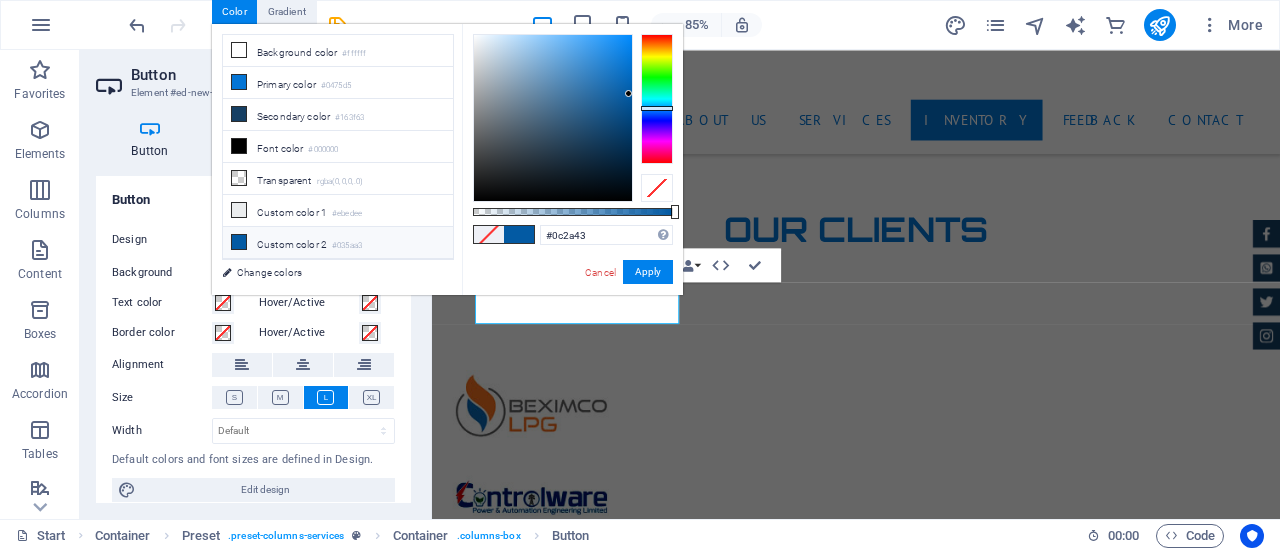 click at bounding box center (553, 118) 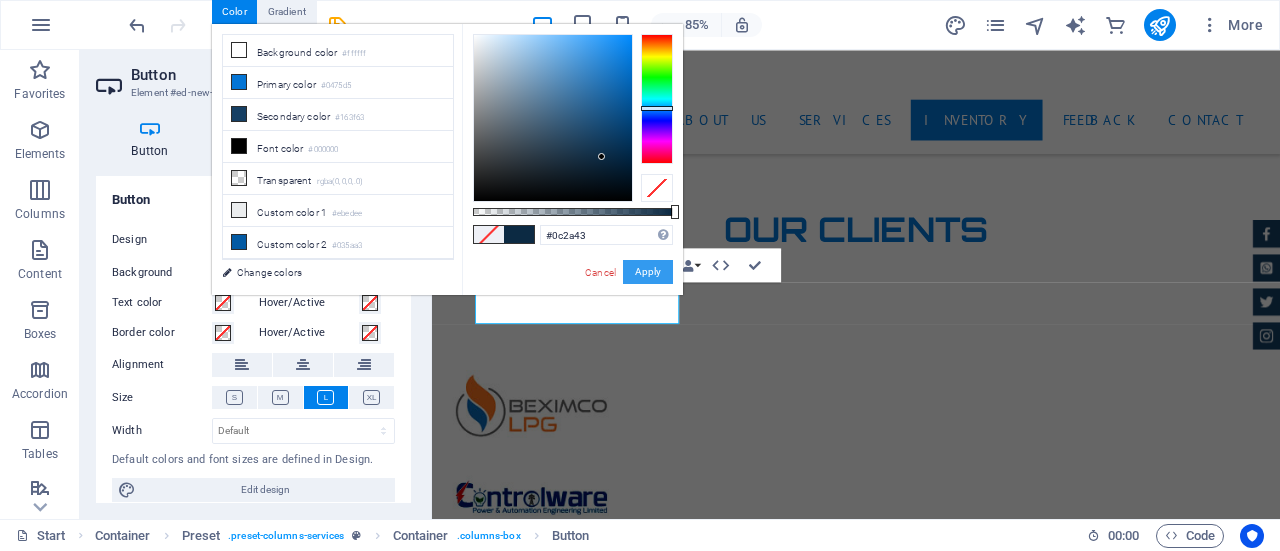 click on "Apply" at bounding box center (648, 272) 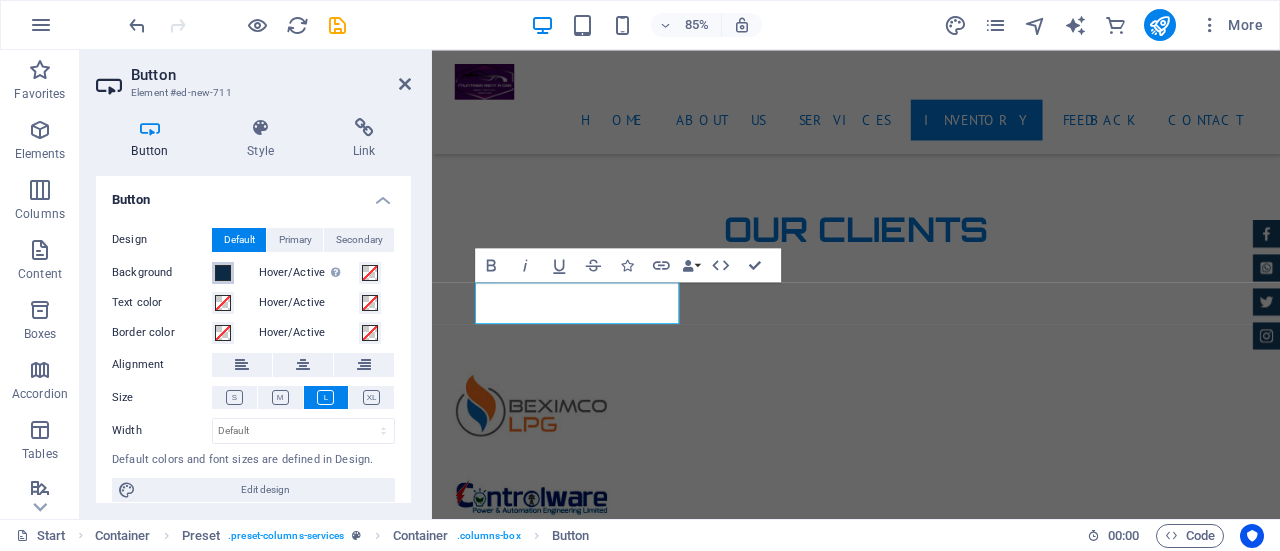click at bounding box center [223, 273] 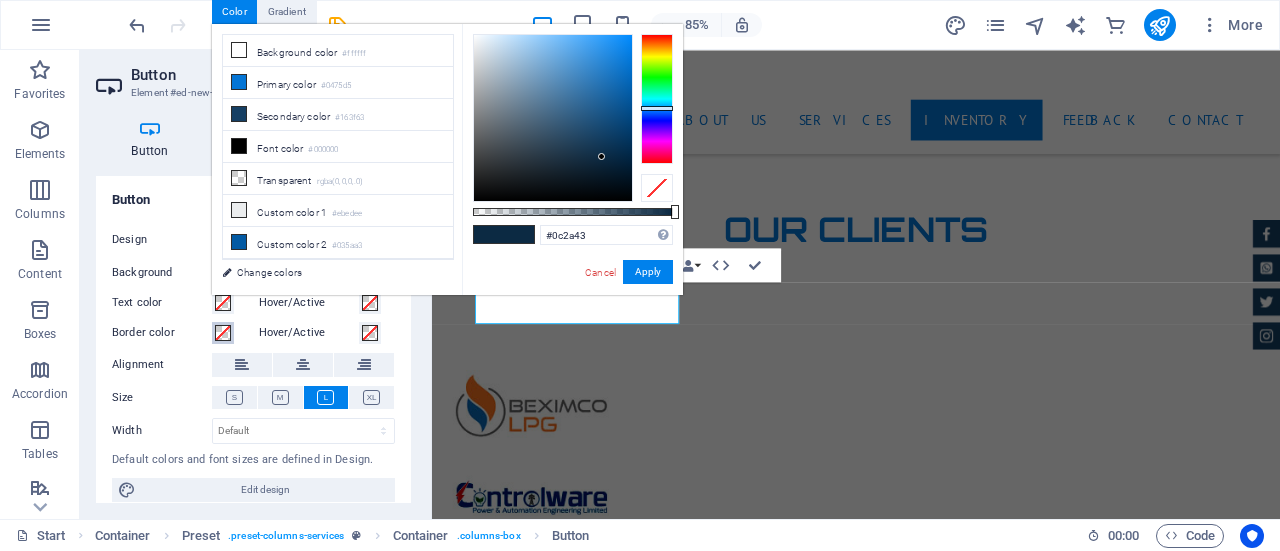 click at bounding box center (223, 333) 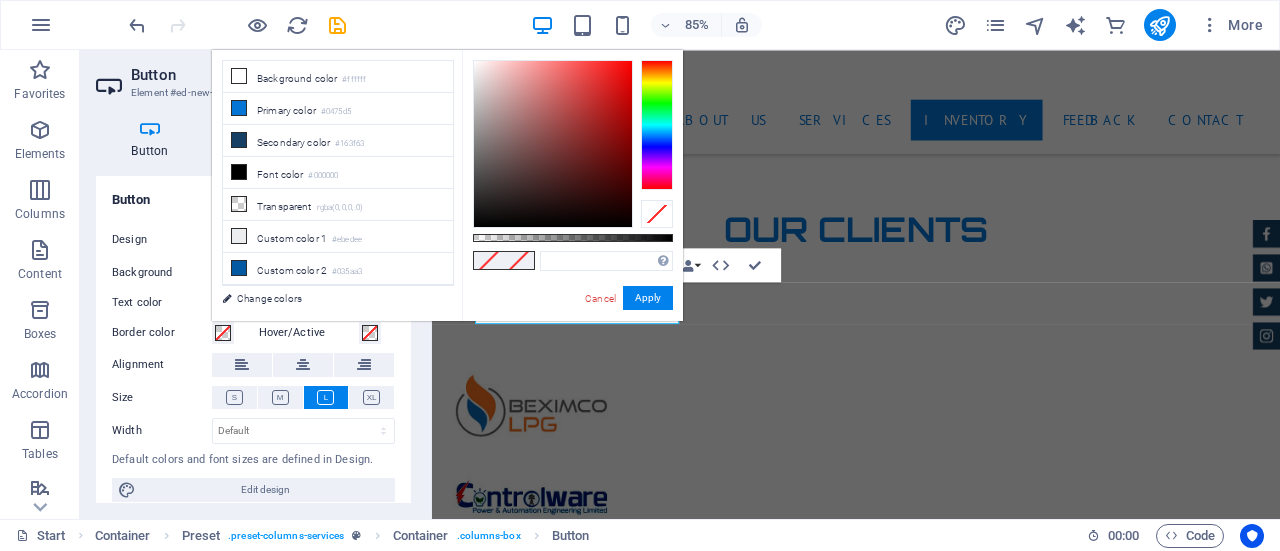 type on "#800909" 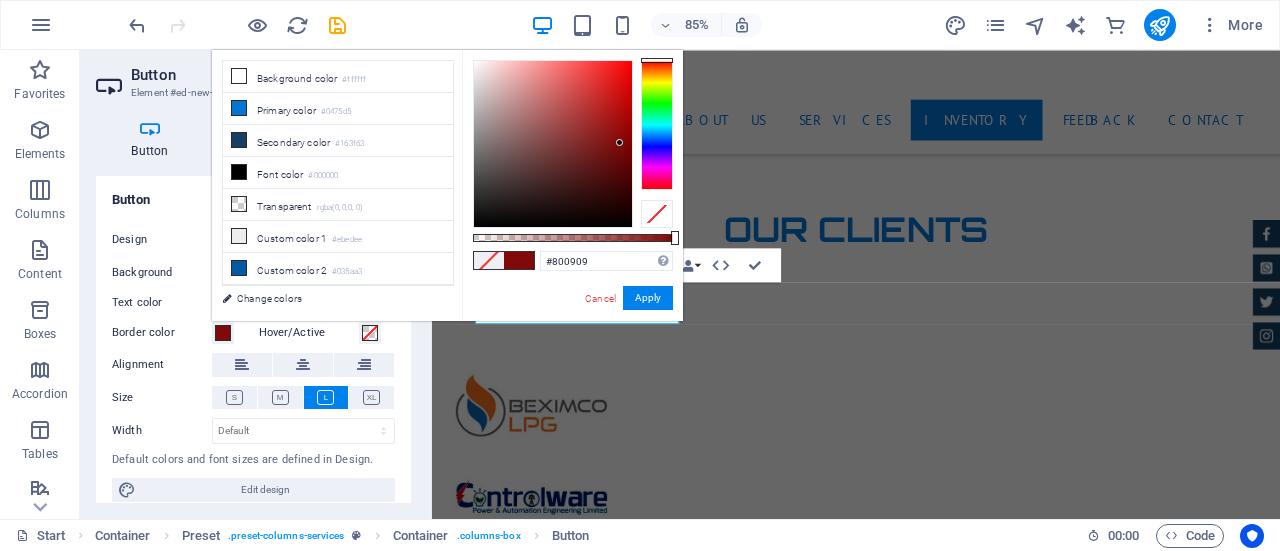 click at bounding box center [553, 144] 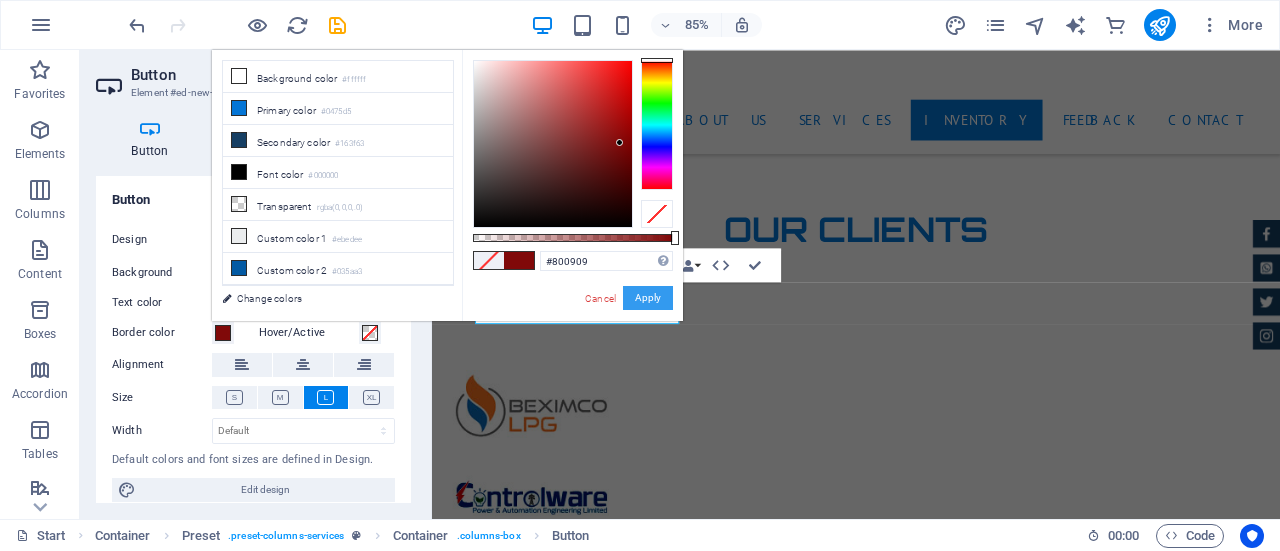 click on "Apply" at bounding box center [648, 298] 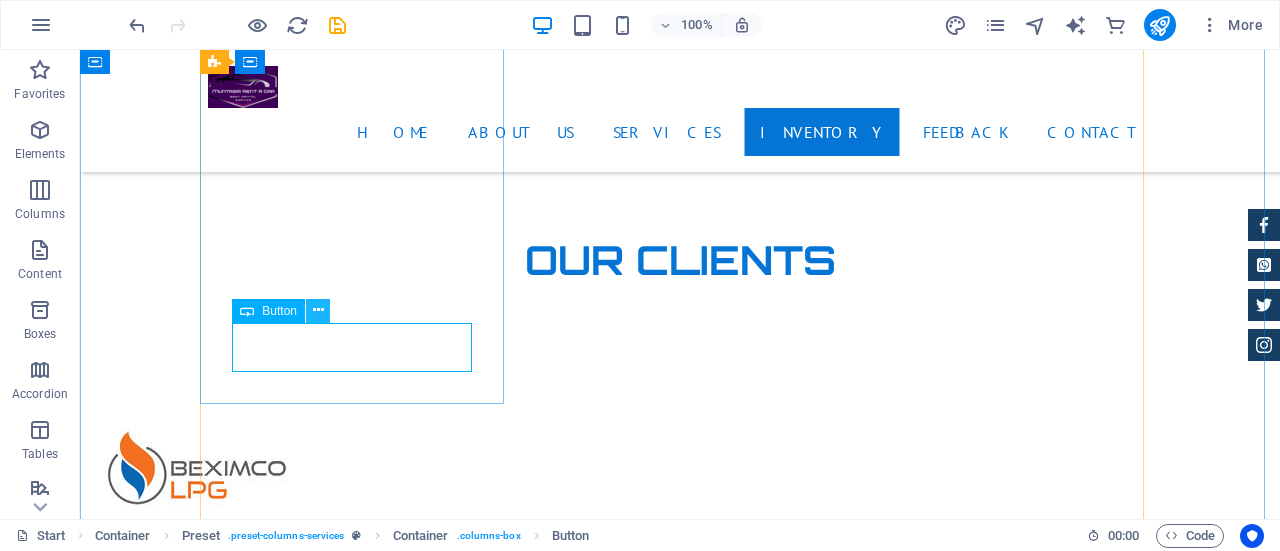 click at bounding box center [318, 310] 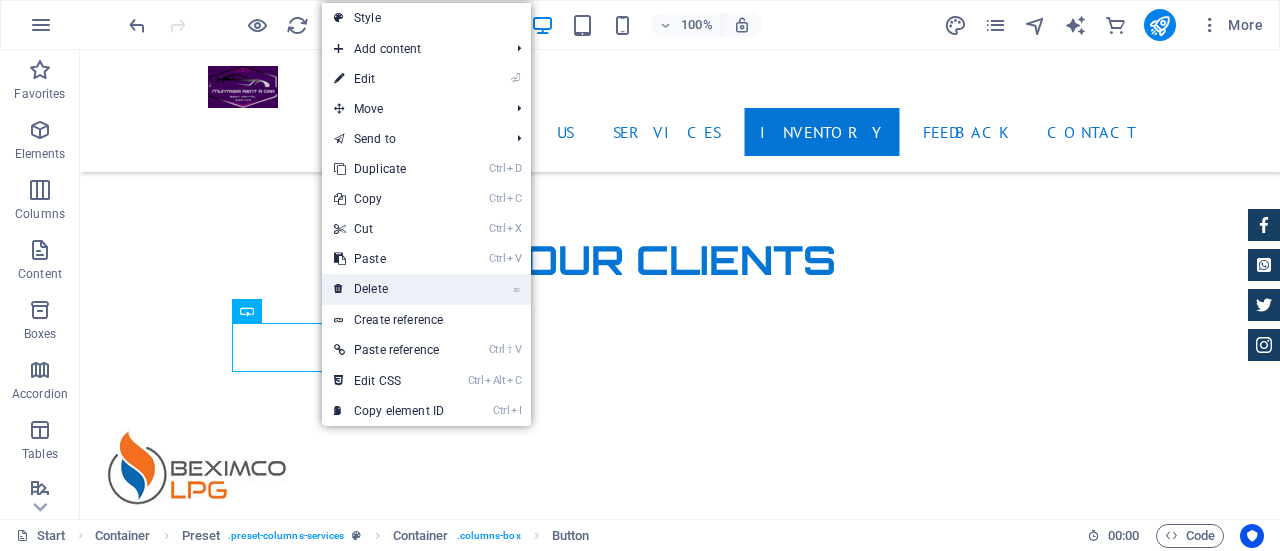 click on "⌦  Delete" at bounding box center (389, 289) 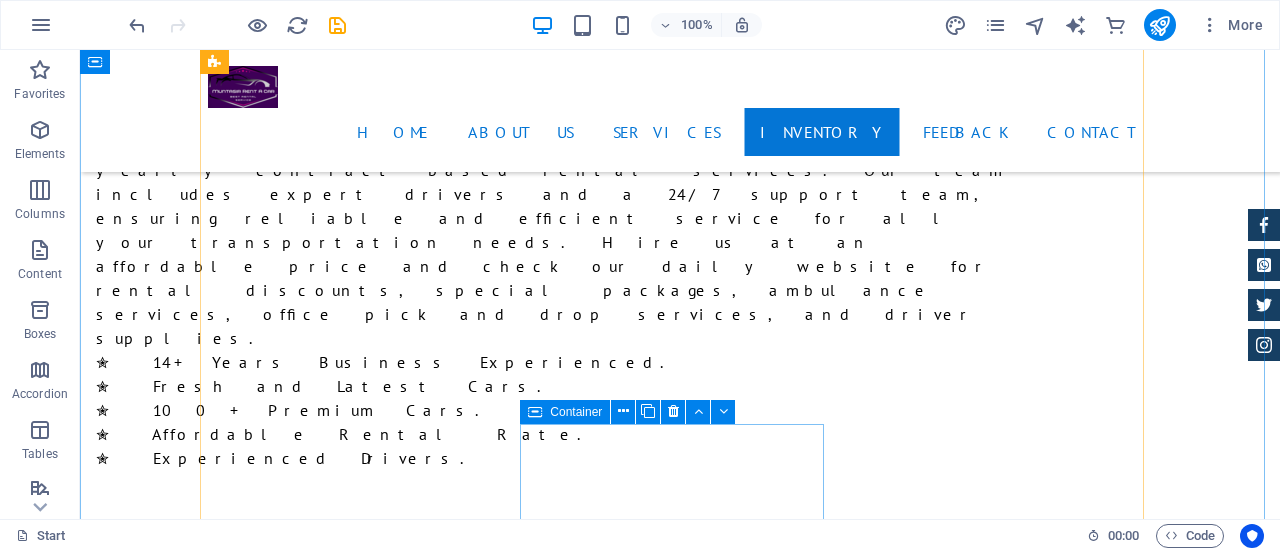 scroll, scrollTop: 4084, scrollLeft: 0, axis: vertical 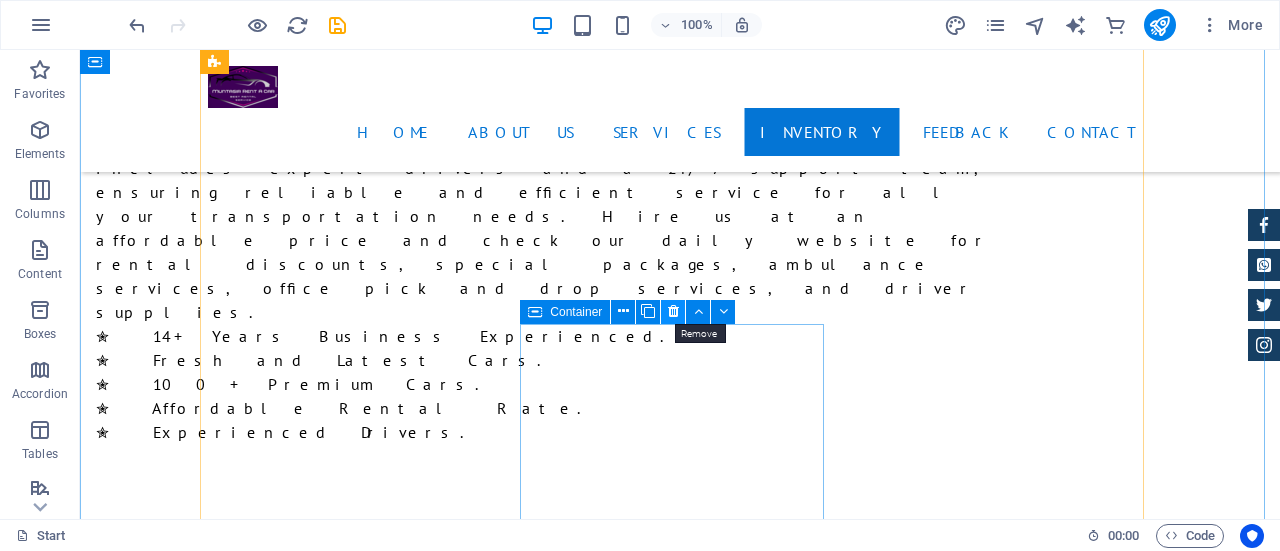 click at bounding box center [673, 311] 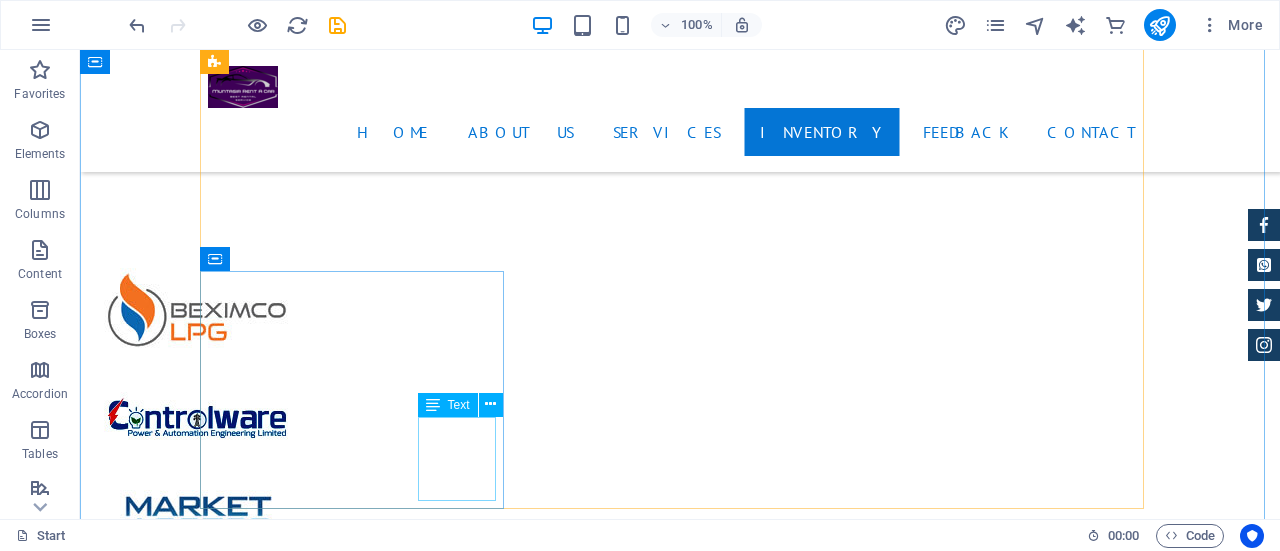 scroll, scrollTop: 4684, scrollLeft: 0, axis: vertical 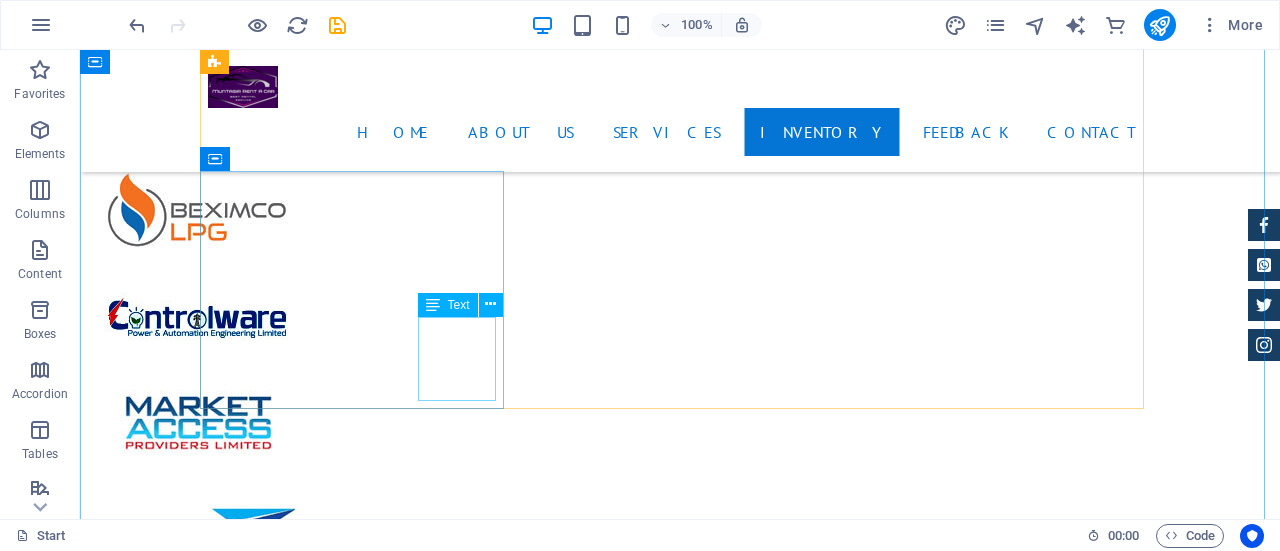 click on "from $ 99" at bounding box center (1233, -4216) 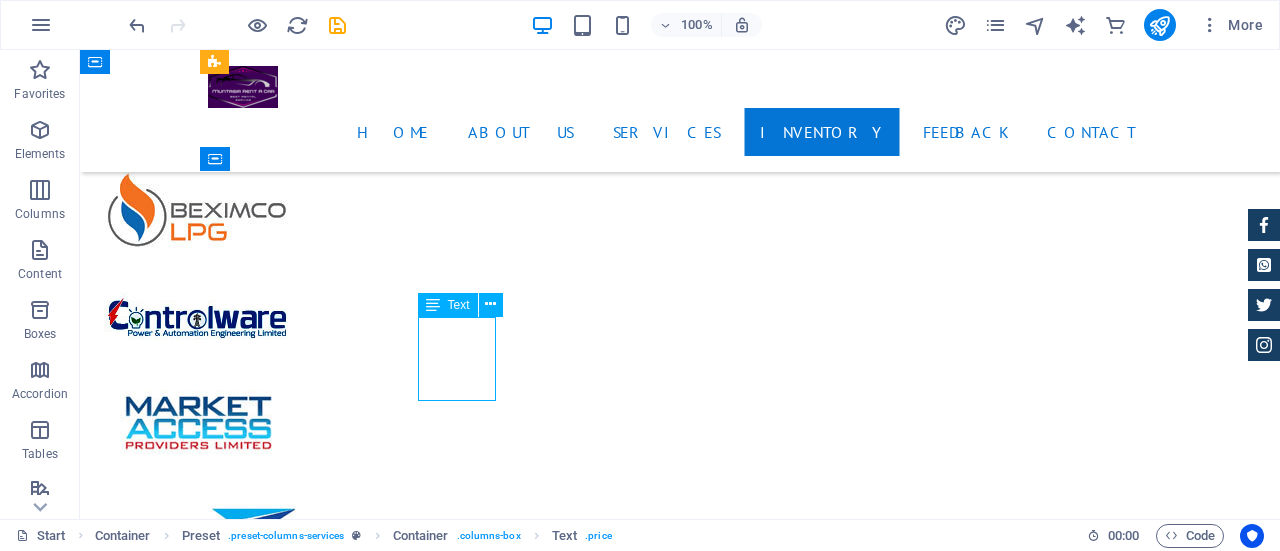 click on "from $ 99" at bounding box center (1233, -4216) 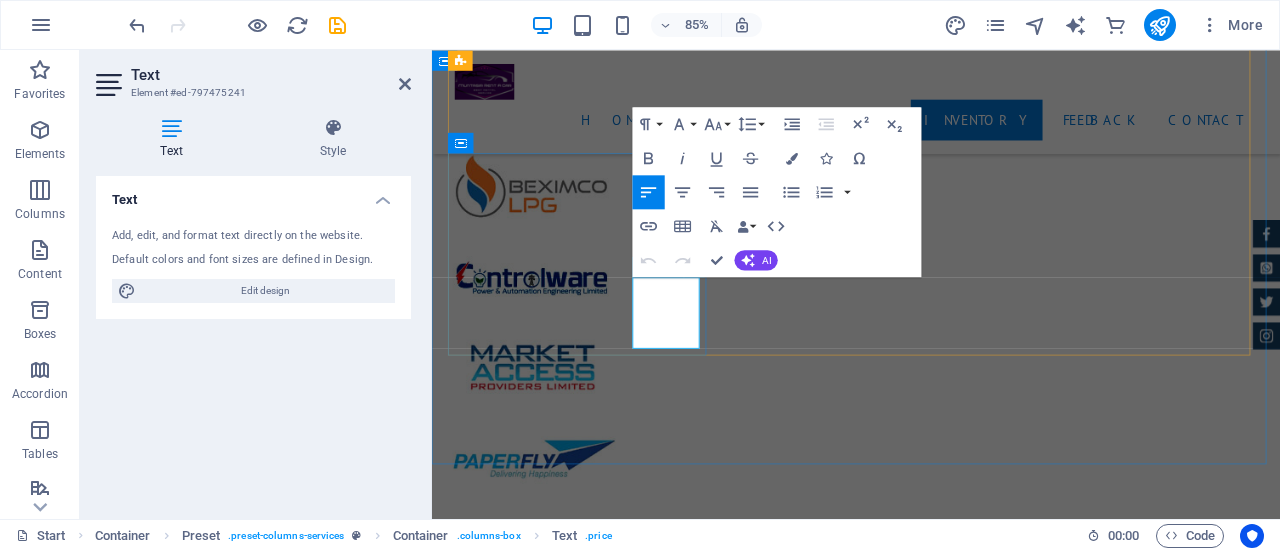 click on "$ 99" 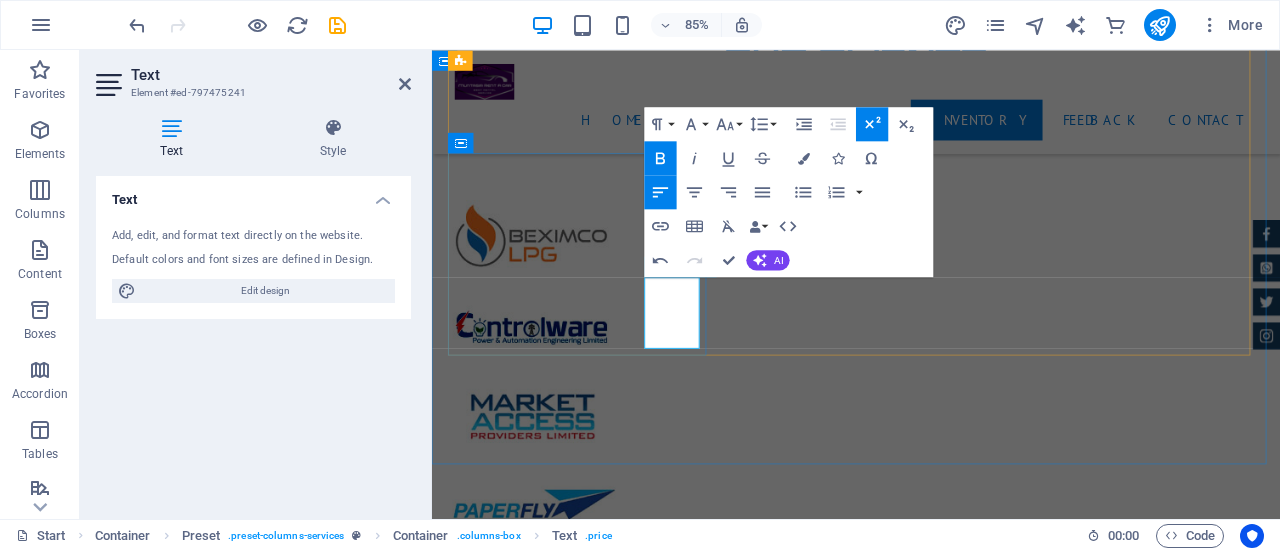 scroll, scrollTop: 4710, scrollLeft: 0, axis: vertical 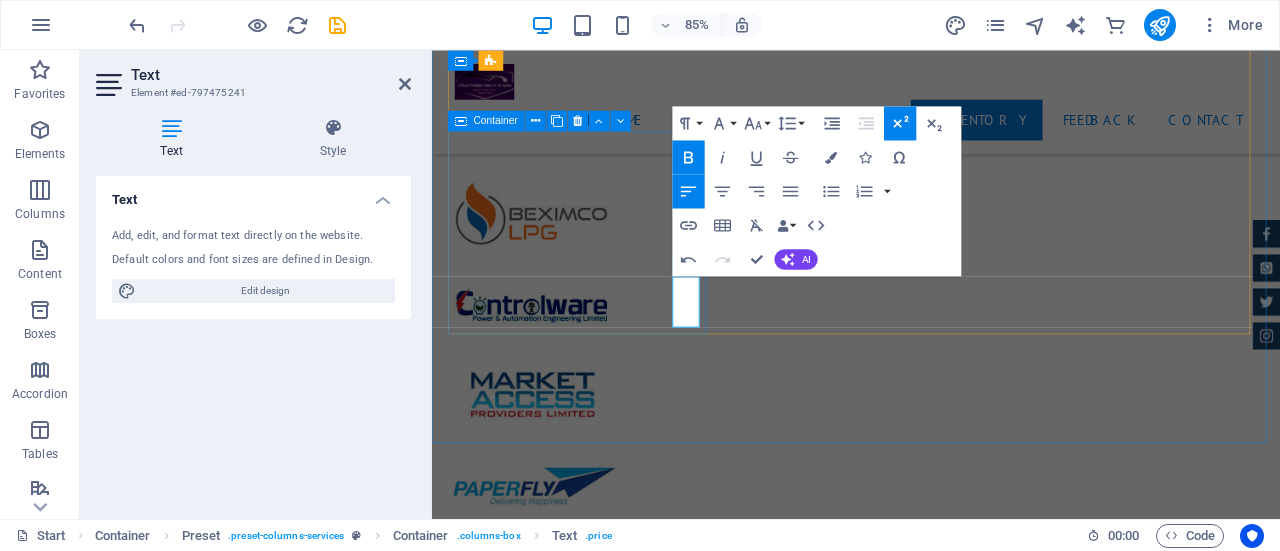 type 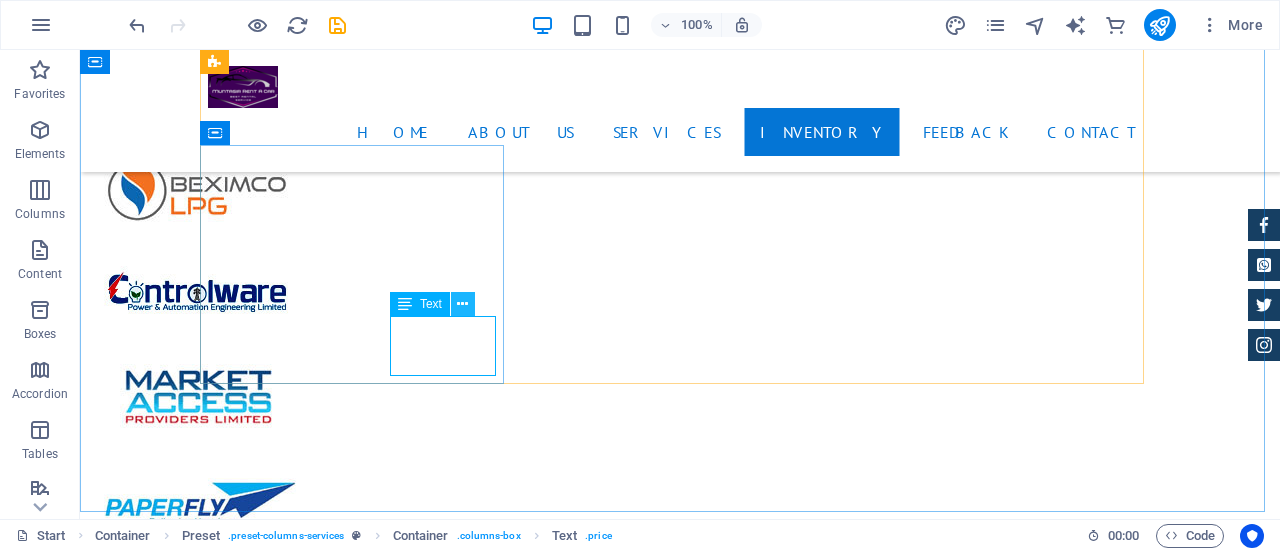 click at bounding box center [462, 304] 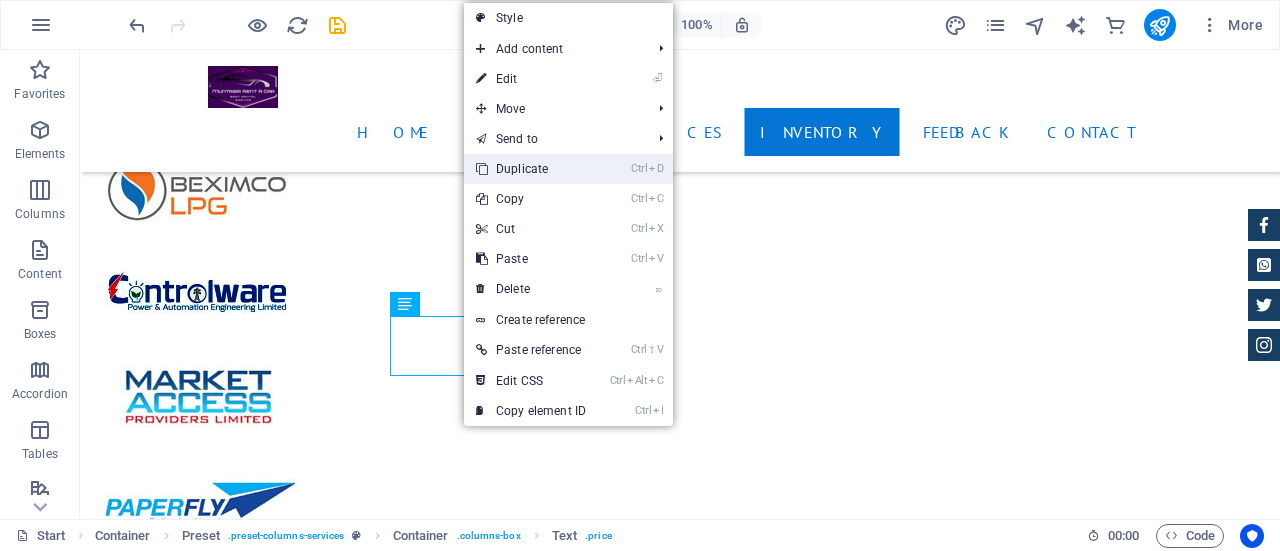 click on "Ctrl D  Duplicate" at bounding box center (531, 169) 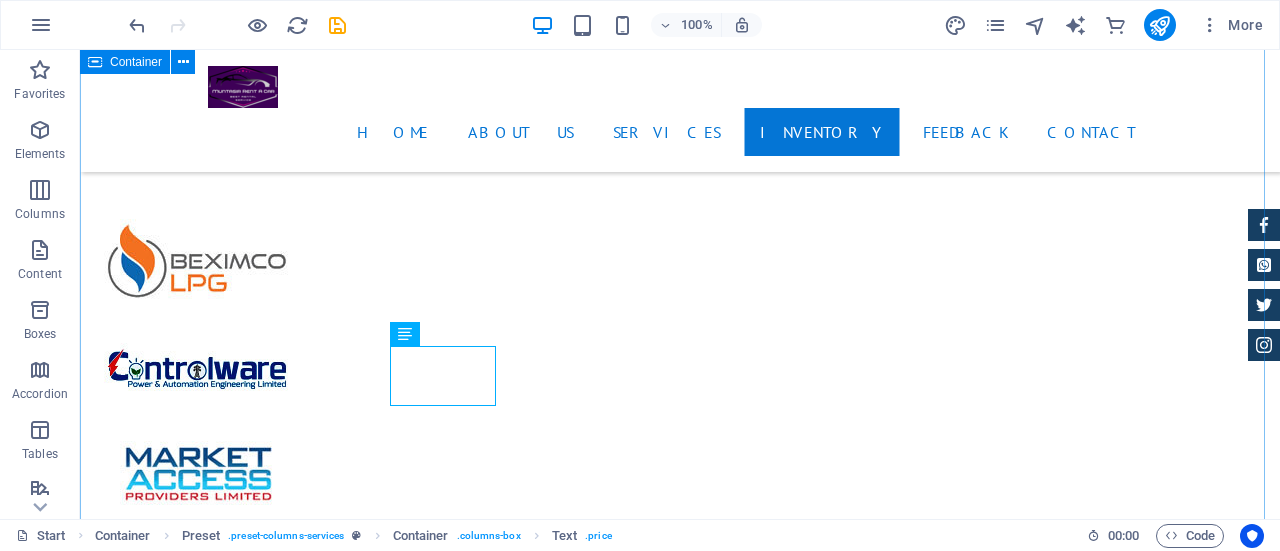 scroll, scrollTop: 4610, scrollLeft: 0, axis: vertical 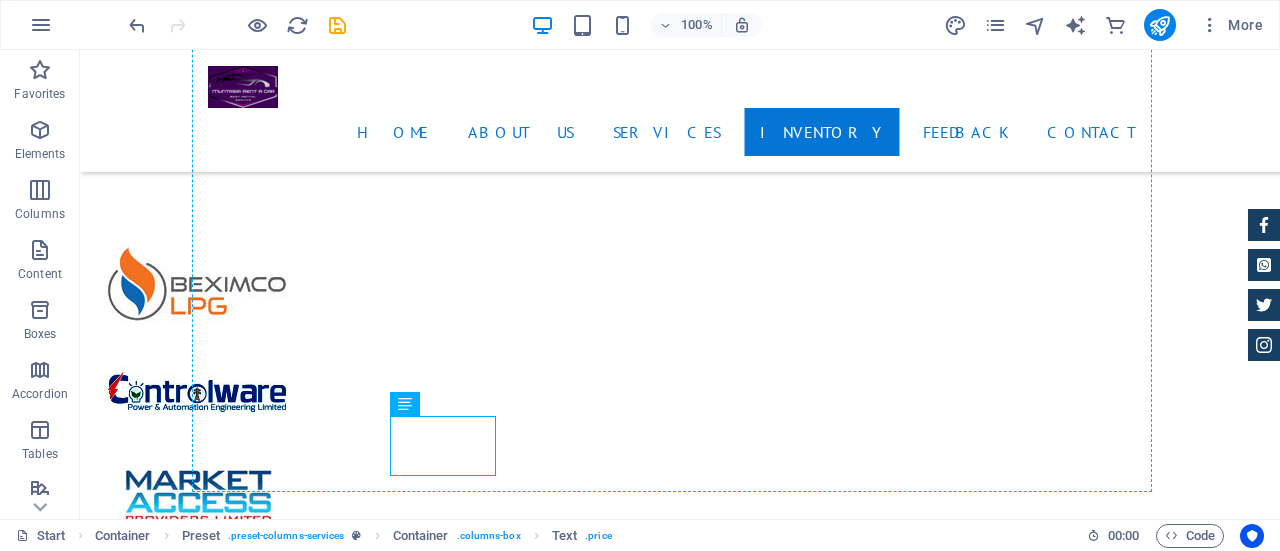 drag, startPoint x: 458, startPoint y: 446, endPoint x: 448, endPoint y: 250, distance: 196.25494 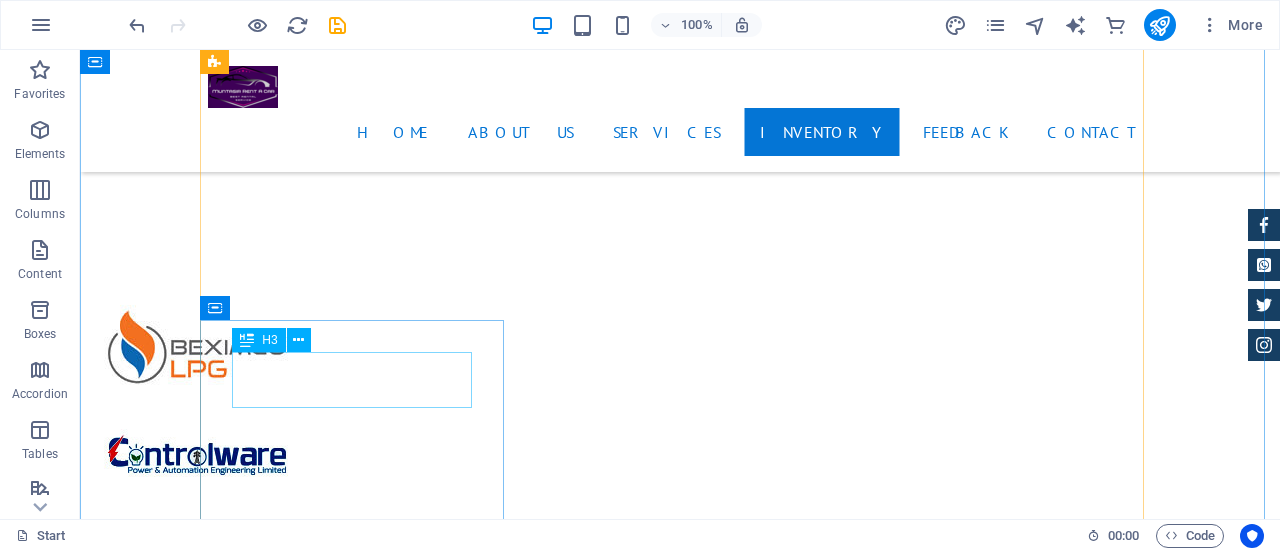 scroll, scrollTop: 4549, scrollLeft: 0, axis: vertical 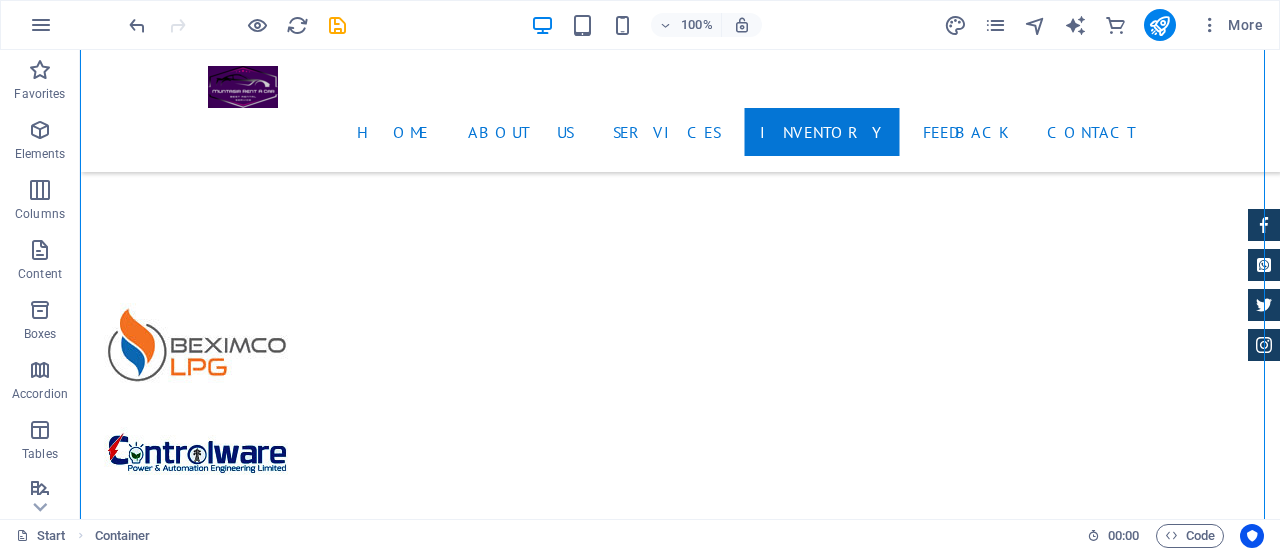 drag, startPoint x: 482, startPoint y: 518, endPoint x: 474, endPoint y: 331, distance: 187.17105 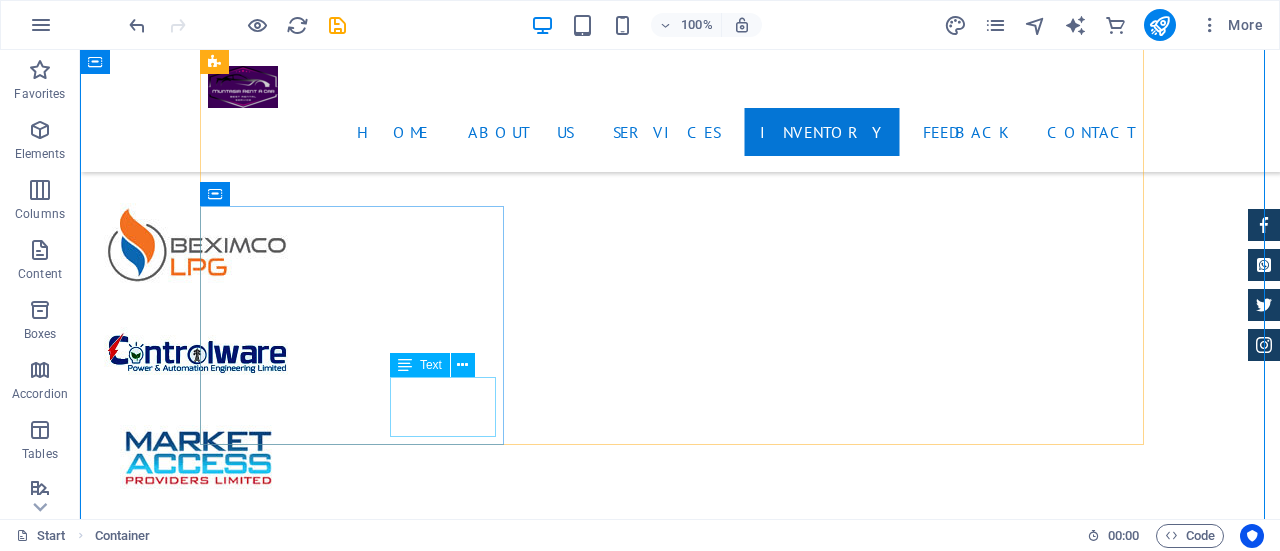 scroll, scrollTop: 4549, scrollLeft: 0, axis: vertical 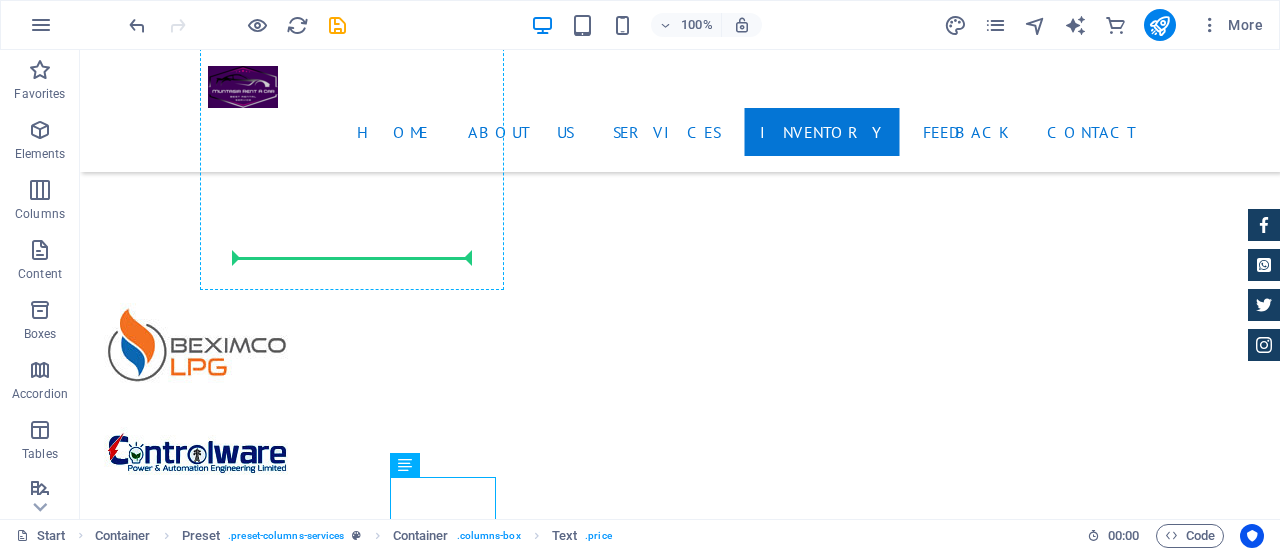 drag, startPoint x: 438, startPoint y: 497, endPoint x: 346, endPoint y: 261, distance: 253.29825 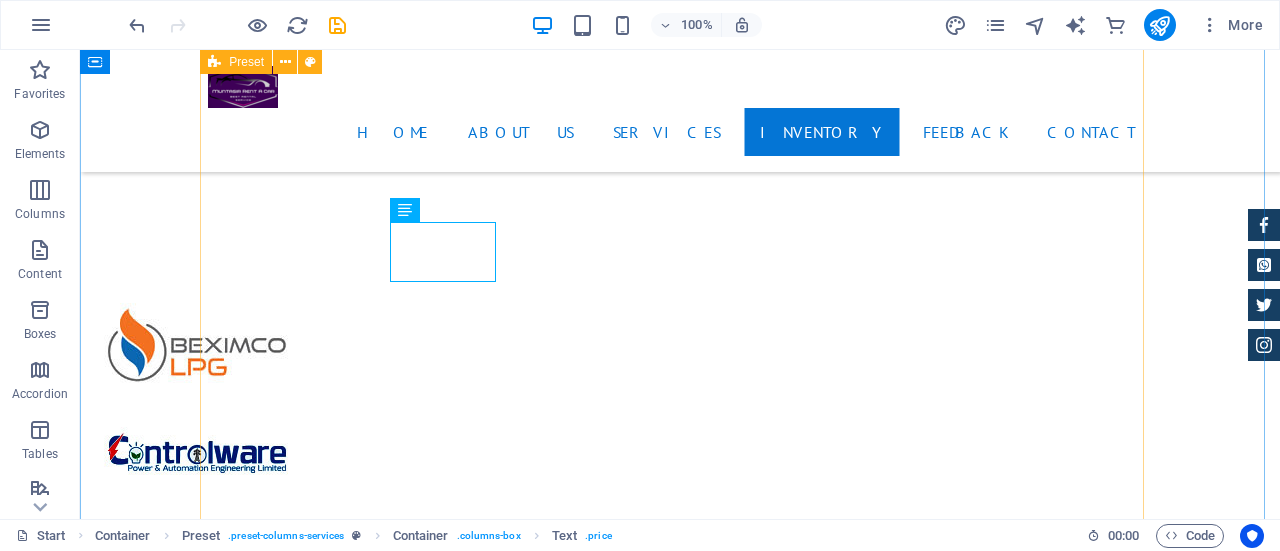 click on "Sedan Rent a Car Service We provide Sedan (Premio, Corolla, Alion, Honda, Hyundai) Rent a Car Service at an affordable price. For the best rental service book our car. SUV Rent a Car Service We provide SUVs (Range Rover, Prado, BMW, Mercedes Benz) Rent a Car Service at a low price. For the best rental service book our car. Noah Rent a Car Service We provide (2010 – 2023) Model Noah Rent a Car Service at an affordable price. For the best rental service book our car. HiAce Grand Cabin Rent a Car Service HiAce Grand Cabin is another most popular cars in the world. Are you want to rent a HiAce Grand Cabin car at an affordable price? Chander Gari Rental Service We provide chander gari rental service at an affordable price. For the best rental service, book our car. Mini Bus Rental Service We provide mini bus at the best prices. For the best rental service book our car. Sedan Rent a Car Service Best Rental Sedan Rent a Car Service Tire  Change Lorum ipsum At vero eos et  Stet clita kasd  Ut wisi enim from $ 49" at bounding box center (680, 5661) 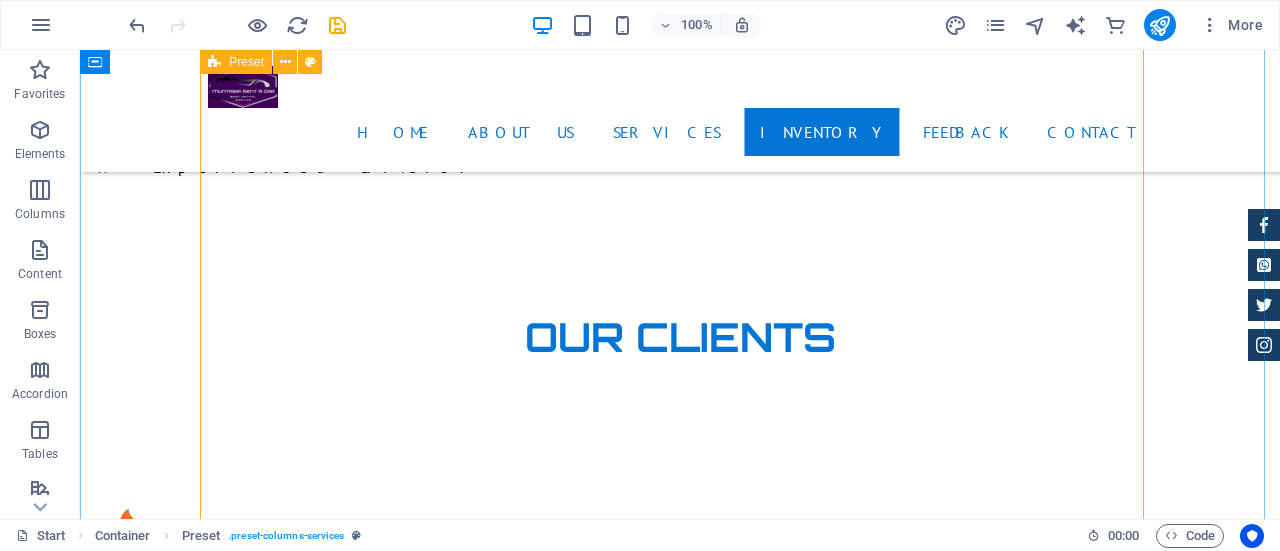 scroll, scrollTop: 4449, scrollLeft: 0, axis: vertical 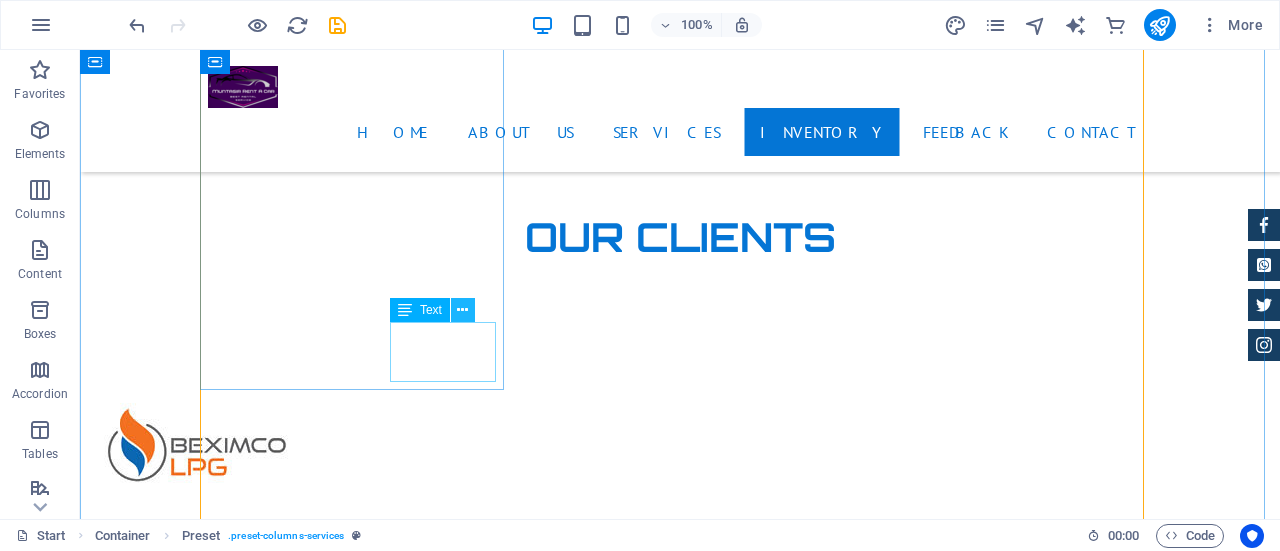 click at bounding box center (462, 310) 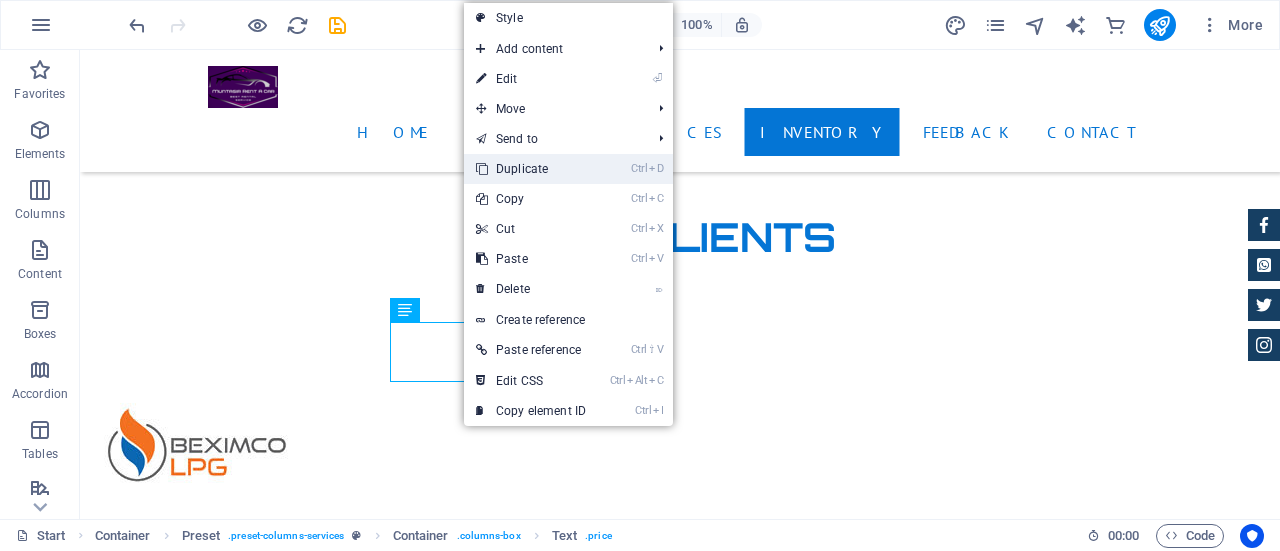 click on "Ctrl D  Duplicate" at bounding box center (531, 169) 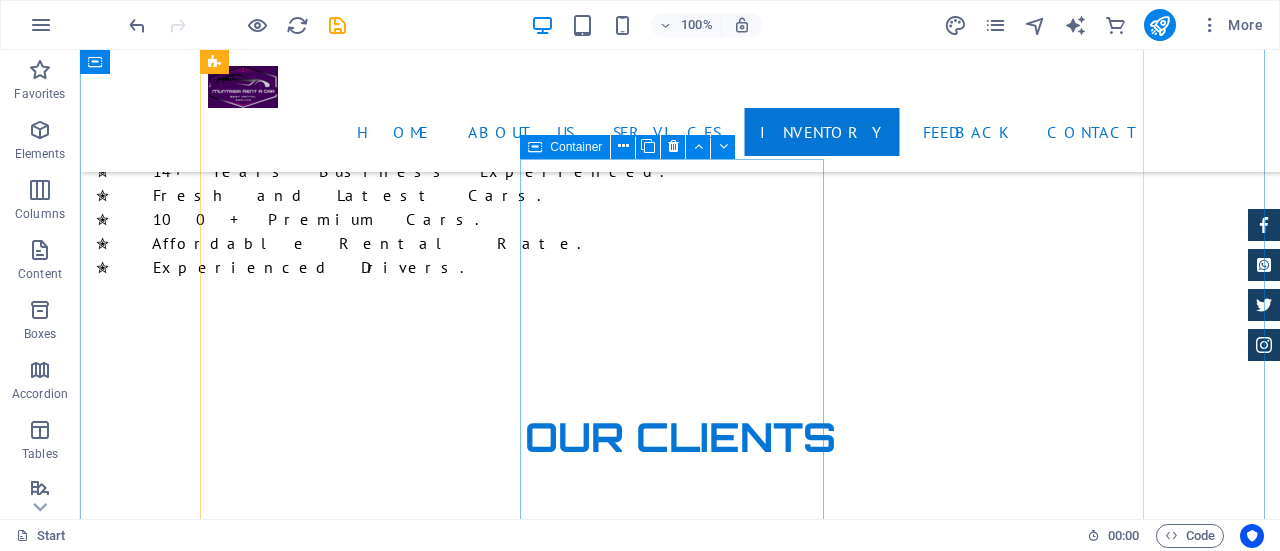 scroll, scrollTop: 4449, scrollLeft: 0, axis: vertical 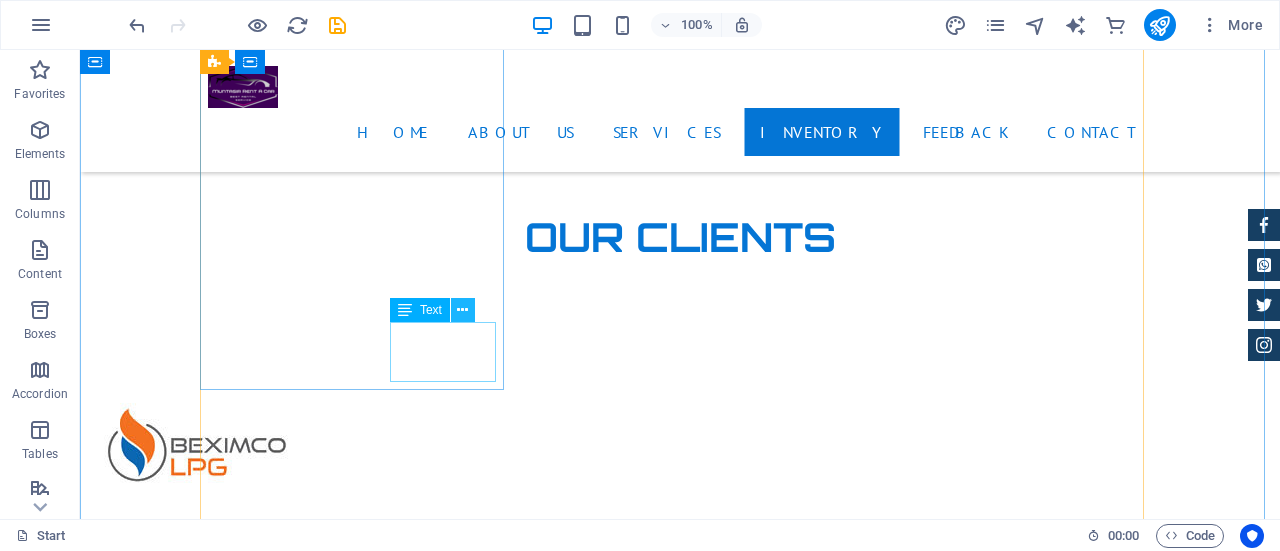 click at bounding box center [462, 310] 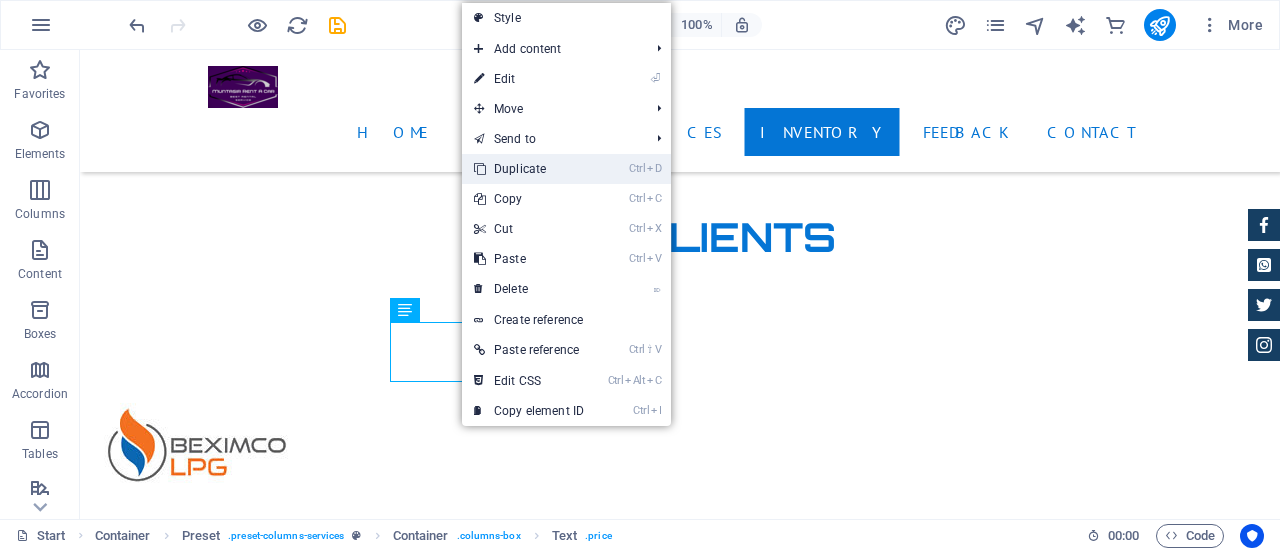 click on "Ctrl D  Duplicate" at bounding box center (529, 169) 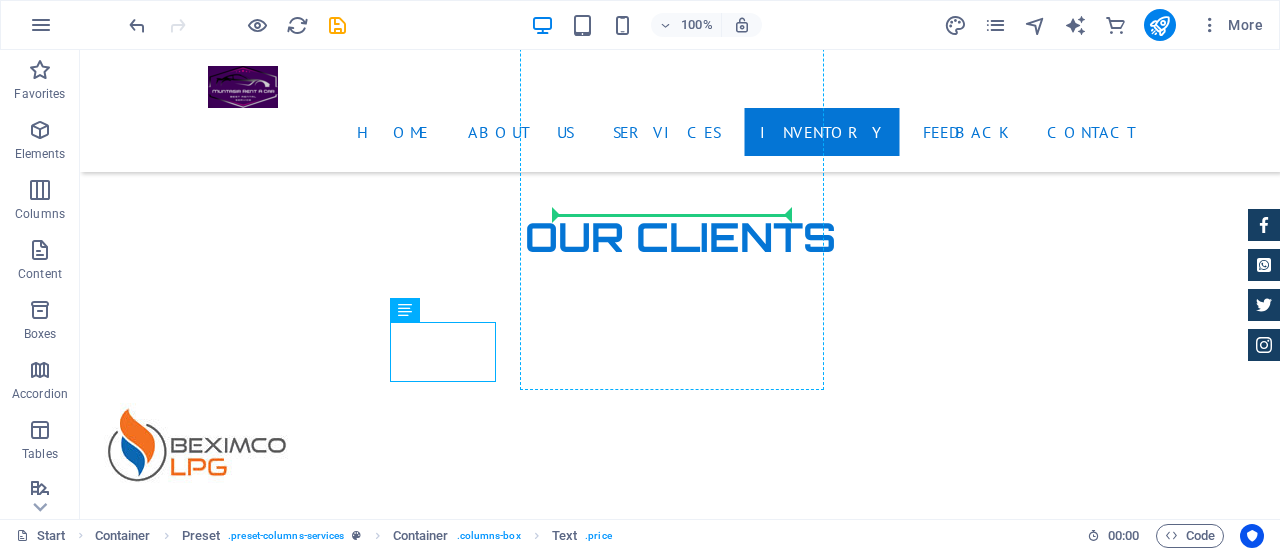 drag, startPoint x: 427, startPoint y: 342, endPoint x: 634, endPoint y: 191, distance: 256.22256 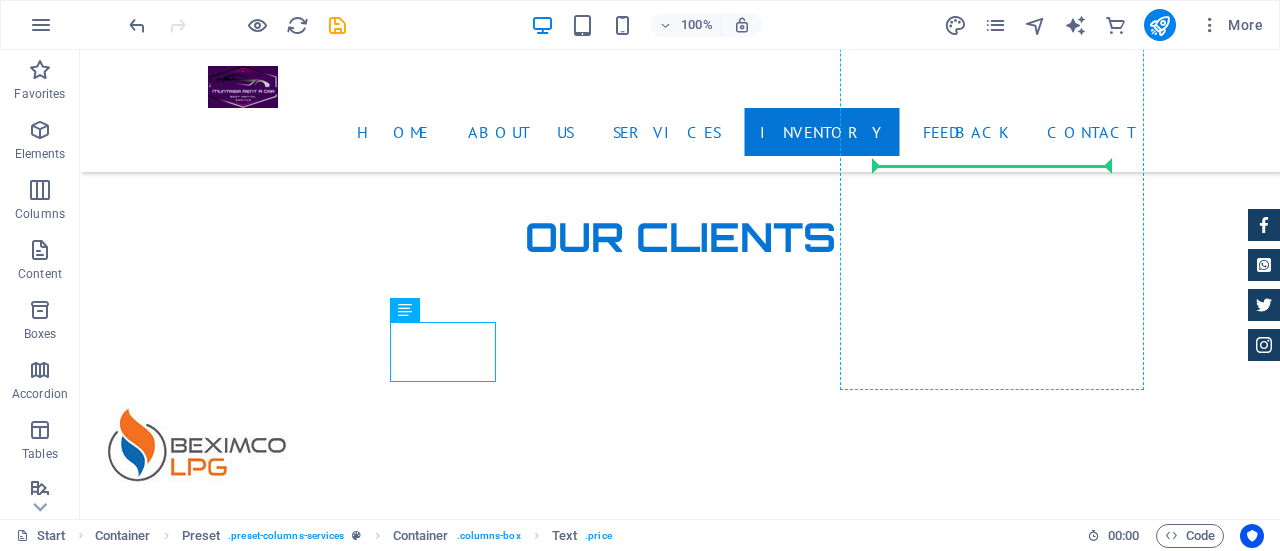 drag, startPoint x: 458, startPoint y: 354, endPoint x: 960, endPoint y: 158, distance: 538.9063 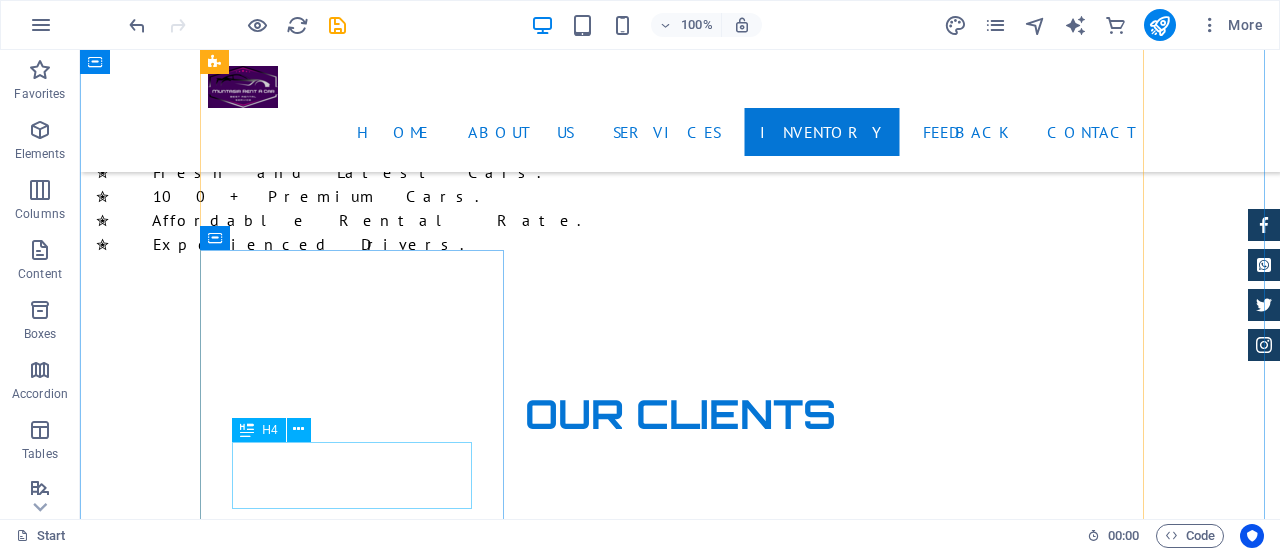 scroll, scrollTop: 4349, scrollLeft: 0, axis: vertical 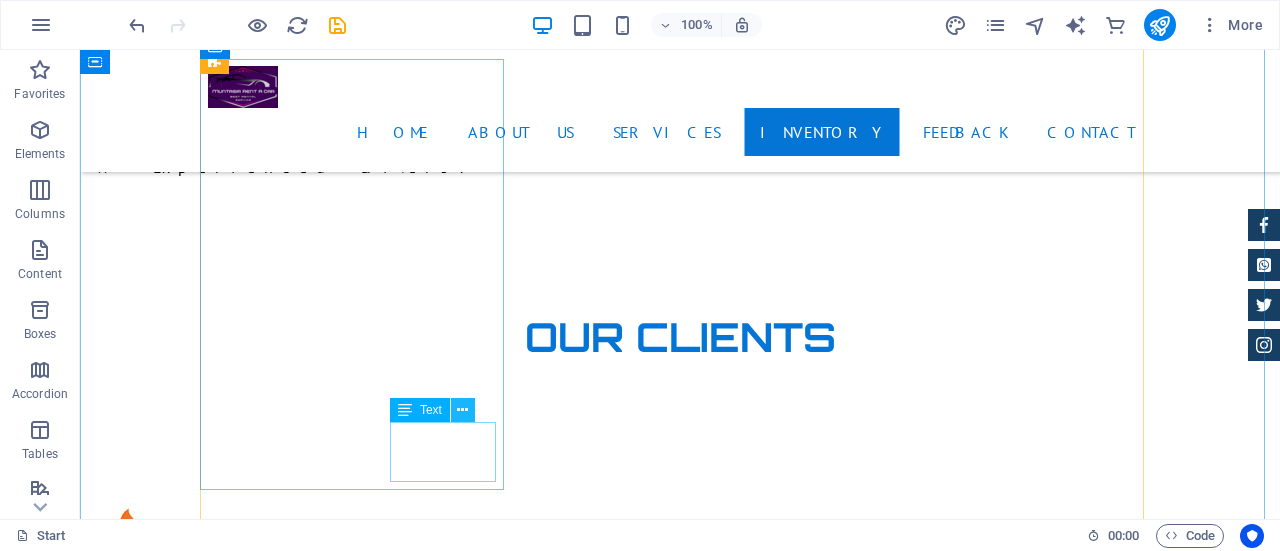 click at bounding box center [462, 410] 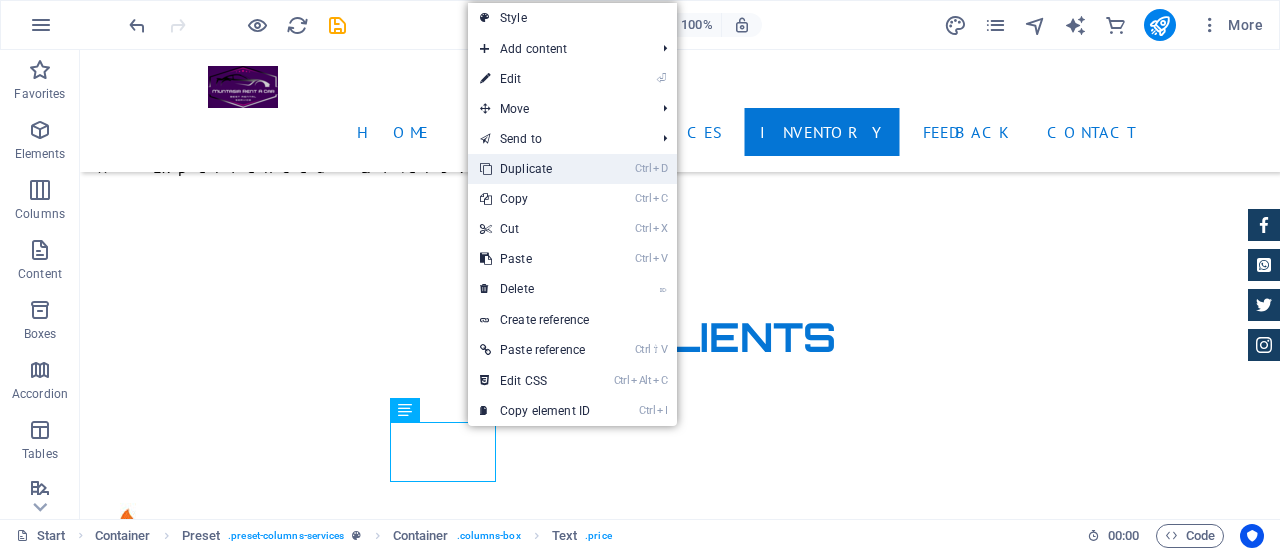 click on "Ctrl D  Duplicate" at bounding box center [535, 169] 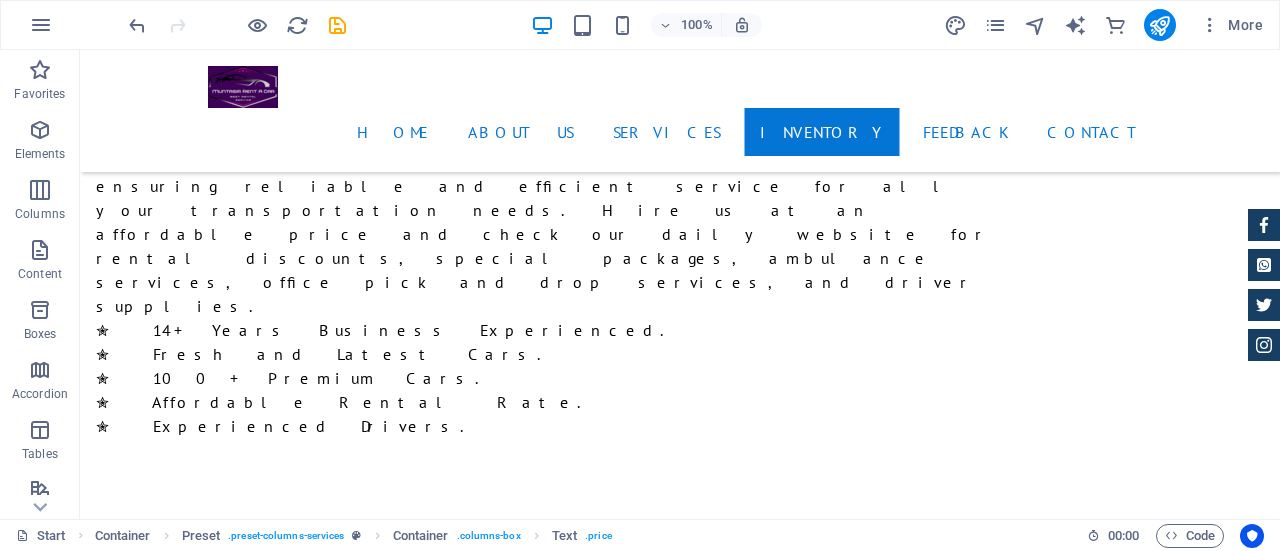 scroll, scrollTop: 4072, scrollLeft: 0, axis: vertical 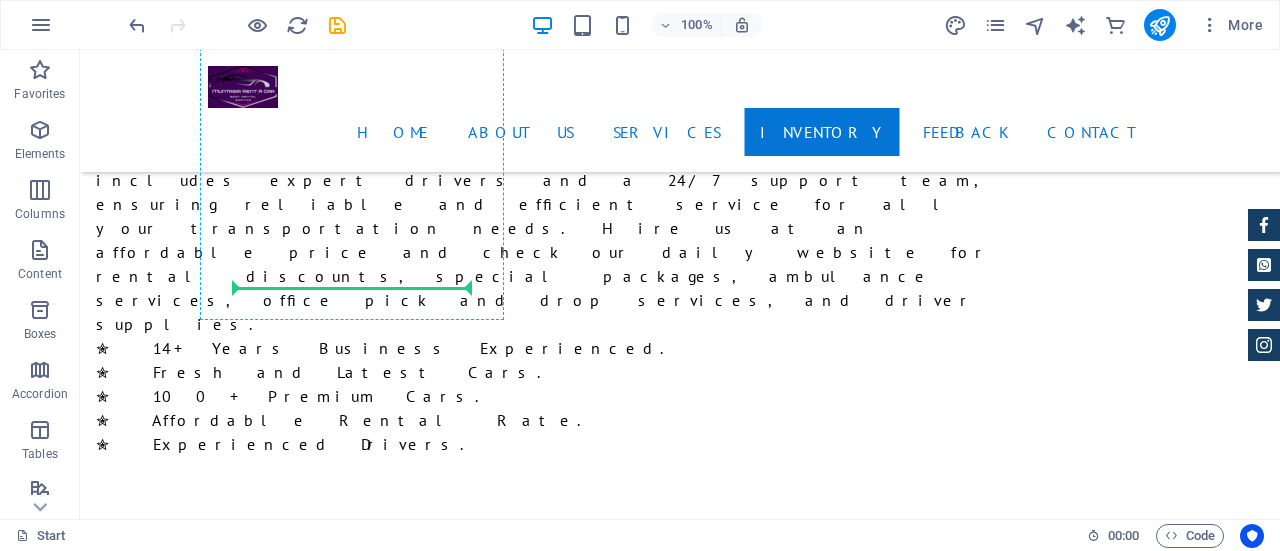 drag, startPoint x: 452, startPoint y: 457, endPoint x: 366, endPoint y: 279, distance: 197.68661 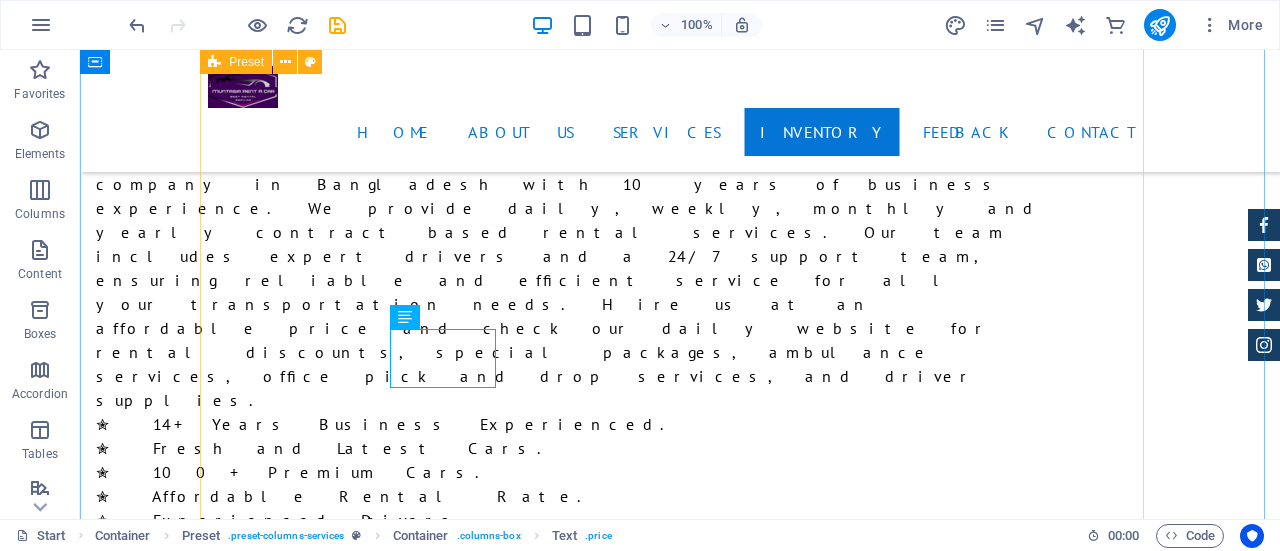 scroll, scrollTop: 3972, scrollLeft: 0, axis: vertical 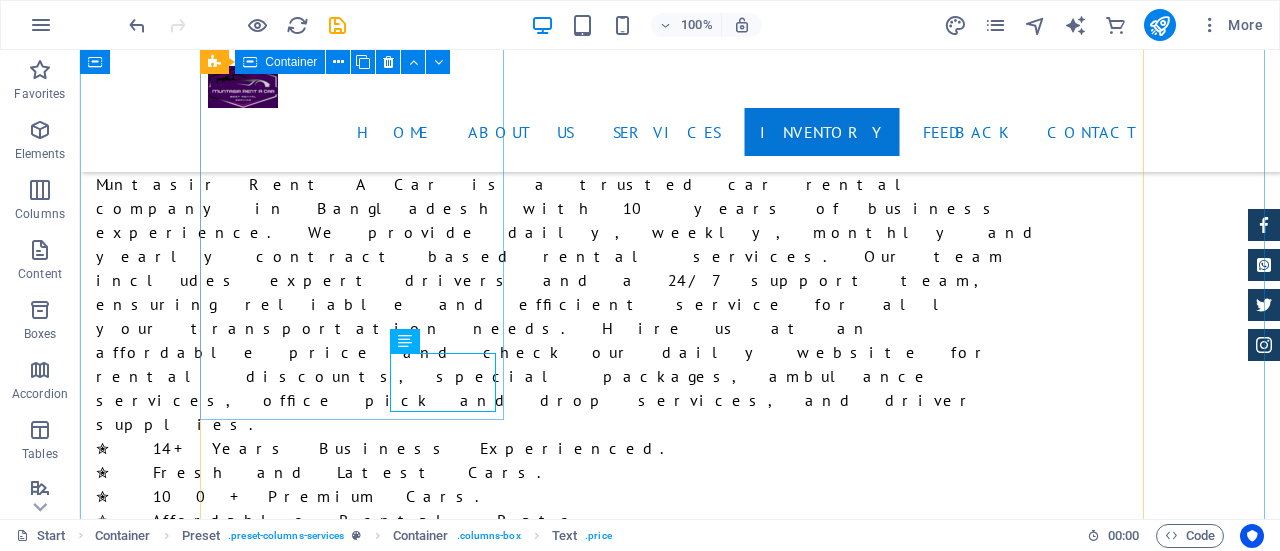 click on "HiAce Grand Cabin Rent a Car Service HiAce Grand Cabin is another most popular cars in the world. Are you want to rent a HiAce Grand Cabin car at an affordable price? Best Rental" at bounding box center (680, 5637) 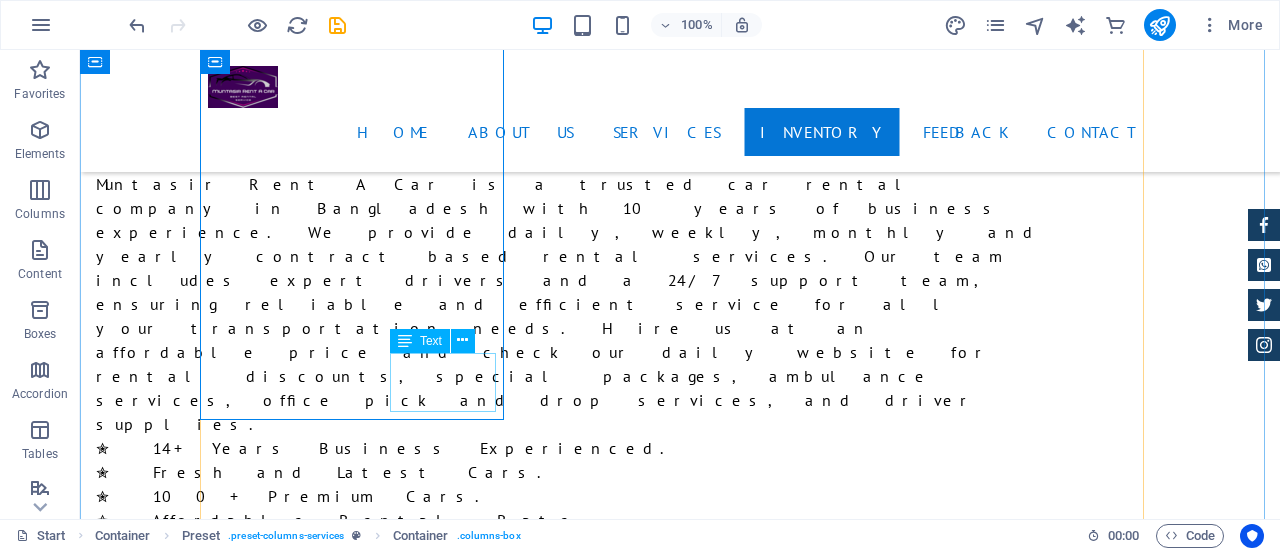 click on "Best Rental" at bounding box center (1218, -3491) 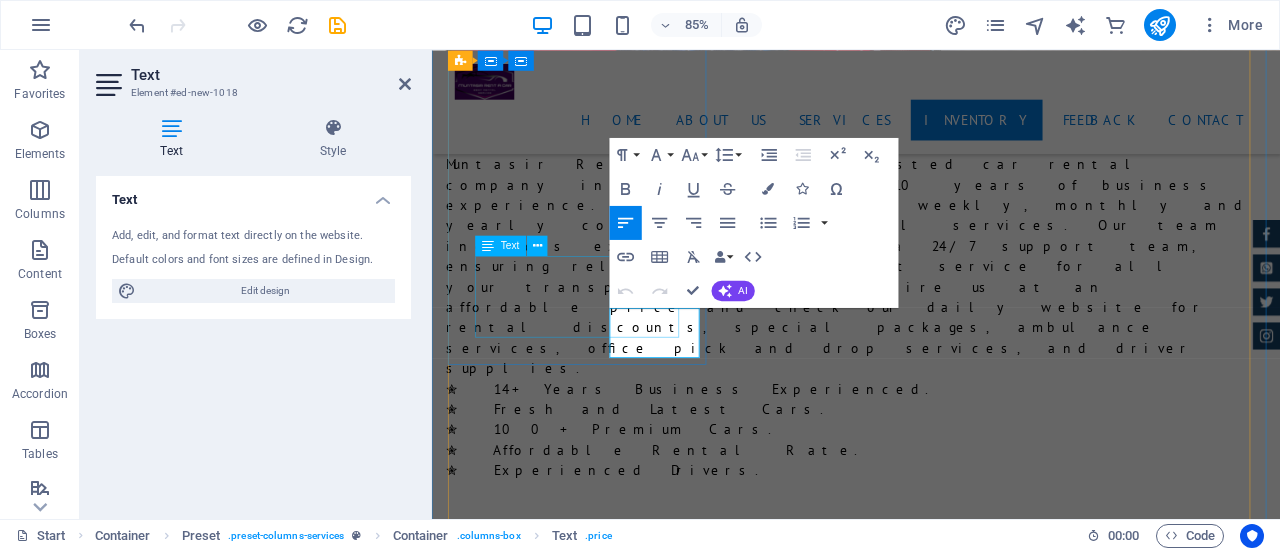 click on "HiAce Grand Cabin is another most popular cars in the world. Are you want to rent a HiAce Grand Cabin car at an affordable price?" at bounding box center [931, 5598] 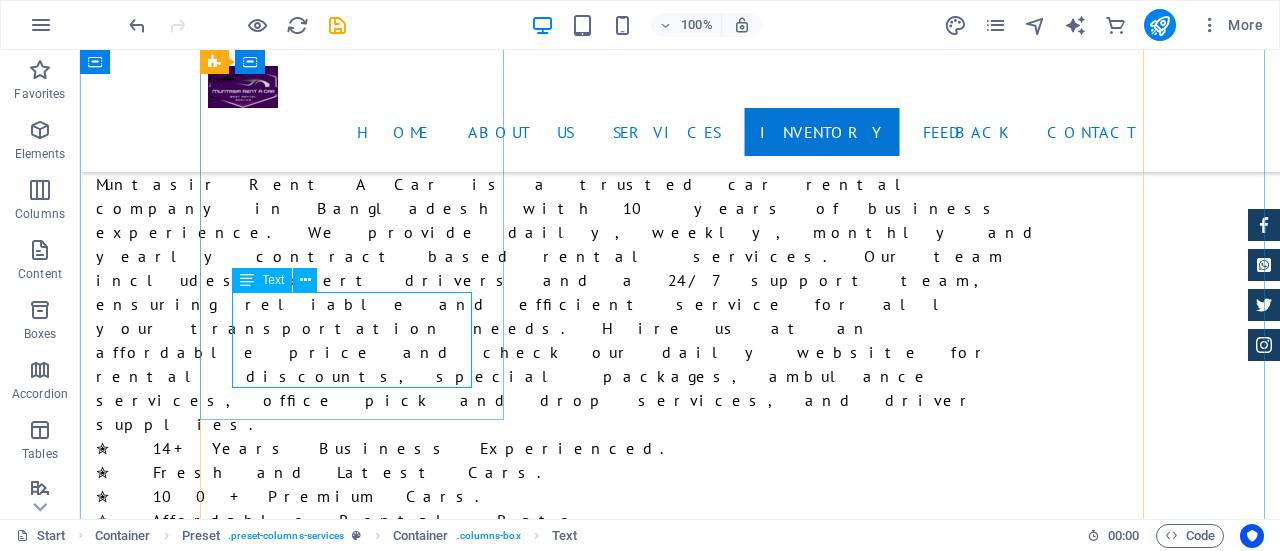 click on "HiAce Grand Cabin is another most popular cars in the world. Are you want to rent a HiAce Grand Cabin car at an affordable price?" at bounding box center (680, 5764) 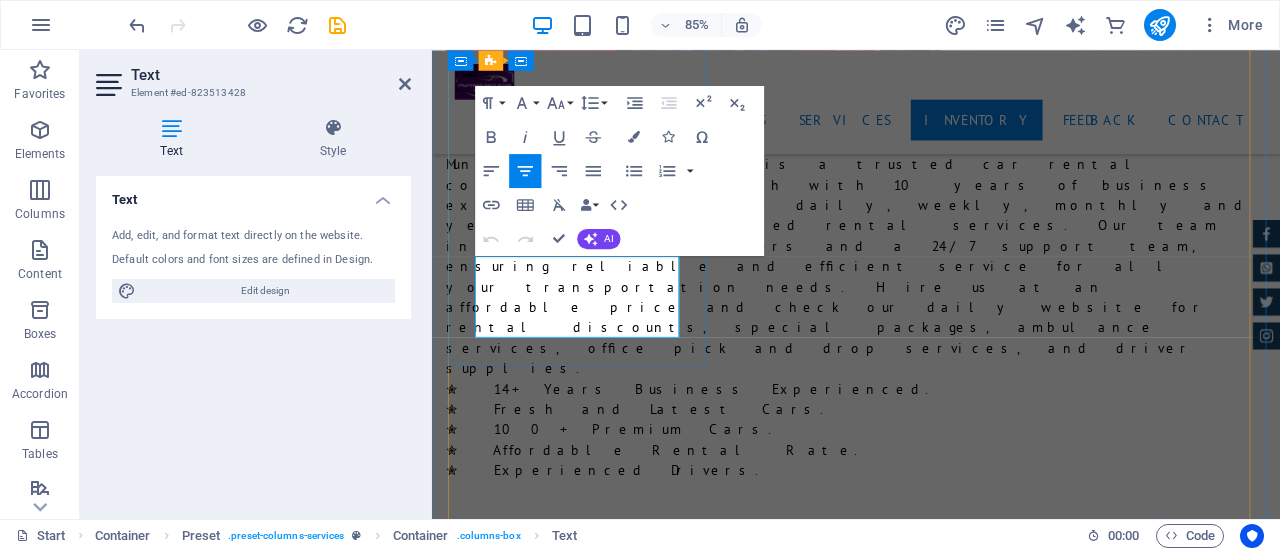 click on "HiAce Grand Cabin is another most popular cars in the world. Are you want to rent a HiAce Grand Cabin car at an affordable price?" at bounding box center [931, 5598] 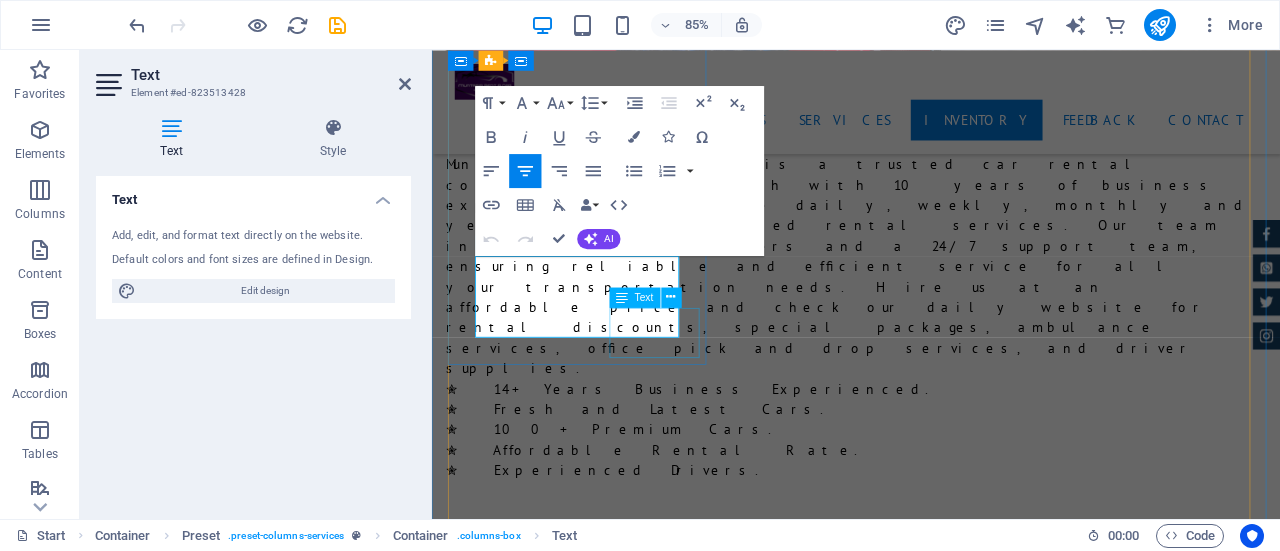 drag, startPoint x: 627, startPoint y: 373, endPoint x: 675, endPoint y: 373, distance: 48 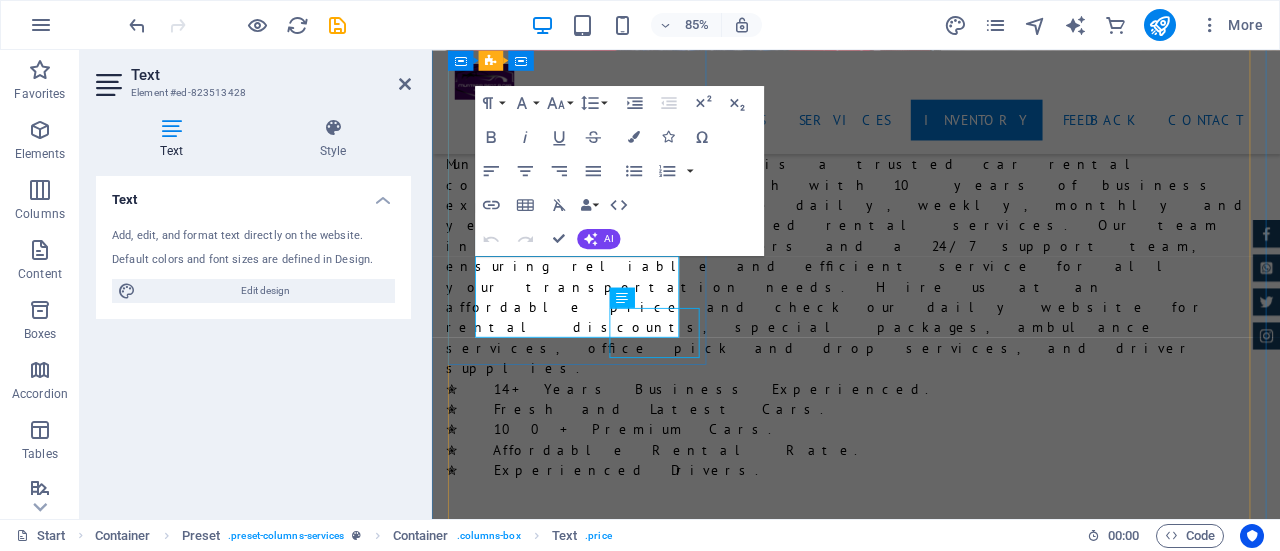 click on "We provide chander gari rental service at an affordable price. For the best rental service, book our car." at bounding box center [931, 6007] 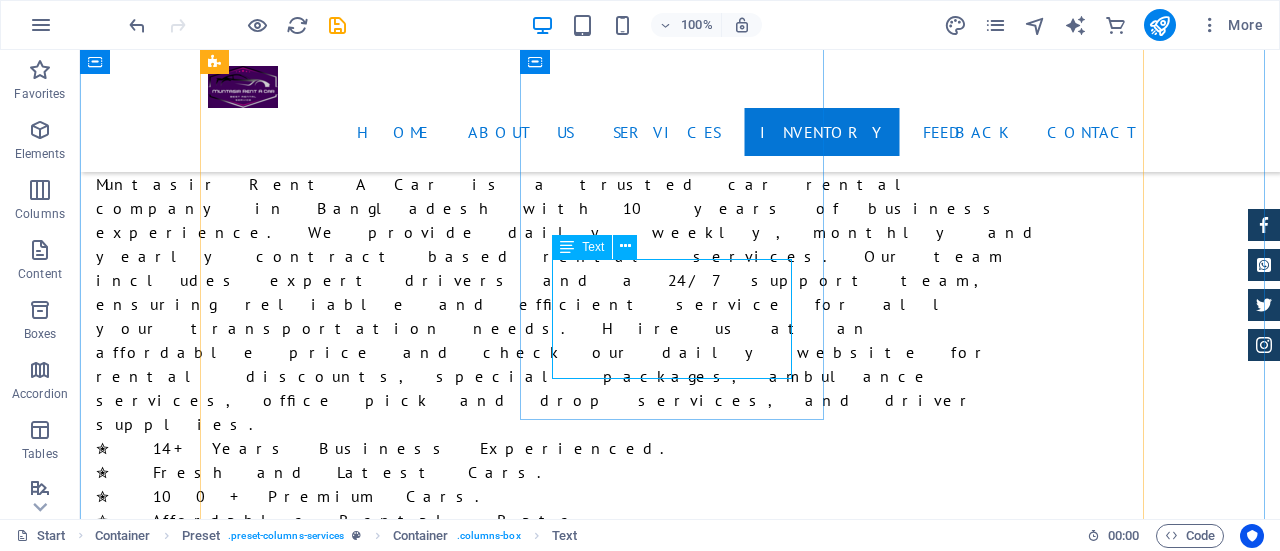 click on "We provide chander gari rental service at an affordable price. For the best rental service, book our car." at bounding box center [680, 6173] 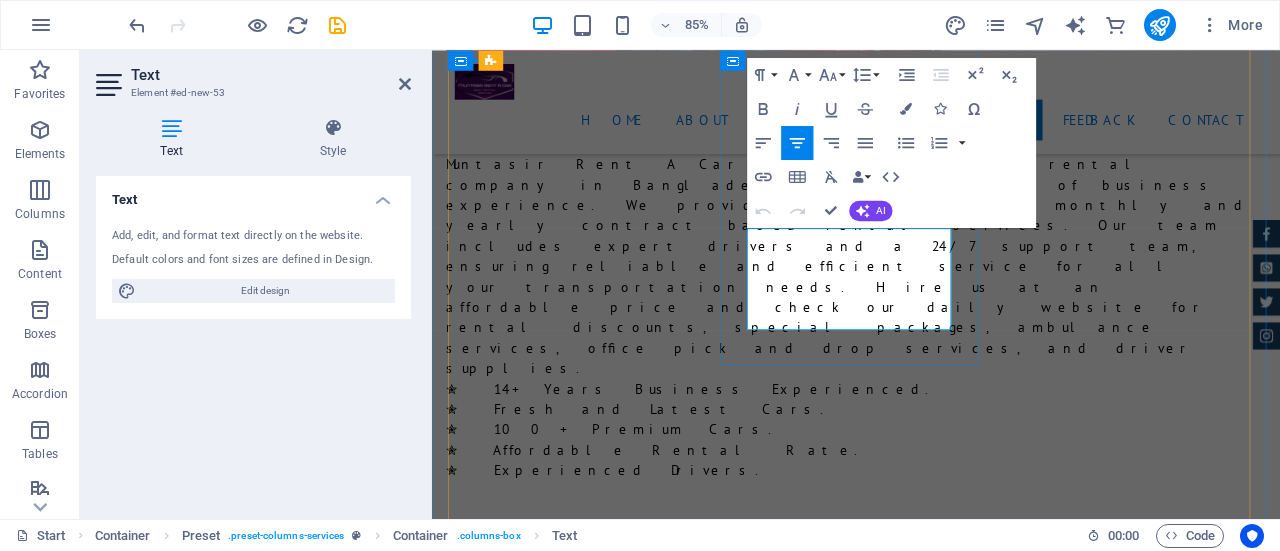 click on "We provide chander gari rental service at an affordable price. For the best rental service, book our car." at bounding box center [931, 5995] 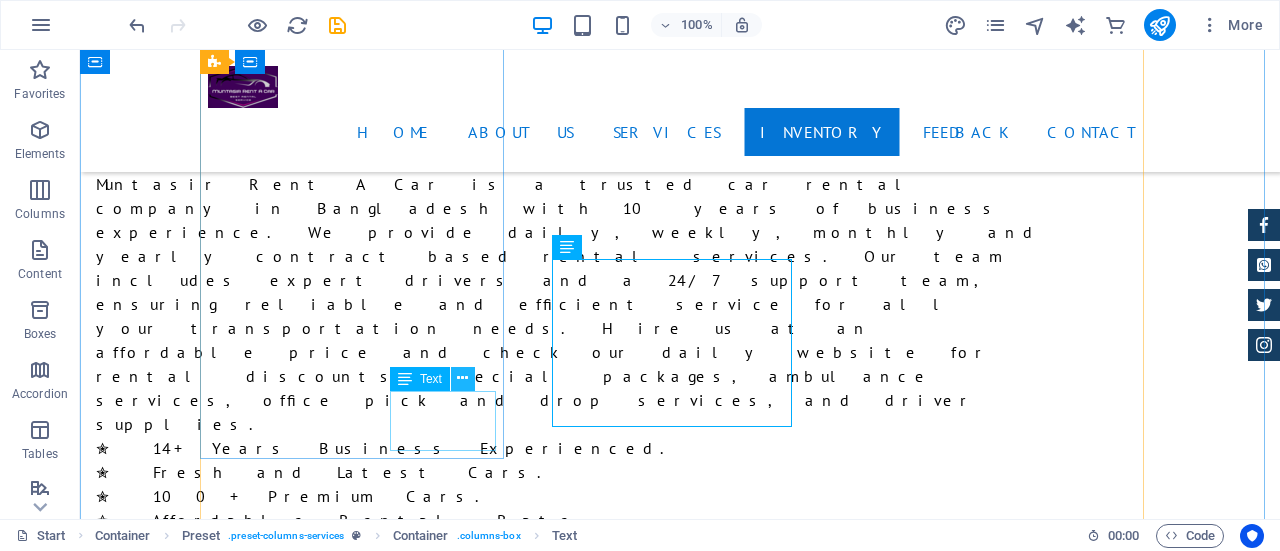 click at bounding box center (462, 378) 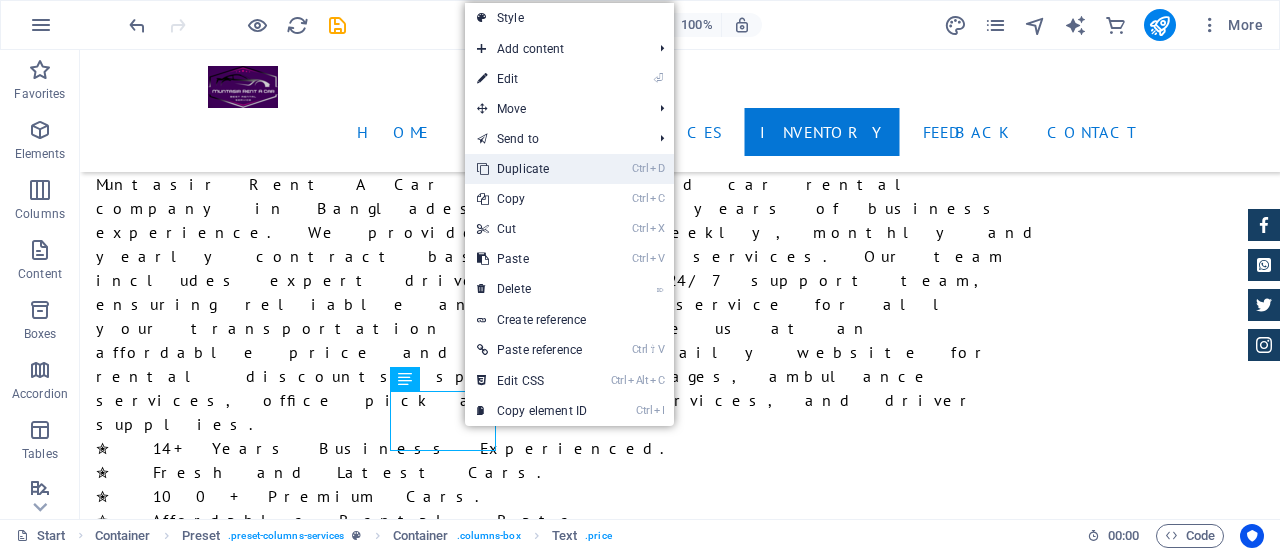 click on "Ctrl D  Duplicate" at bounding box center (532, 169) 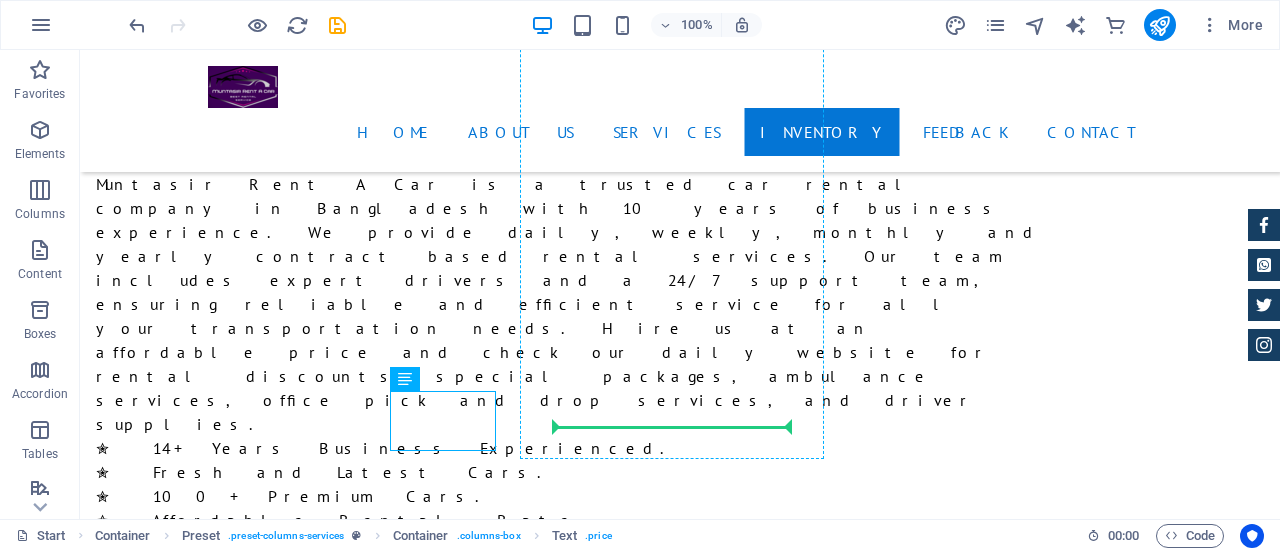 drag, startPoint x: 454, startPoint y: 413, endPoint x: 675, endPoint y: 392, distance: 221.9955 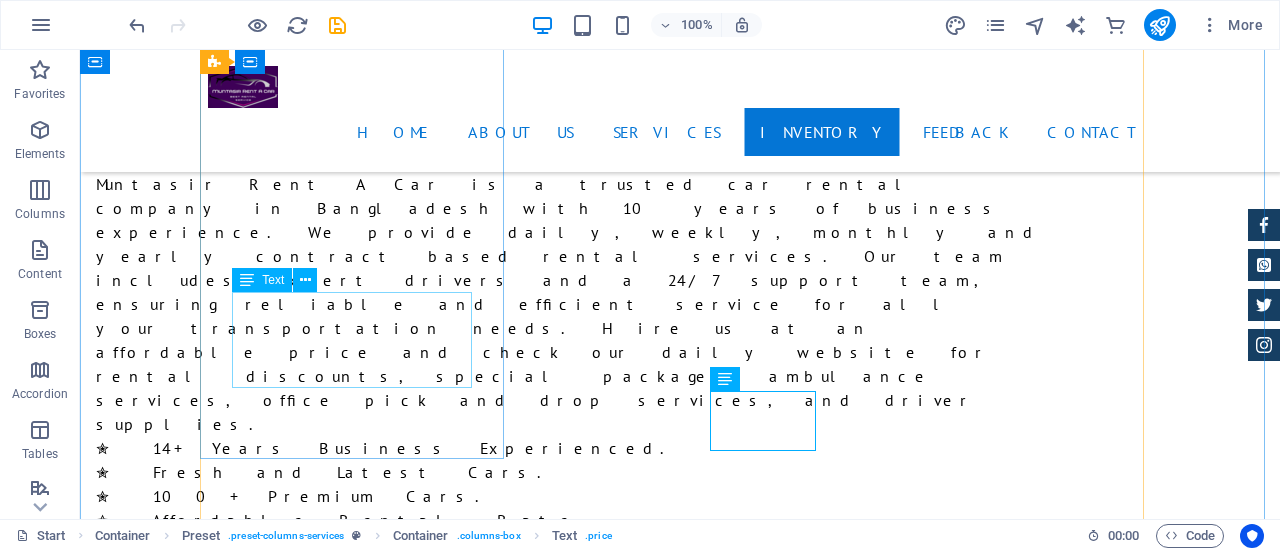 click on "HiAce Grand Cabin is another most popular cars in the world. Are you want to rent a HiAce Grand Cabin car at an affordable price?" at bounding box center [680, 5764] 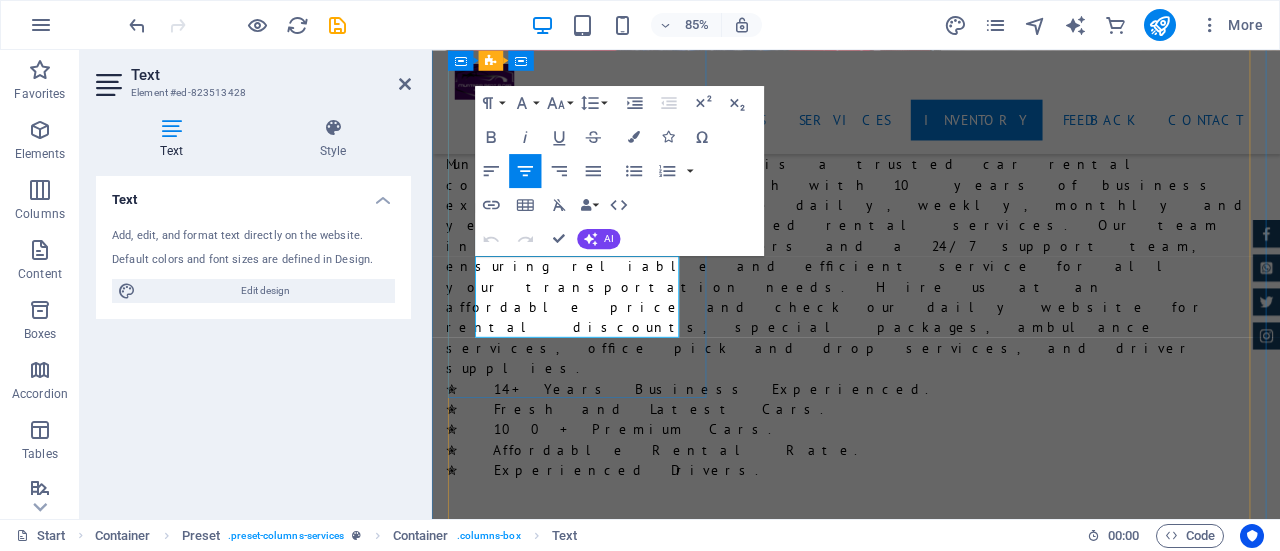 click on "HiAce Grand Cabin is another most popular cars in the world. Are you want to rent a HiAce Grand Cabin car at an affordable price?" at bounding box center (931, 5598) 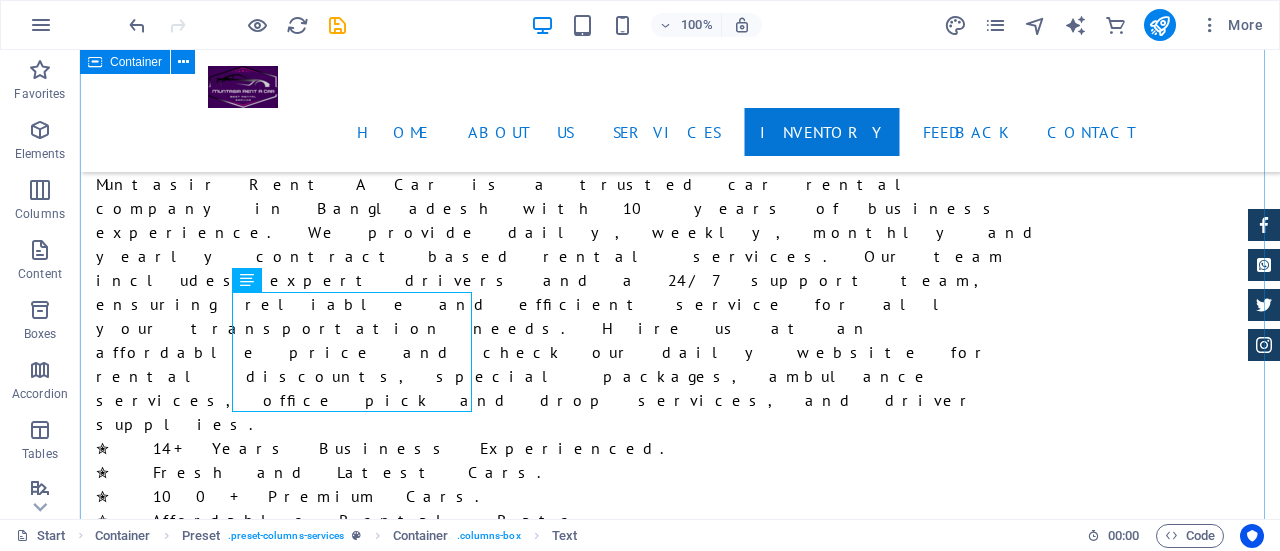 click on "Our Car Rental Services Lorem ipsum dolor sit amet, consectetur adipisicing elit. Libero, assumenda, dolore, cum vel modi asperiores consequatur suscipit quidem ducimus eveniet iure expedita consectetur odio voluptatum similique fugit voluptates rem accusamus quae quas dolorem tenetur facere tempora maiores adipisci reiciendis accusantium voluptatibus id voluptate tempore dolor harum nisi amet! Nobis, eaque. Sedan Rent a Car Service We provide Sedan (Premio, Corolla, Alion, Honda, Hyundai) Rent a Car Service at an affordable price. For the best rental service book our car. SUV Rent a Car Service We provide SUVs (Range Rover, Prado, BMW, Mercedes Benz) Rent a Car Service at a low price. For the best rental service book our car. Noah Rent a Car Service We provide (2010 – 2023) Model Noah Rent a Car Service at an affordable price. For the best rental service book our car. HiAce Grand Cabin Rent a Car Service Best Rental Chander Gari Rental Service Best Rental Mini Bus Rental Service Sedan Rent a Car Service $" at bounding box center [680, 6138] 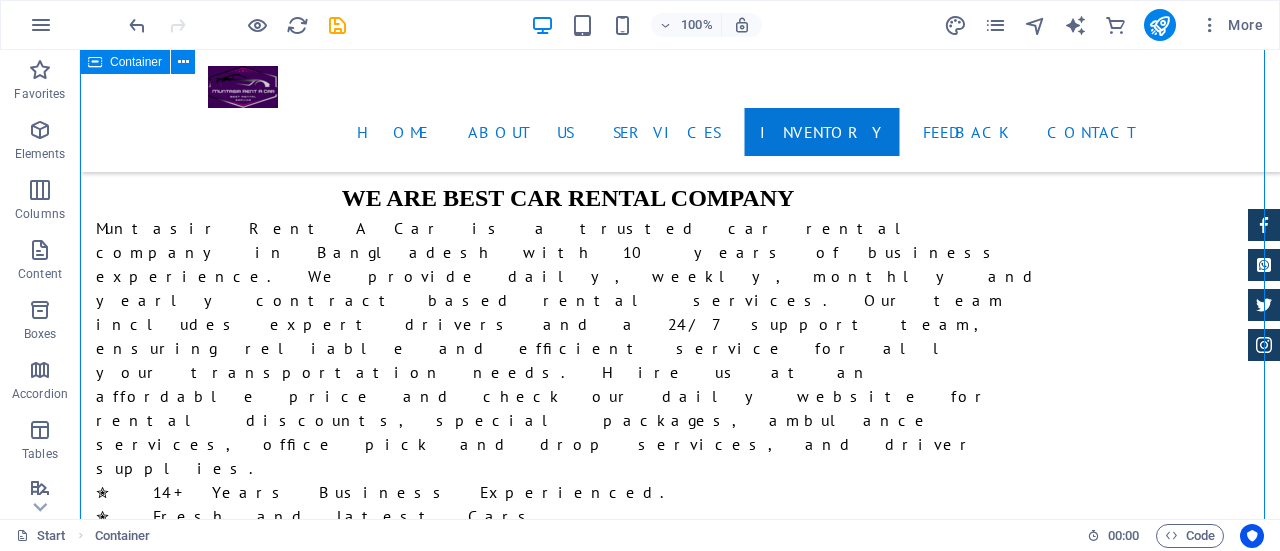 scroll, scrollTop: 3972, scrollLeft: 0, axis: vertical 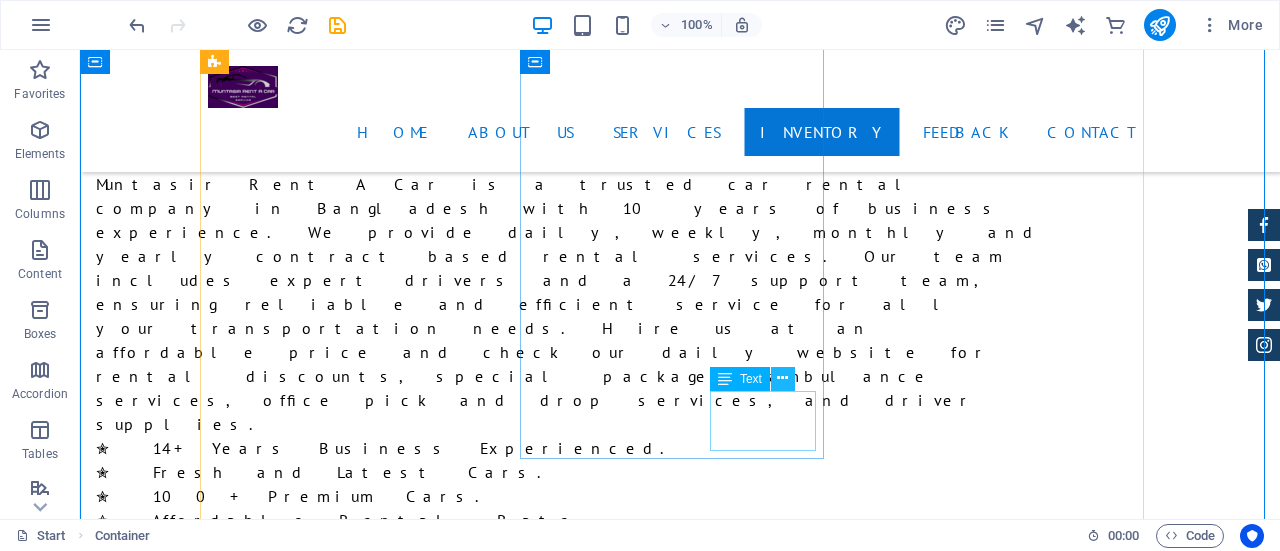 click at bounding box center (782, 378) 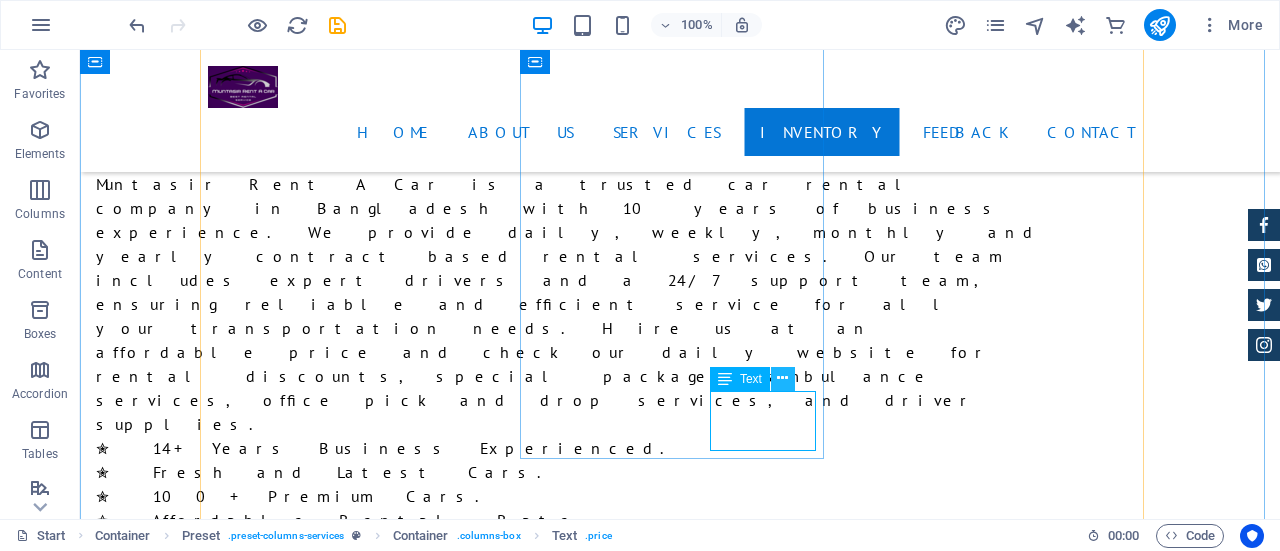 click at bounding box center [782, 378] 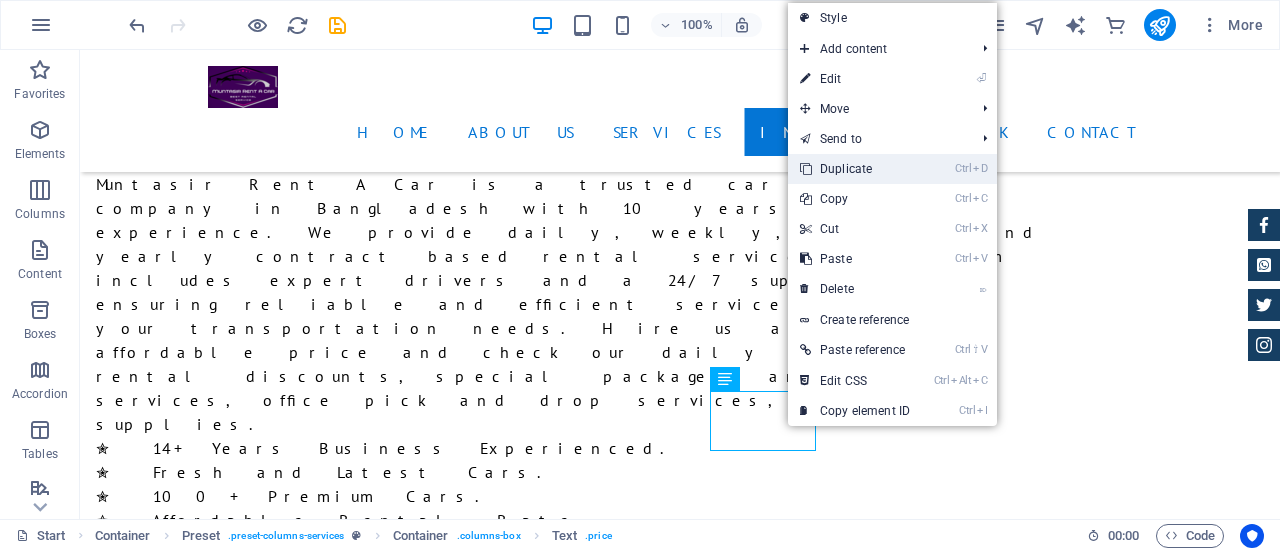 click on "Ctrl D  Duplicate" at bounding box center [855, 169] 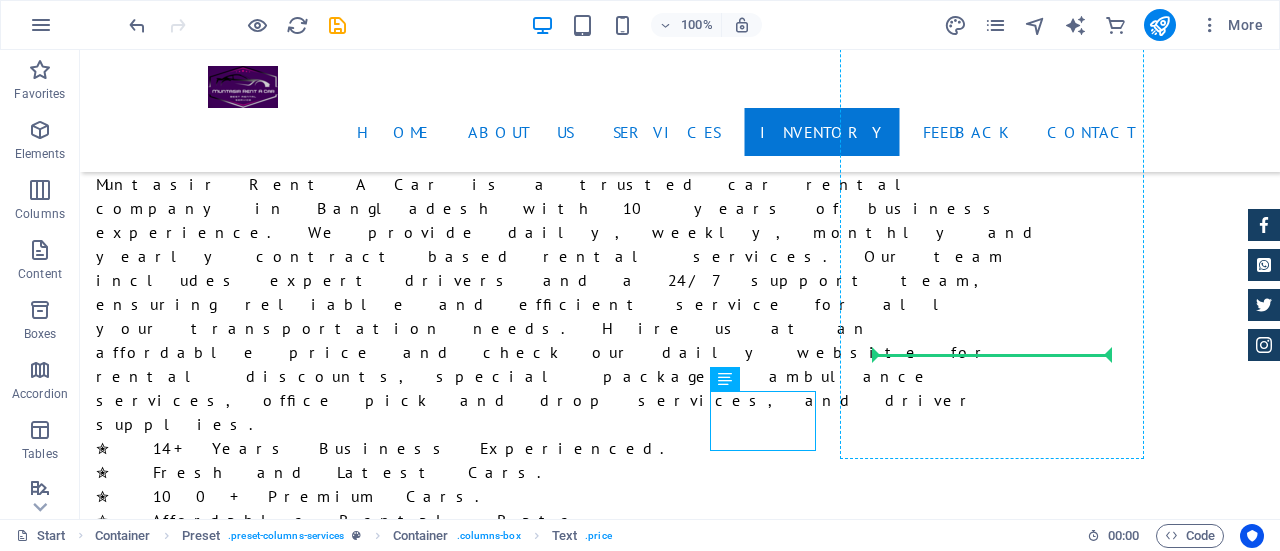 drag, startPoint x: 756, startPoint y: 414, endPoint x: 998, endPoint y: 338, distance: 253.6533 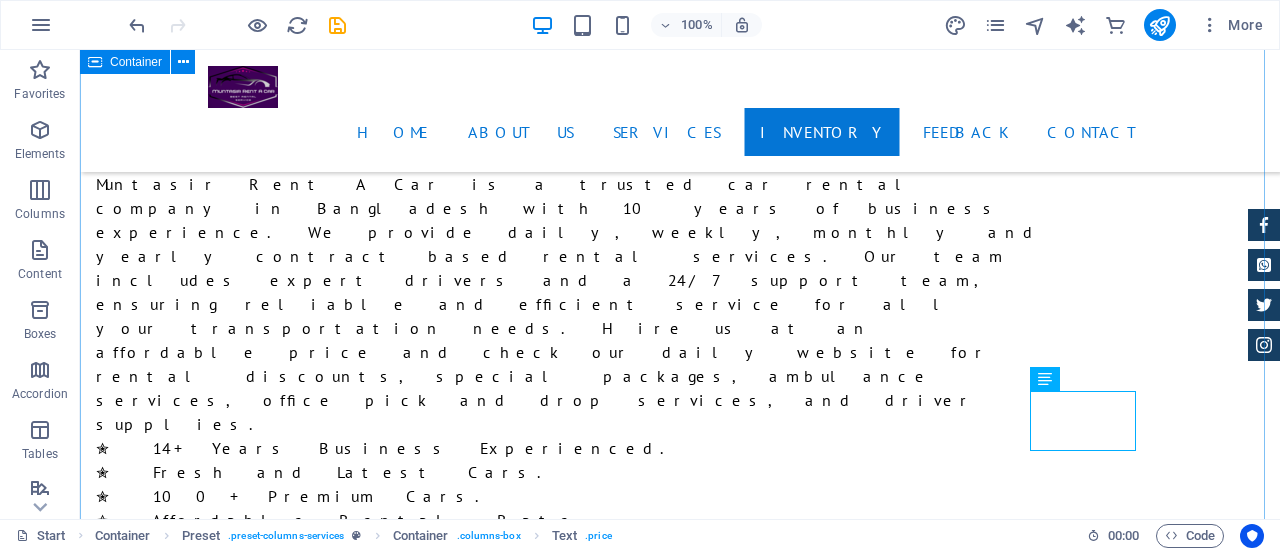 click on "Our Car Rental Services Lorem ipsum dolor sit amet, consectetur adipisicing elit. Libero, assumenda, dolore, cum vel modi asperiores consequatur suscipit quidem ducimus eveniet iure expedita consectetur odio voluptatum similique fugit voluptates rem accusamus quae quas dolorem tenetur facere tempora maiores adipisci reiciendis accusantium voluptatibus id voluptate tempore dolor harum nisi amet! Nobis, eaque. Sedan Rent a Car Service We provide Sedan (Premio, Corolla, Alion, Honda, Hyundai) Rent a Car Service at an affordable price. For the best rental service book our car. SUV Rent a Car Service We provide SUVs (Range Rover, Prado, BMW, Mercedes Benz) Rent a Car Service at a low price. For the best rental service book our car. Noah Rent a Car Service We provide (2010 – 2023) Model Noah Rent a Car Service at an affordable price. For the best rental service book our car. HiAce Grand Cabin Rent a Car Service Best Rental Chander Gari Rental Service Best Rental Mini Bus Rental Service Best Rental Best Rental $ $" at bounding box center (680, 6138) 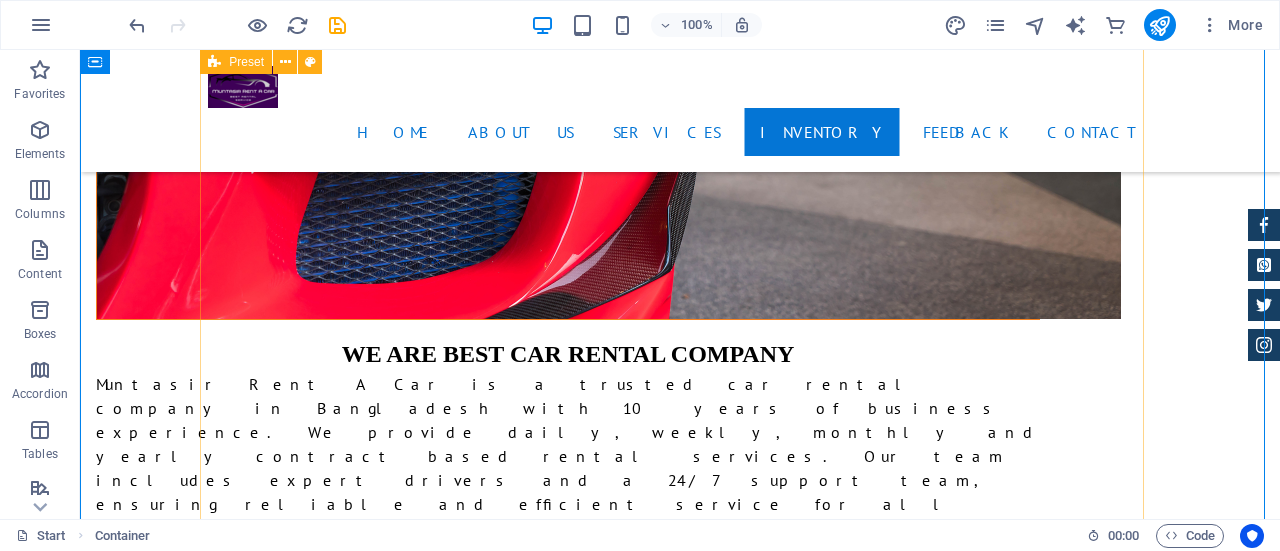 scroll, scrollTop: 3972, scrollLeft: 0, axis: vertical 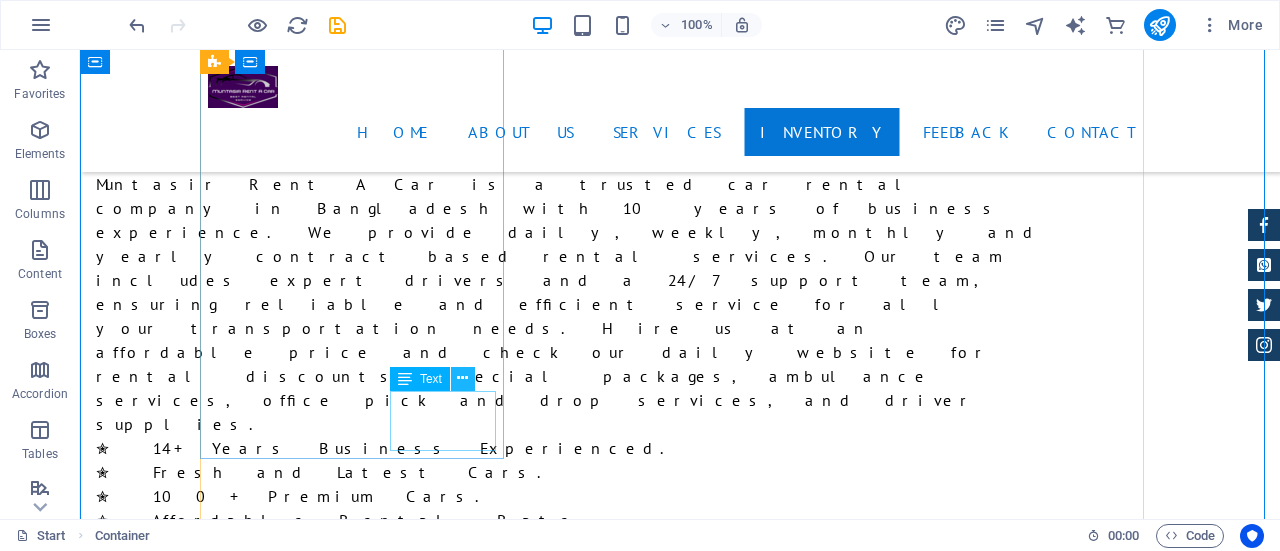 click at bounding box center [462, 378] 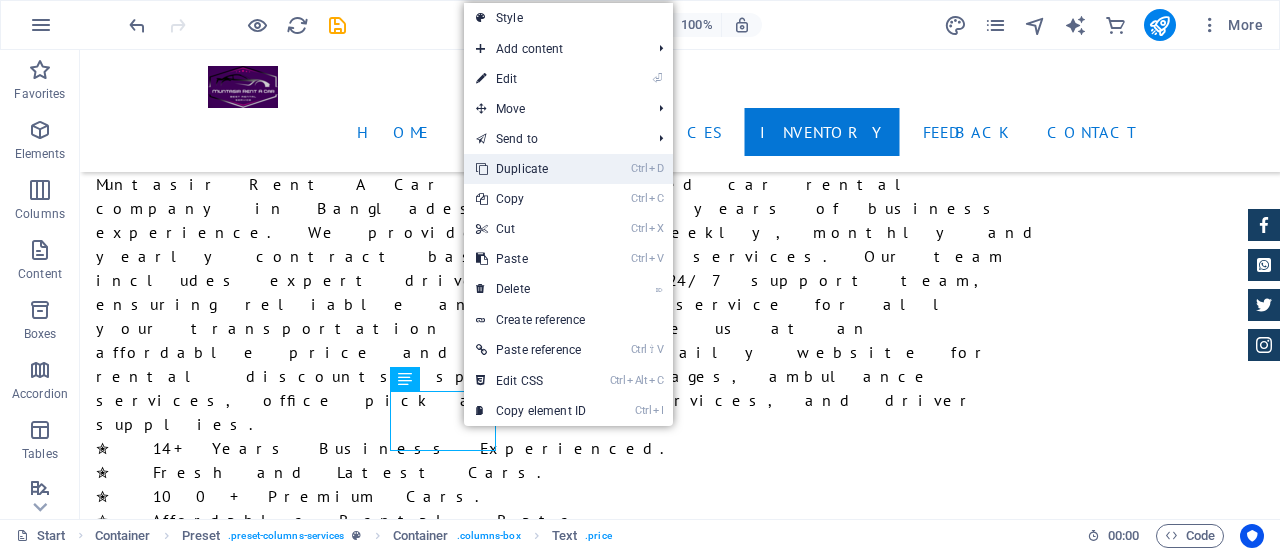 click on "Ctrl D  Duplicate" at bounding box center (531, 169) 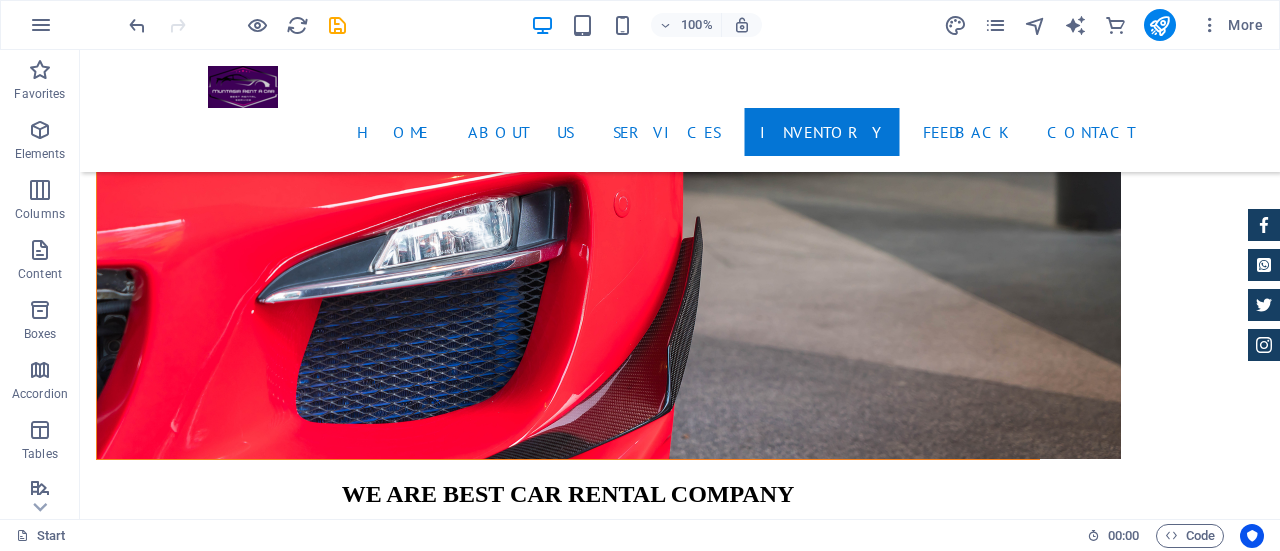 scroll, scrollTop: 3629, scrollLeft: 0, axis: vertical 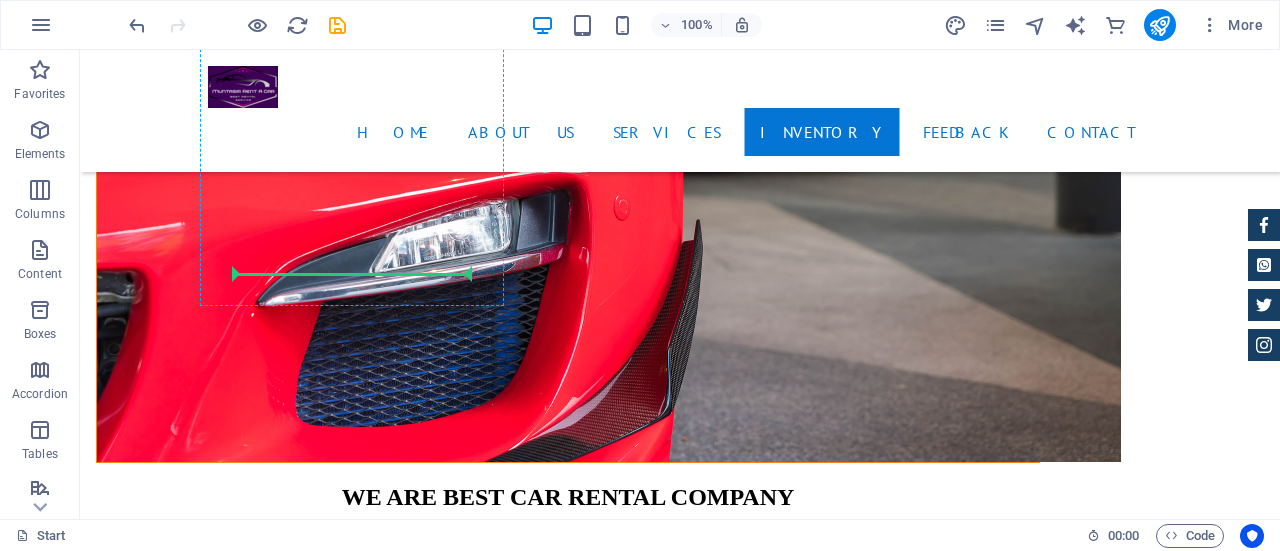 drag, startPoint x: 436, startPoint y: 417, endPoint x: 422, endPoint y: 259, distance: 158.61903 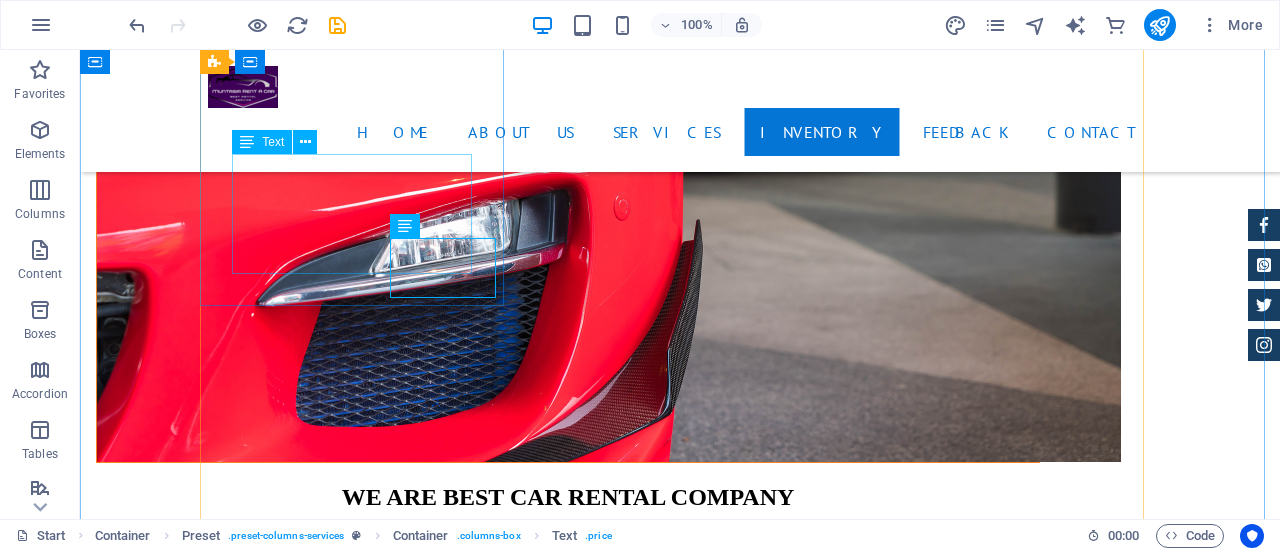 click on "We provide Sedan (Premio, Corolla, Alion, Honda, Hyundai) Rent a Car Service at an affordable price. For the best rental service book our car." at bounding box center (680, 4902) 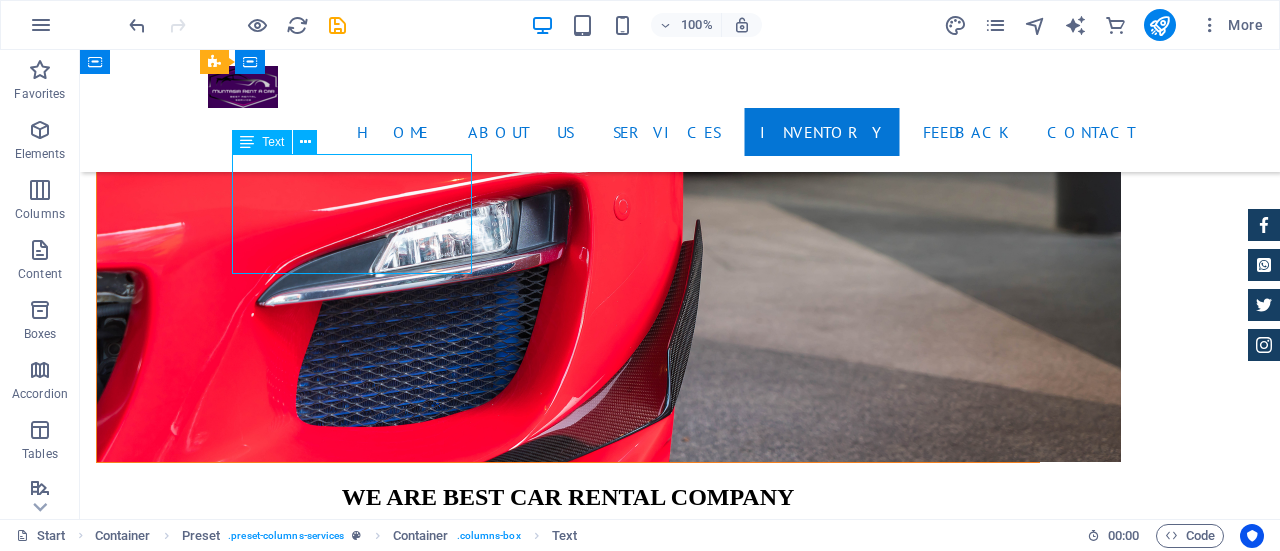click on "We provide Sedan (Premio, Corolla, Alion, Honda, Hyundai) Rent a Car Service at an affordable price. For the best rental service book our car." at bounding box center [680, 4902] 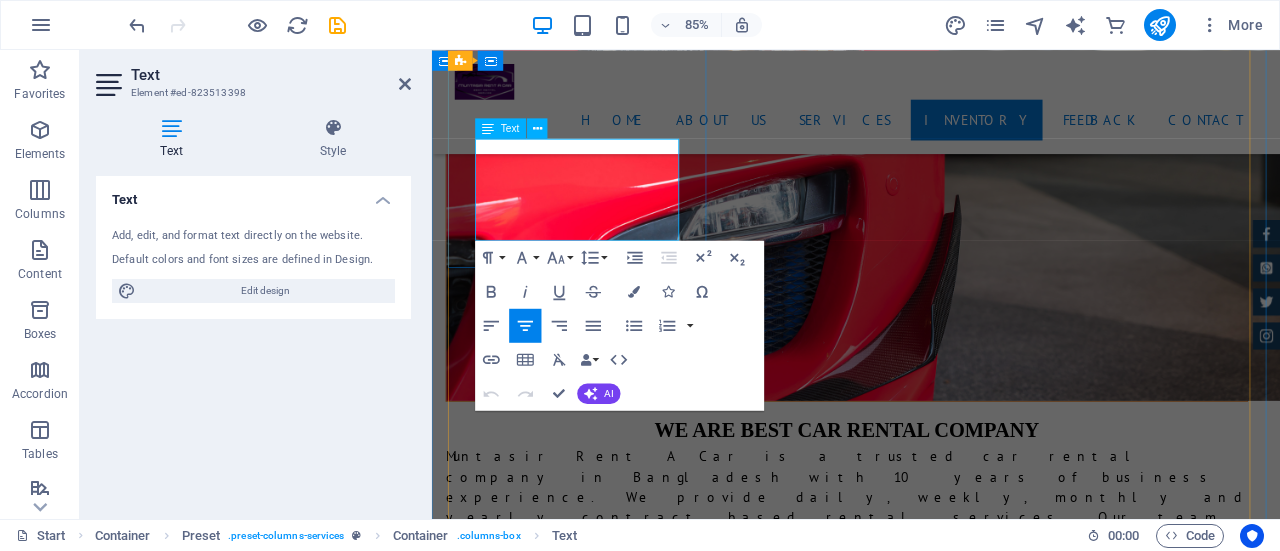 click on "We provide Sedan (Premio, Corolla, Alion, Honda, Hyundai) Rent a Car Service at an affordable price. For the best rental service book our car." at bounding box center (931, 4736) 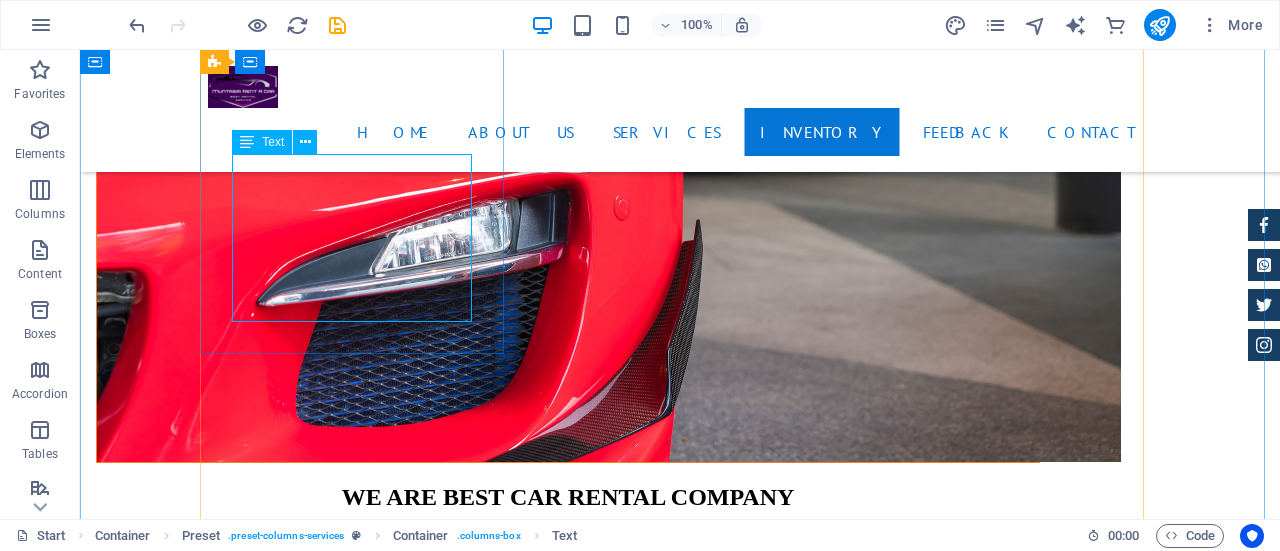 click on "We provide Sedan (Premio, Corolla, Alion, Honda, Hyundai) Rent a Car Service at an affordable price. For the best rental service book our car." at bounding box center (680, 4926) 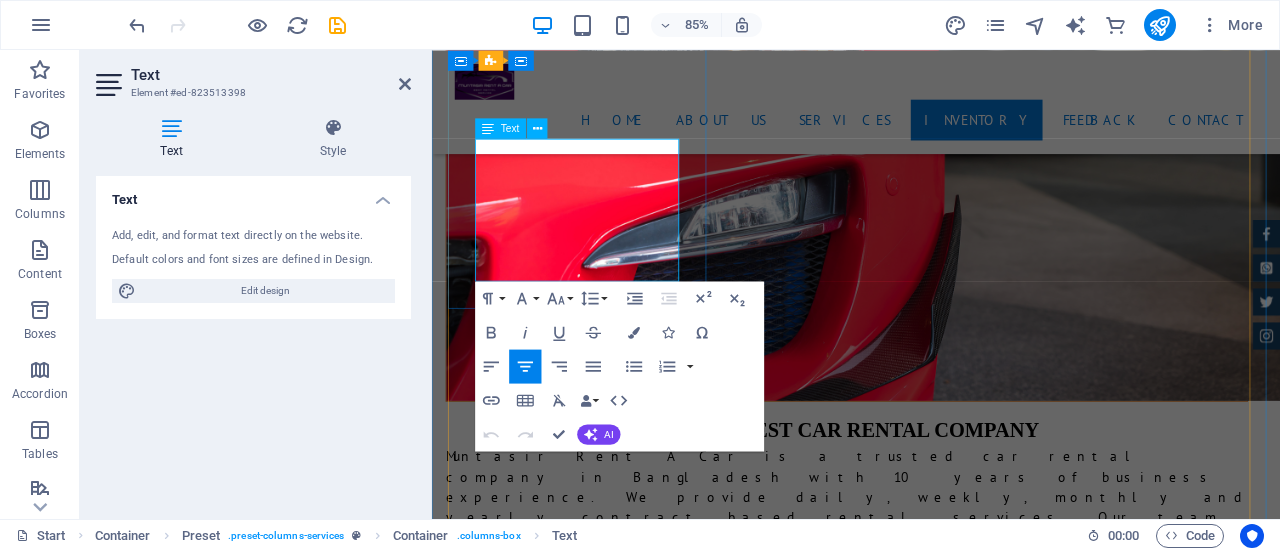 click at bounding box center [931, 4820] 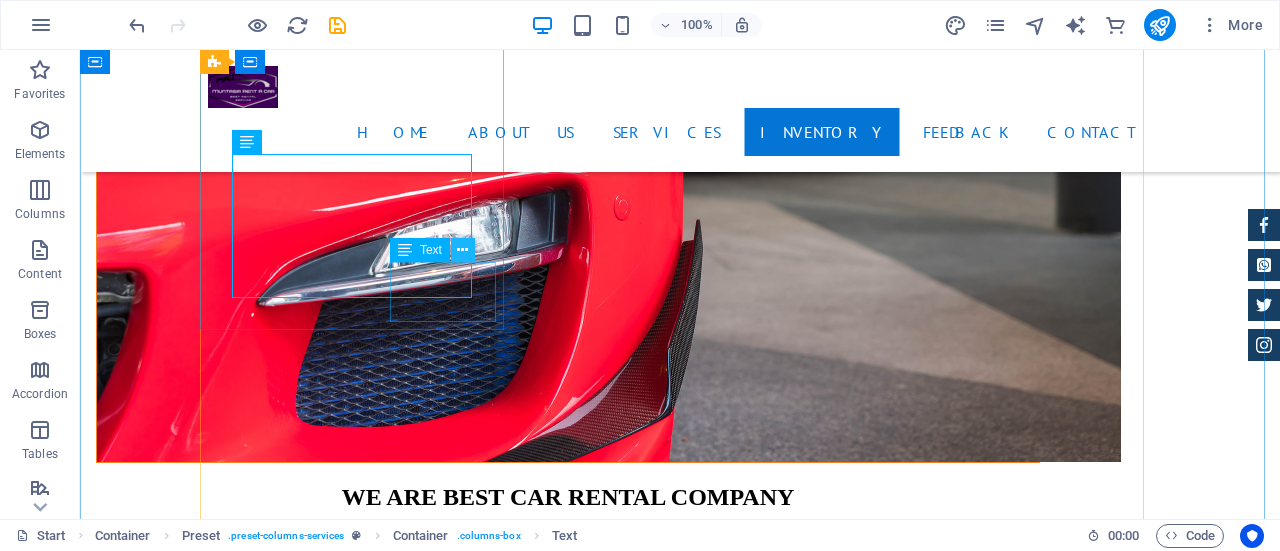 click at bounding box center (462, 250) 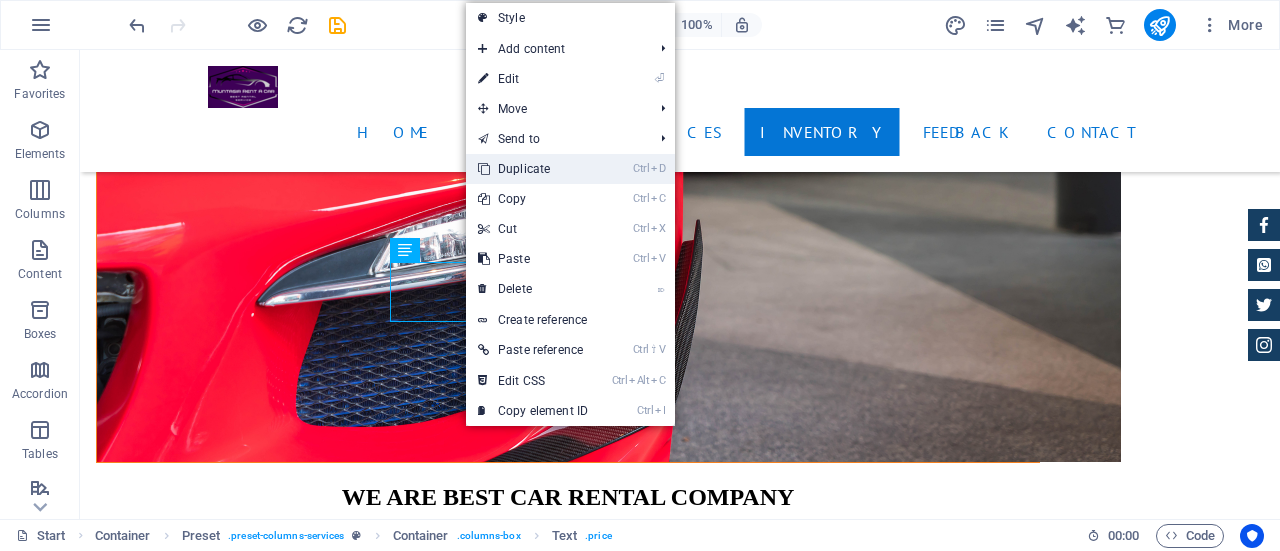 click on "Ctrl D  Duplicate" at bounding box center [533, 169] 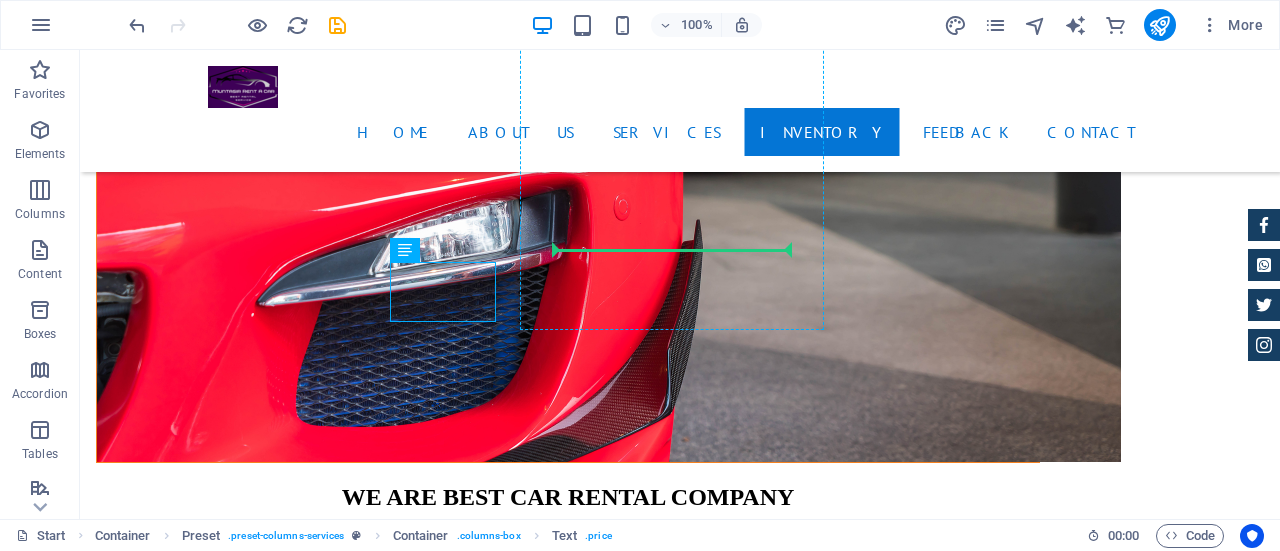 drag, startPoint x: 454, startPoint y: 295, endPoint x: 706, endPoint y: 241, distance: 257.72076 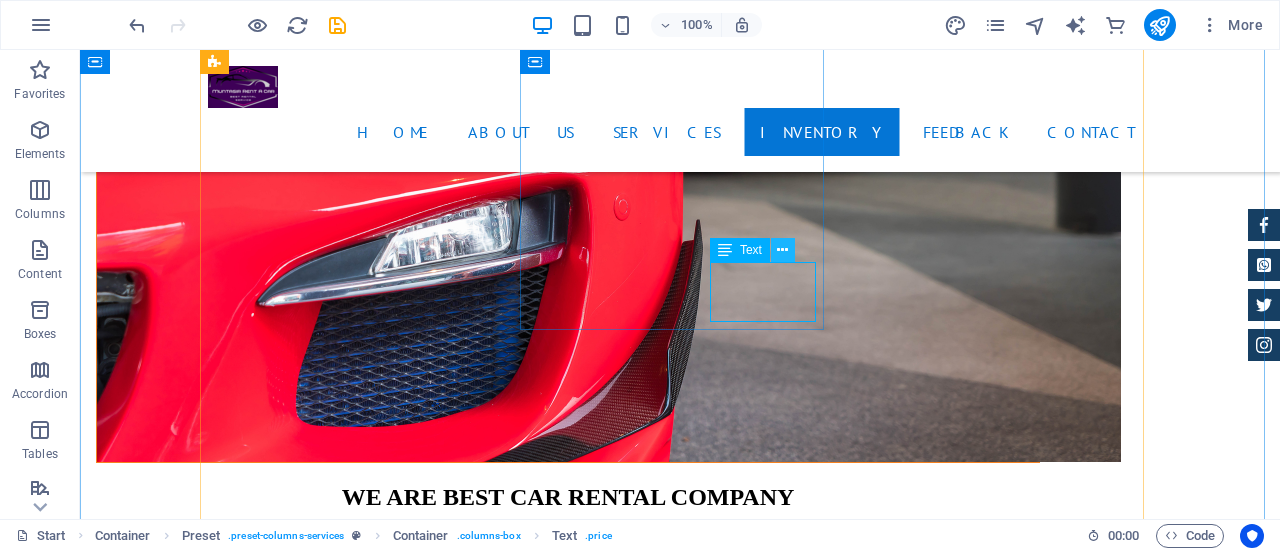 click at bounding box center (782, 250) 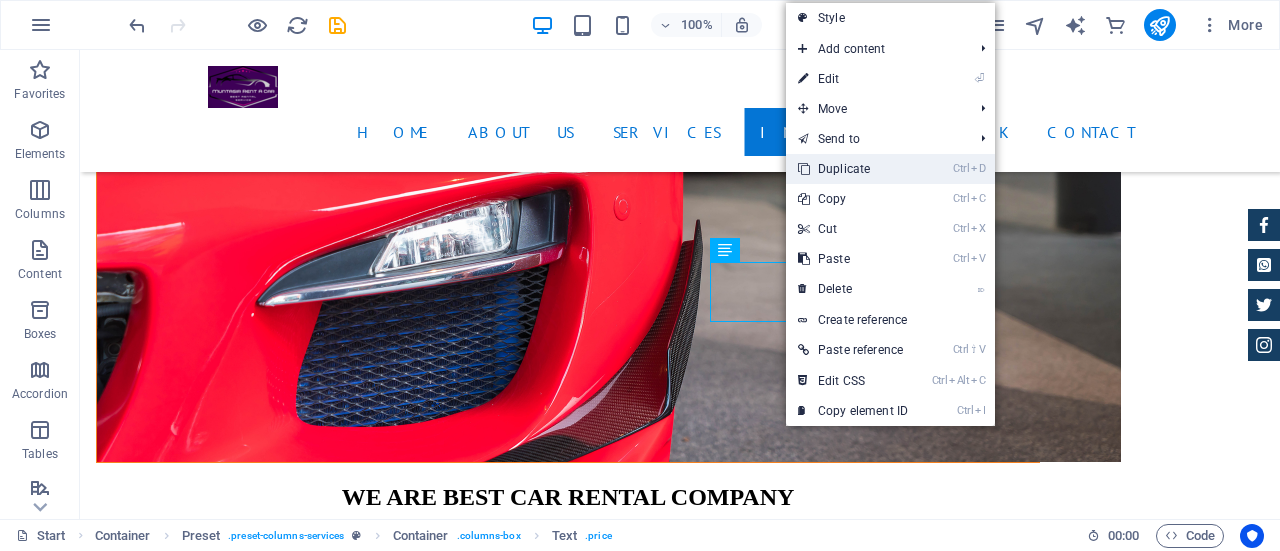 click on "Ctrl D  Duplicate" at bounding box center (853, 169) 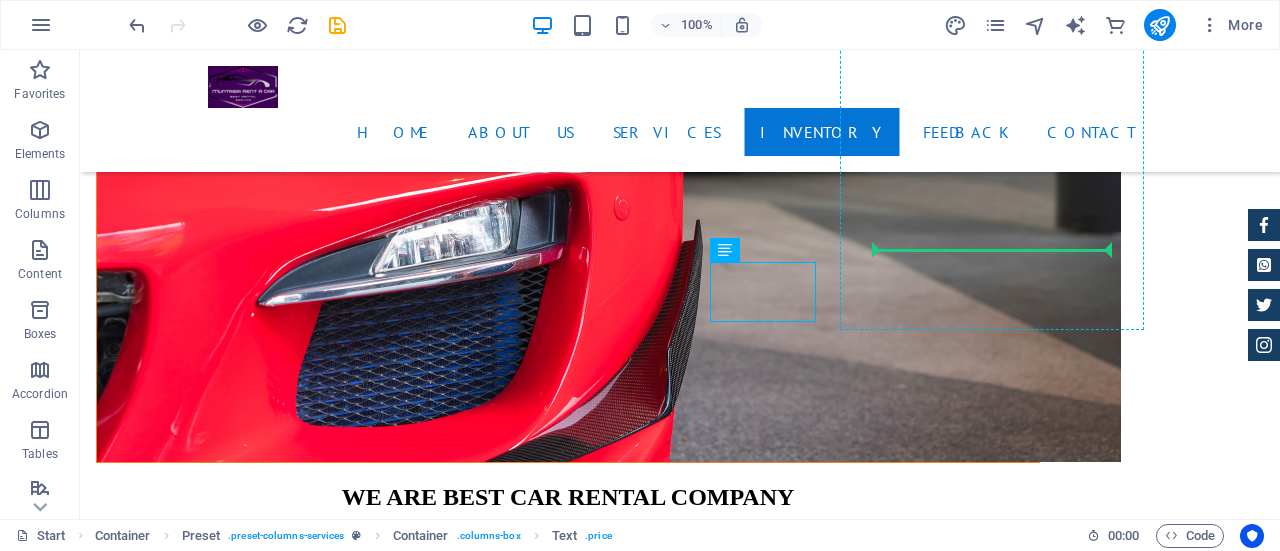 drag, startPoint x: 779, startPoint y: 295, endPoint x: 1010, endPoint y: 239, distance: 237.69098 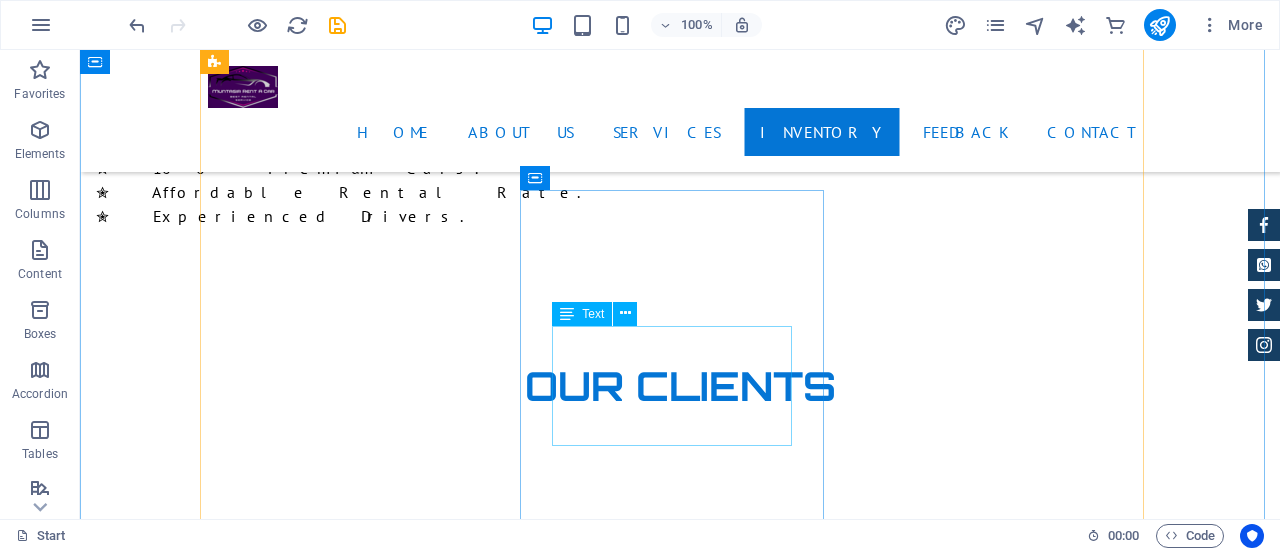 scroll, scrollTop: 4229, scrollLeft: 0, axis: vertical 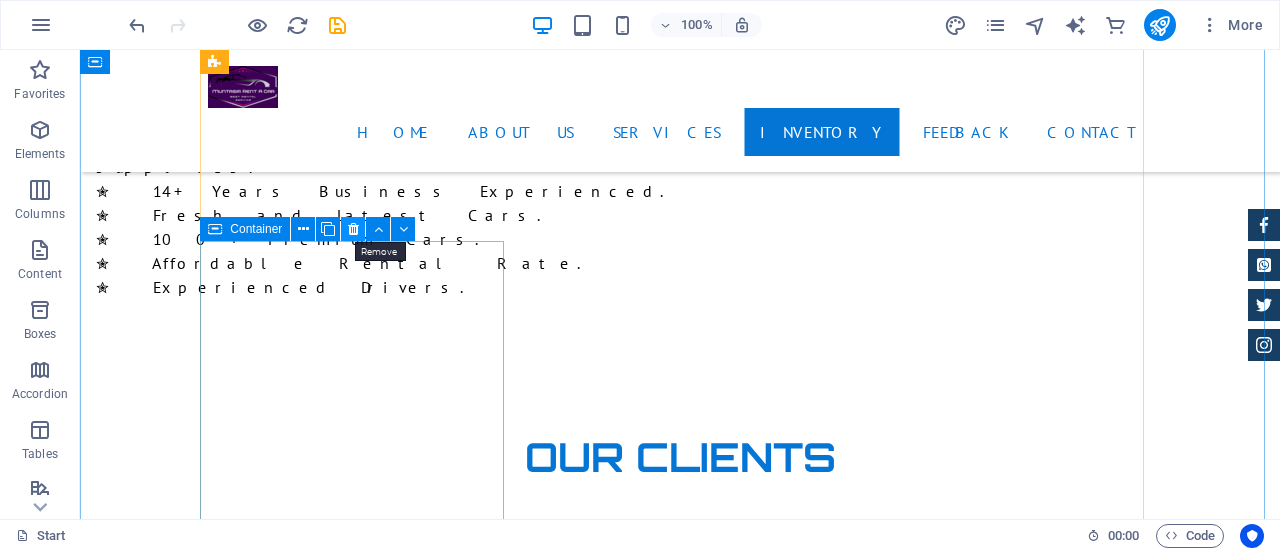 click at bounding box center [353, 229] 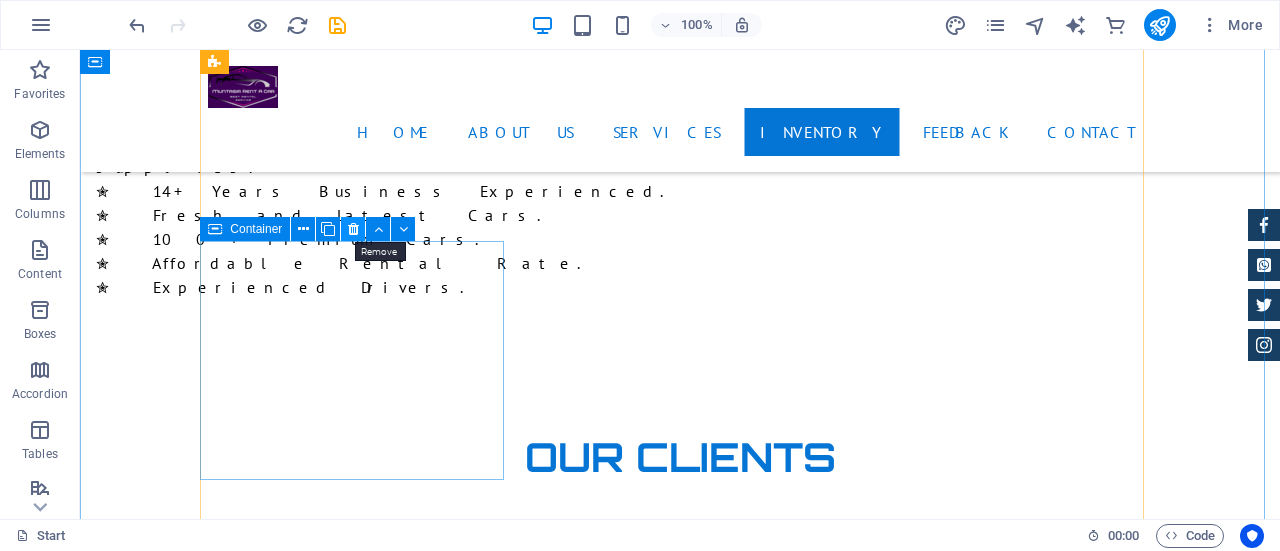 drag, startPoint x: 358, startPoint y: 232, endPoint x: 280, endPoint y: 185, distance: 91.06591 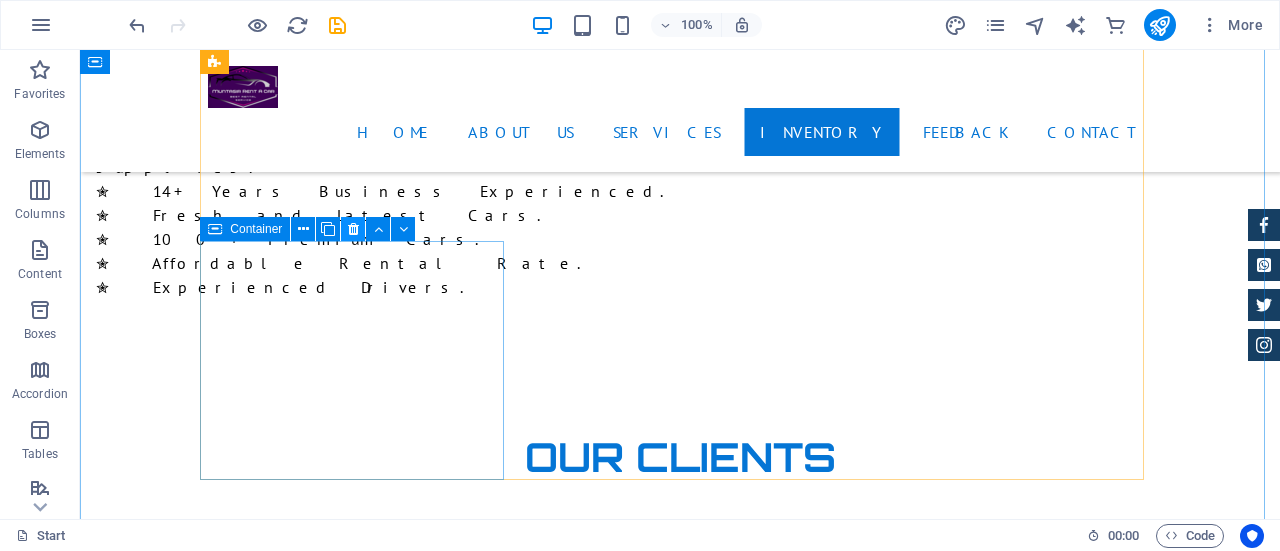 click at bounding box center (353, 229) 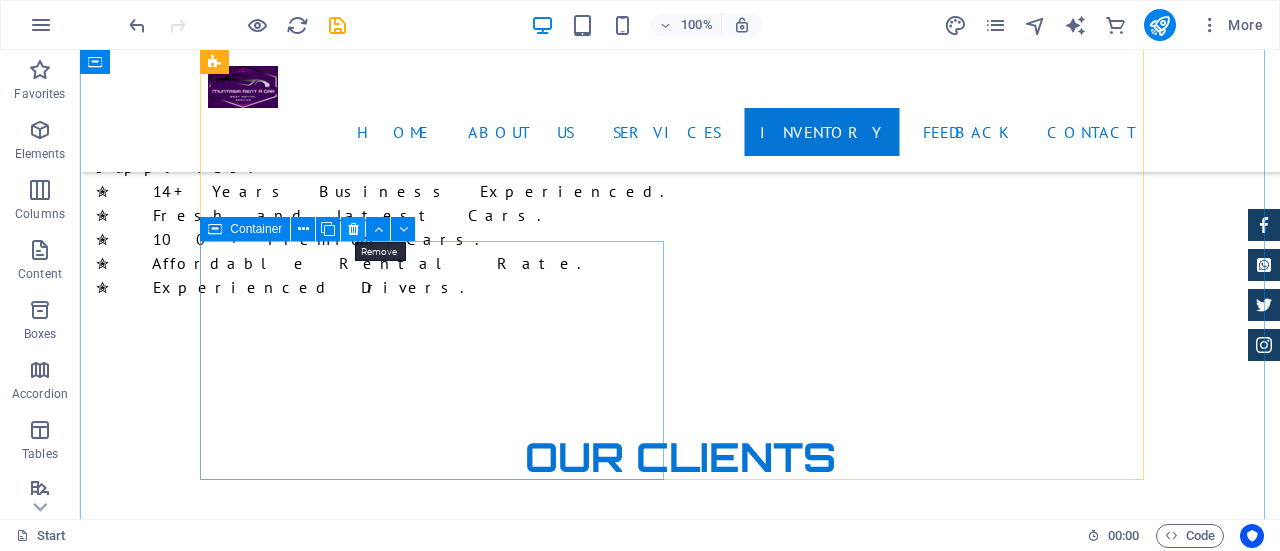 click at bounding box center (353, 229) 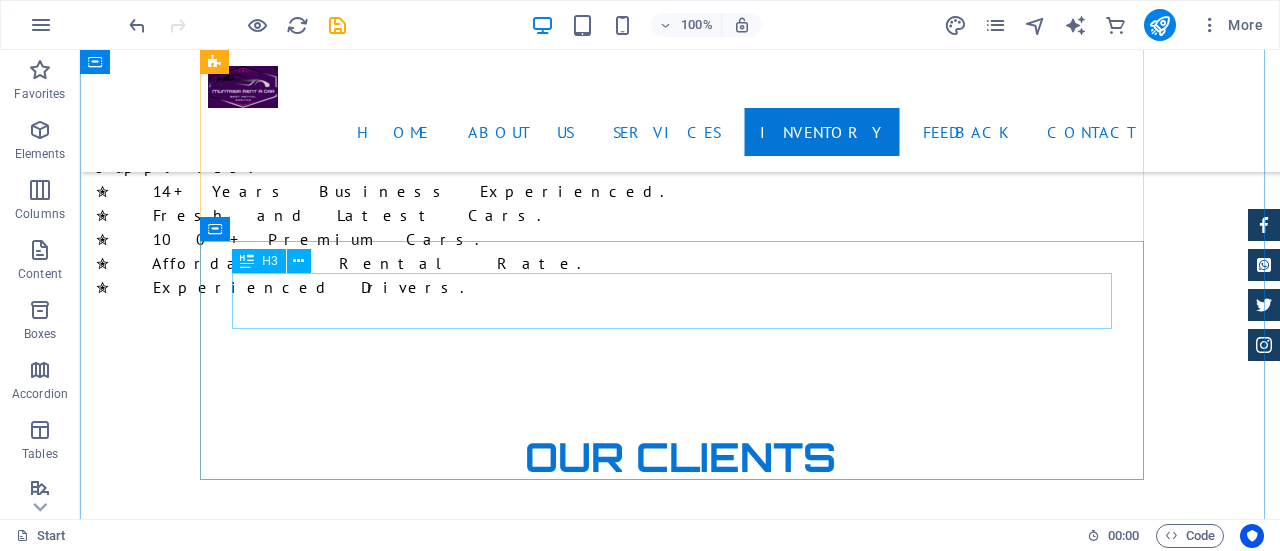 click on "Car Cleanup" at bounding box center [680, 6558] 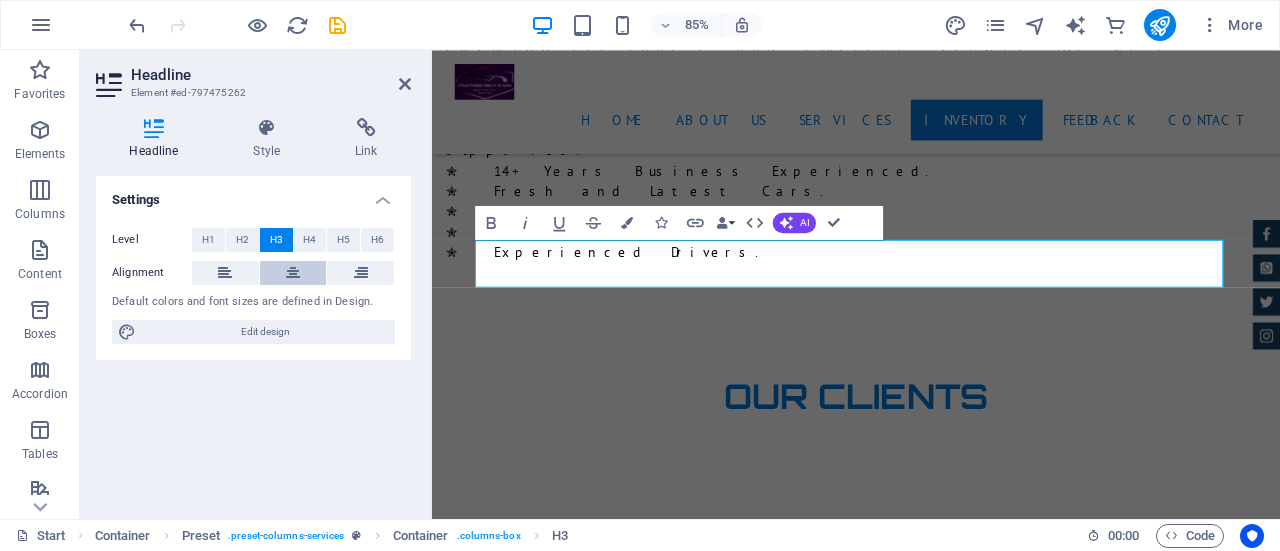 click at bounding box center (293, 273) 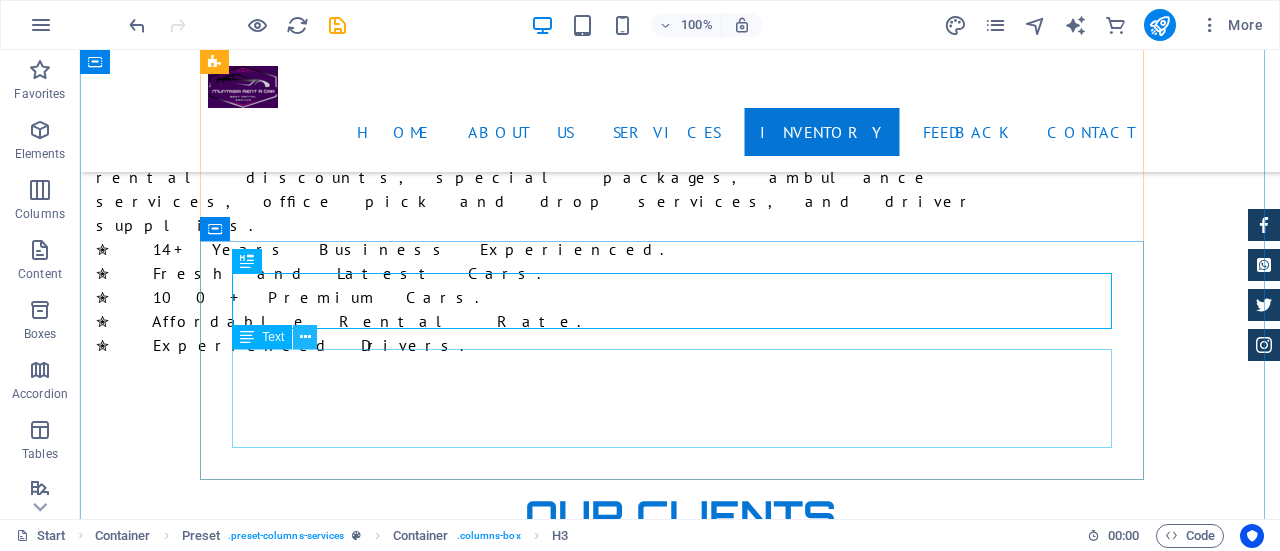 click at bounding box center [305, 337] 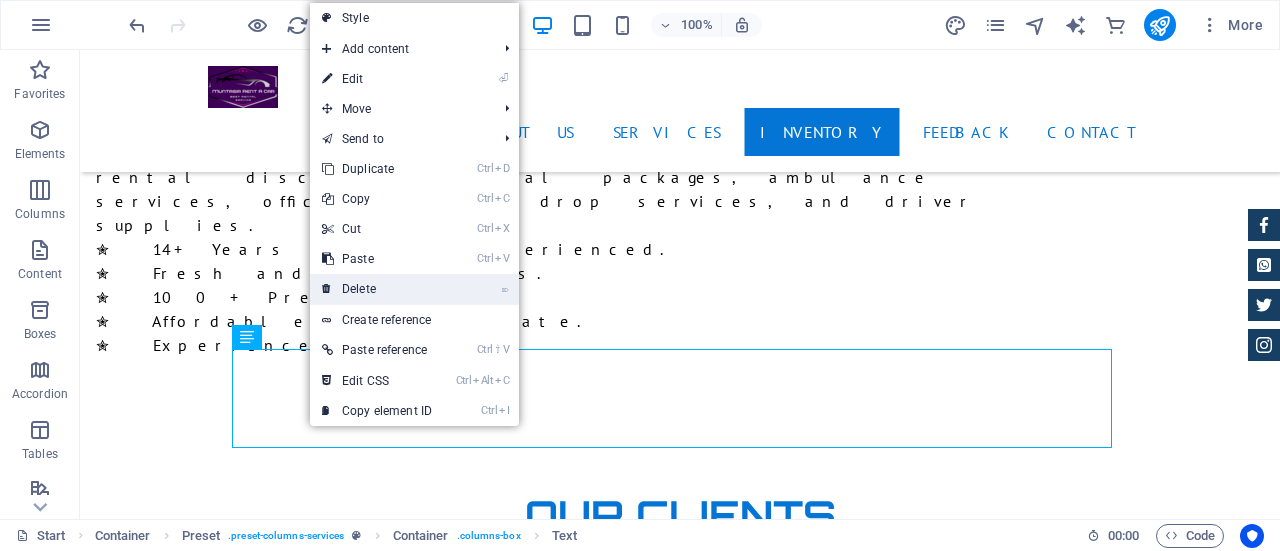 click on "⌦  Delete" at bounding box center (377, 289) 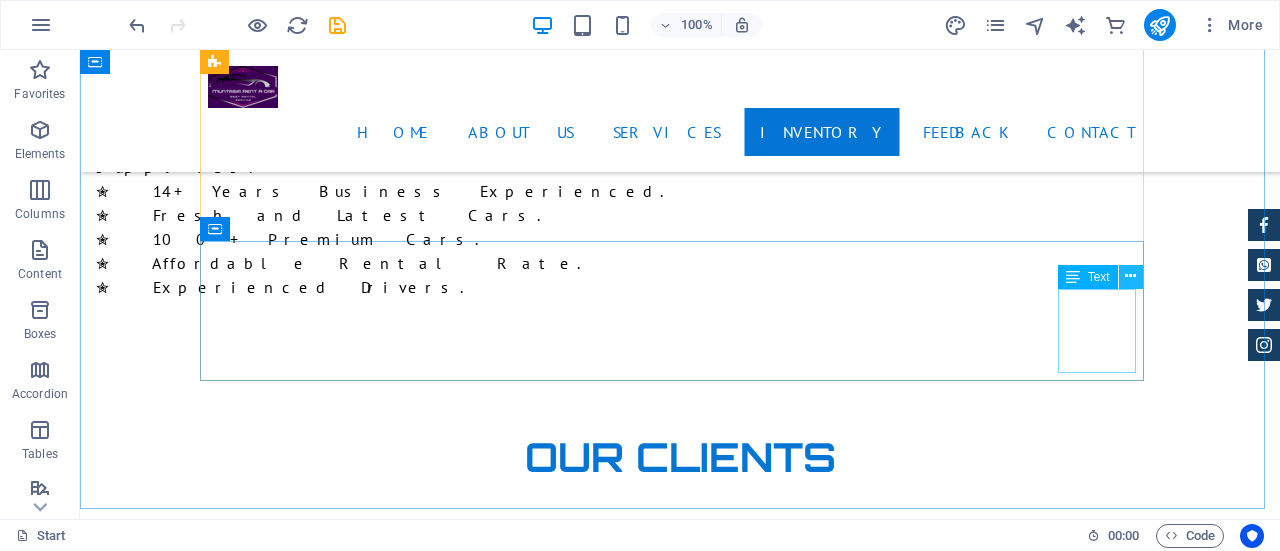 click at bounding box center [1130, 276] 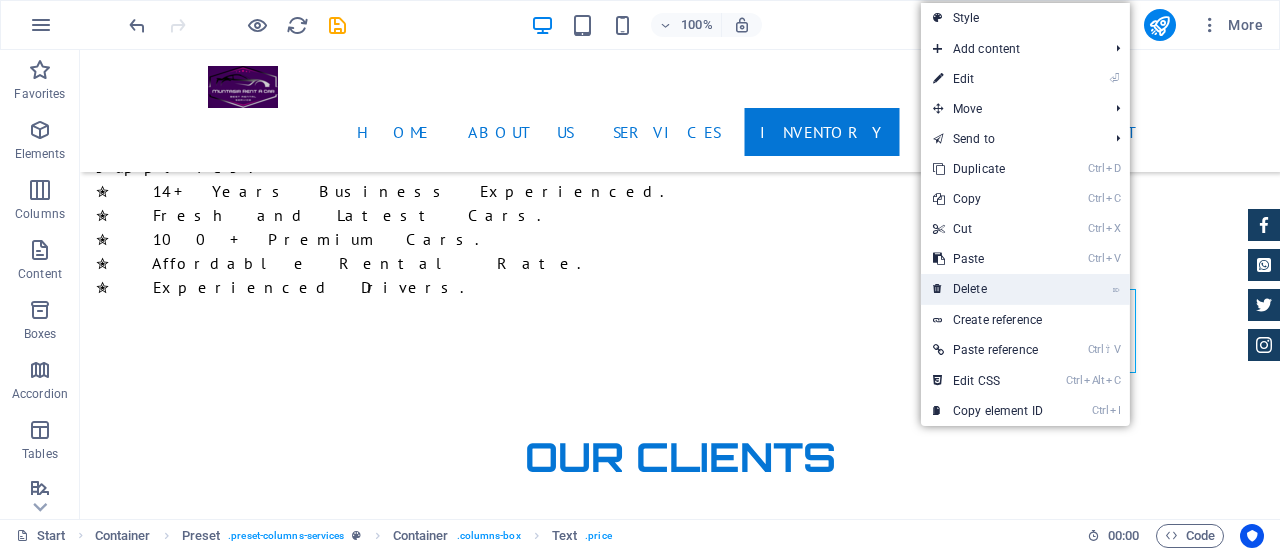 click on "⌦  Delete" at bounding box center (988, 289) 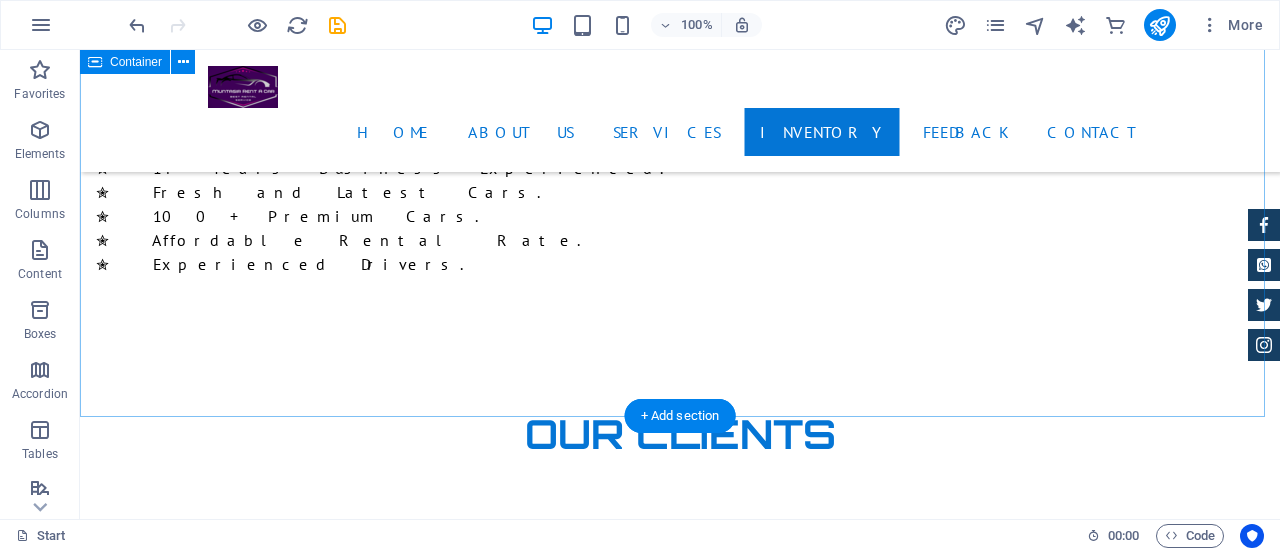 scroll, scrollTop: 4229, scrollLeft: 0, axis: vertical 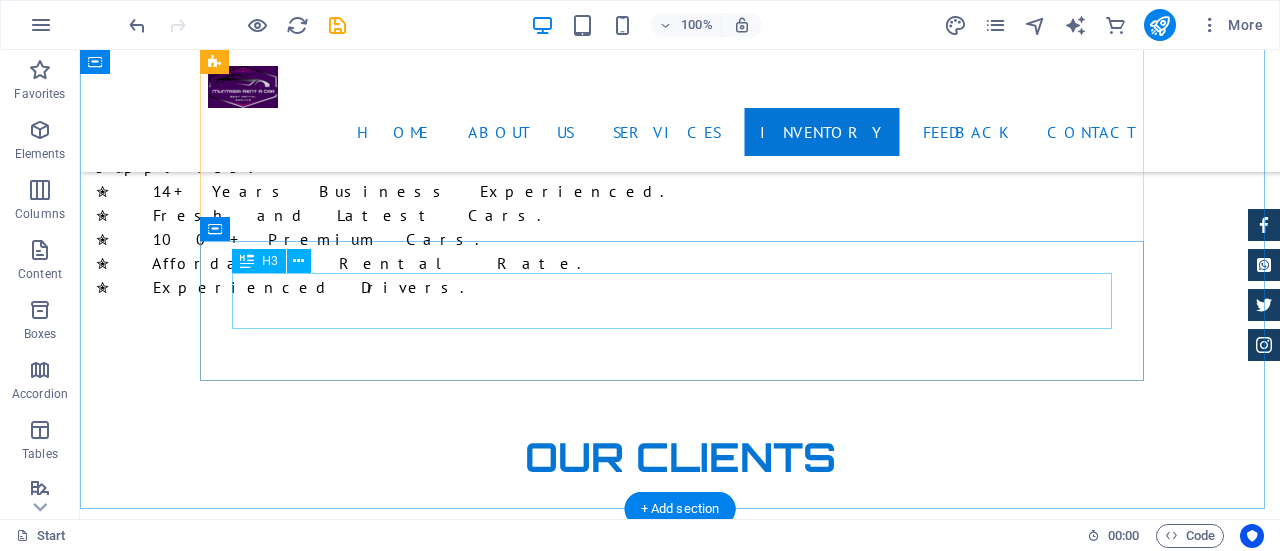 click on "Car Cleanup" at bounding box center (680, 6558) 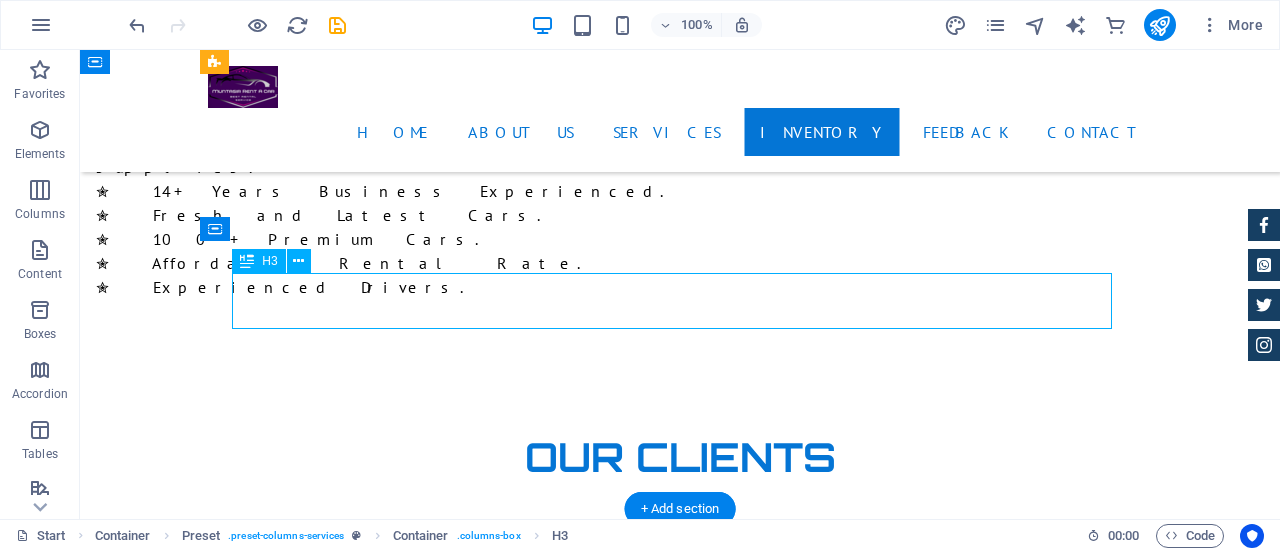 click on "Car Cleanup" at bounding box center (680, 6558) 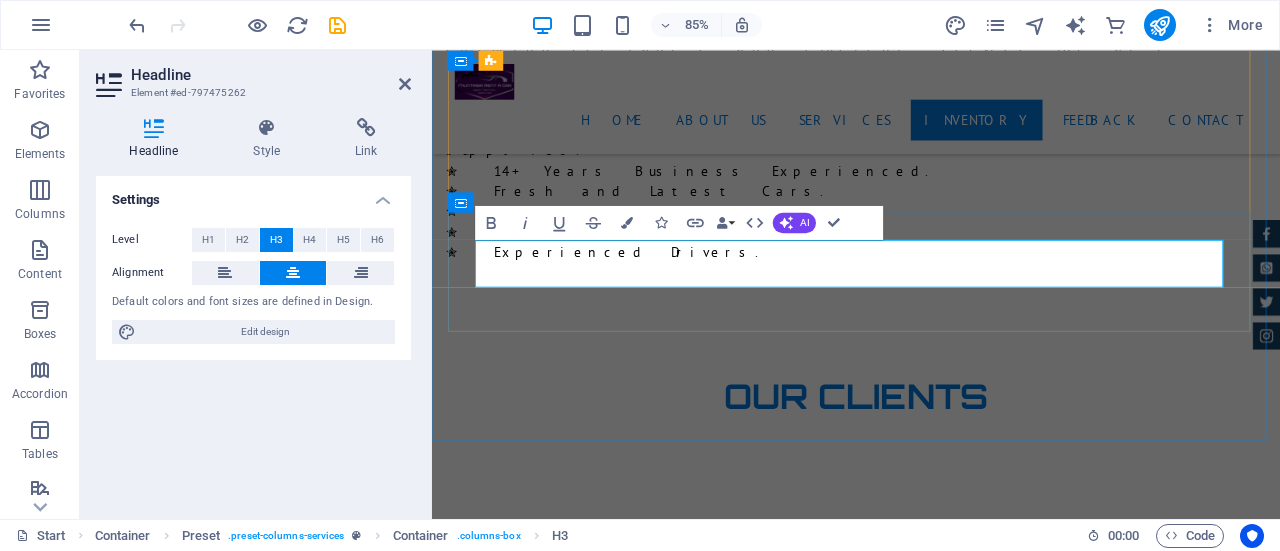 click on "Car Cleanup" at bounding box center (931, 6392) 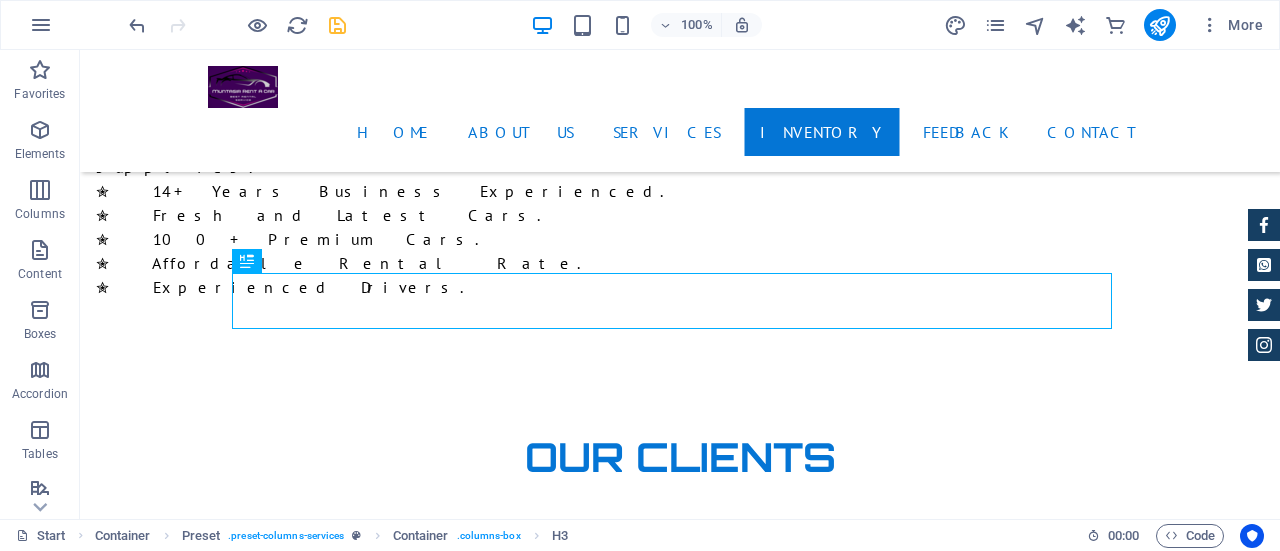 click at bounding box center [337, 25] 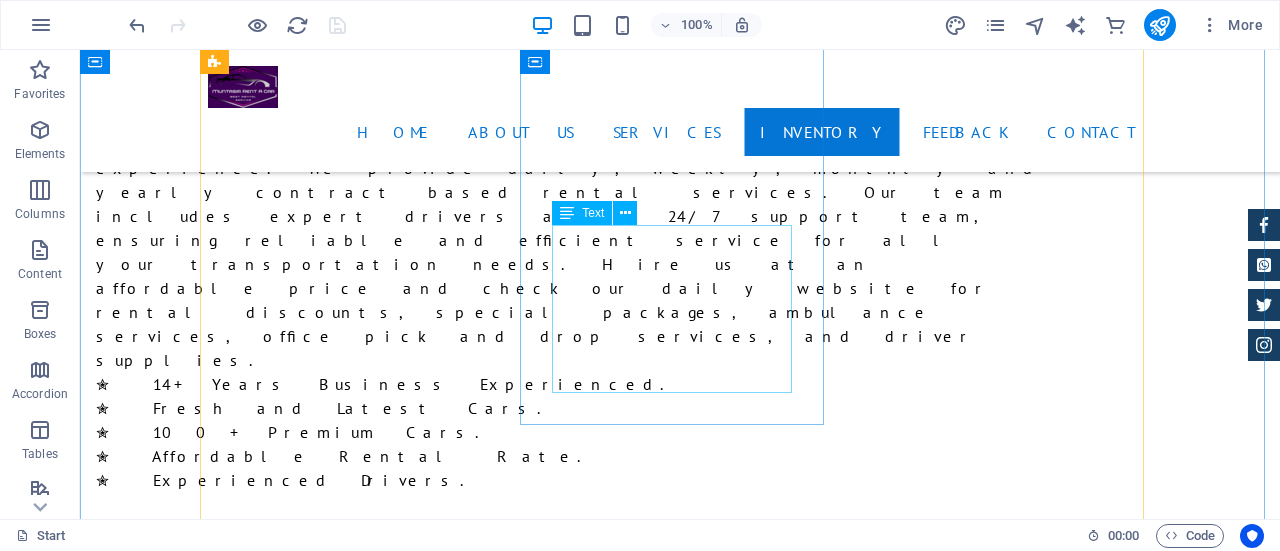scroll, scrollTop: 4029, scrollLeft: 0, axis: vertical 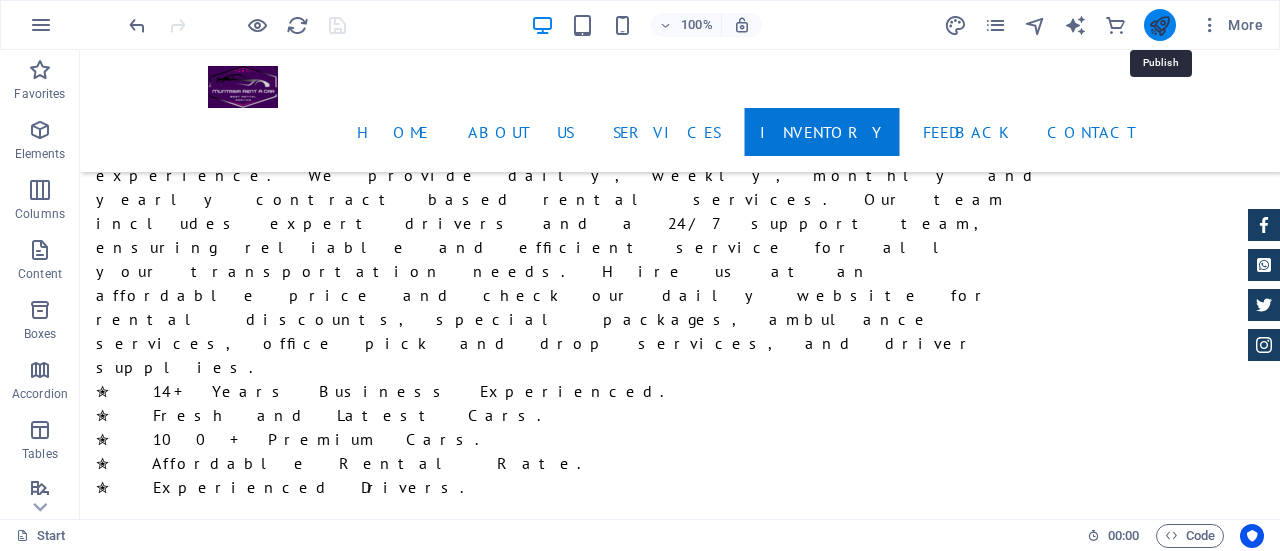 click at bounding box center (1159, 25) 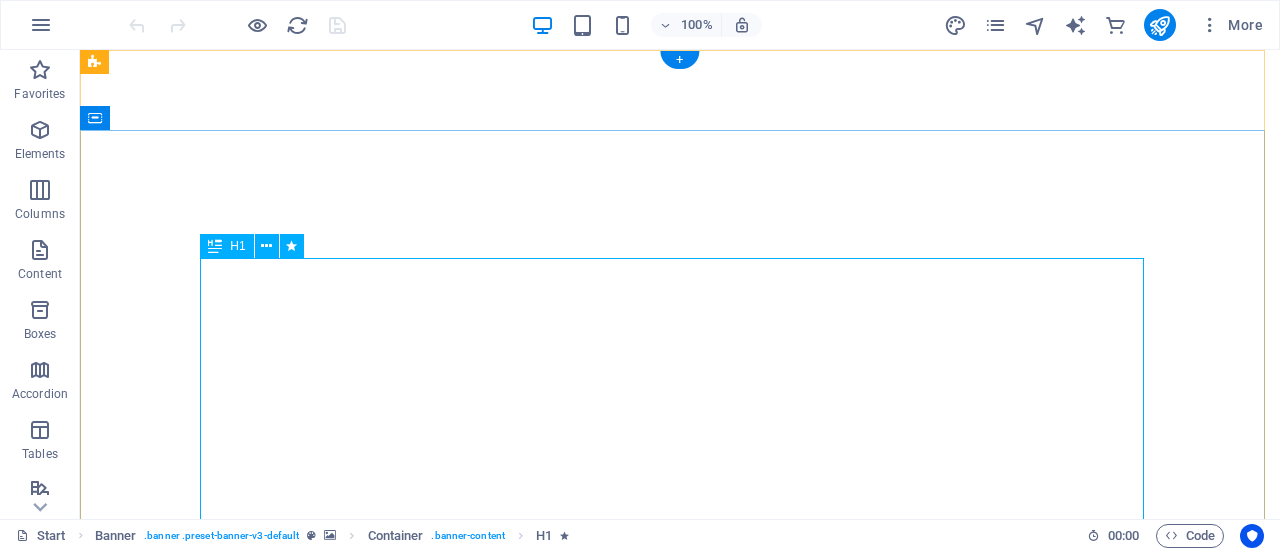 scroll, scrollTop: 0, scrollLeft: 0, axis: both 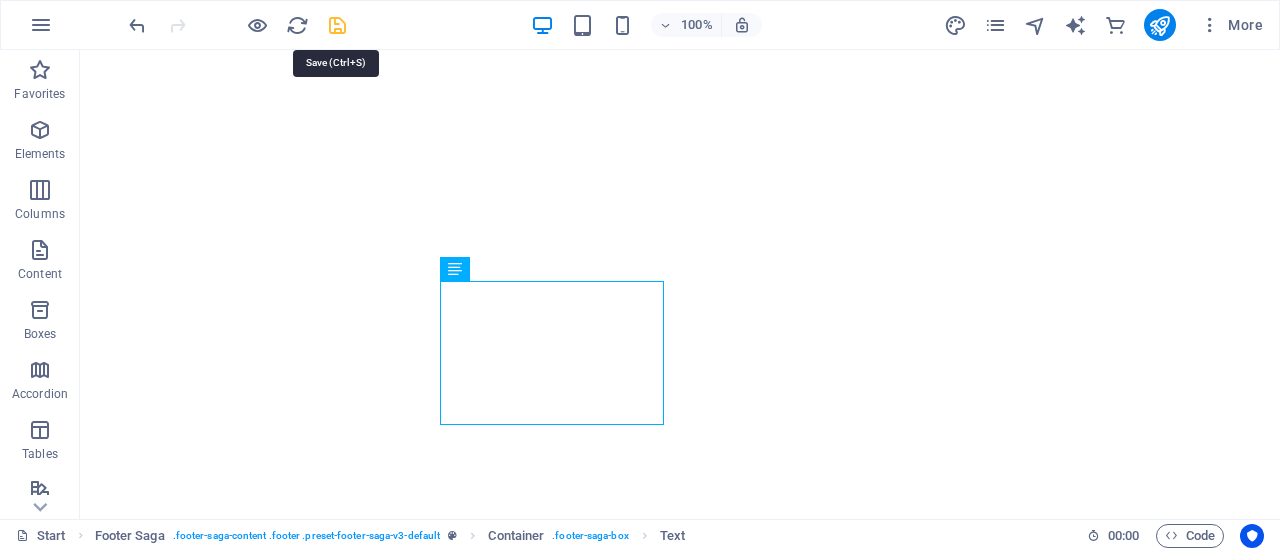 click at bounding box center [337, 25] 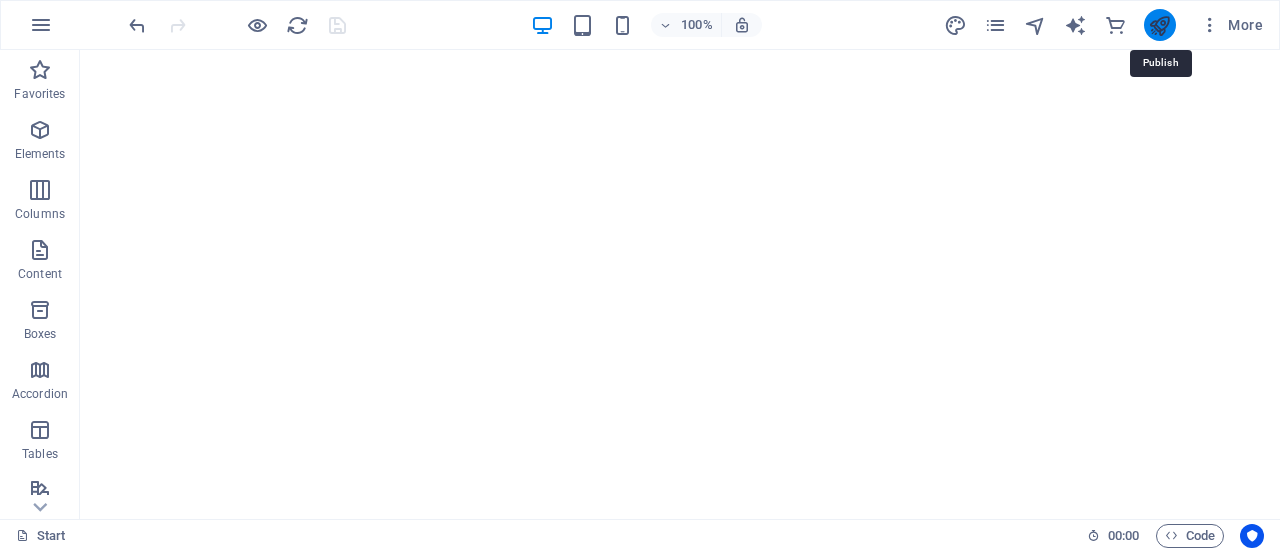 click at bounding box center (1159, 25) 